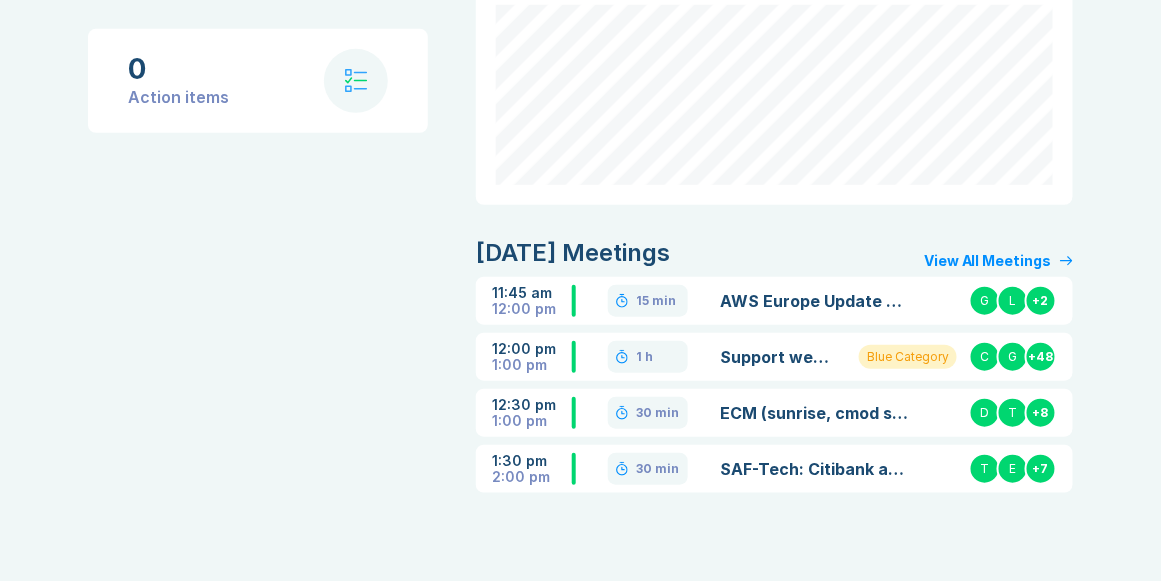 scroll, scrollTop: 247, scrollLeft: 0, axis: vertical 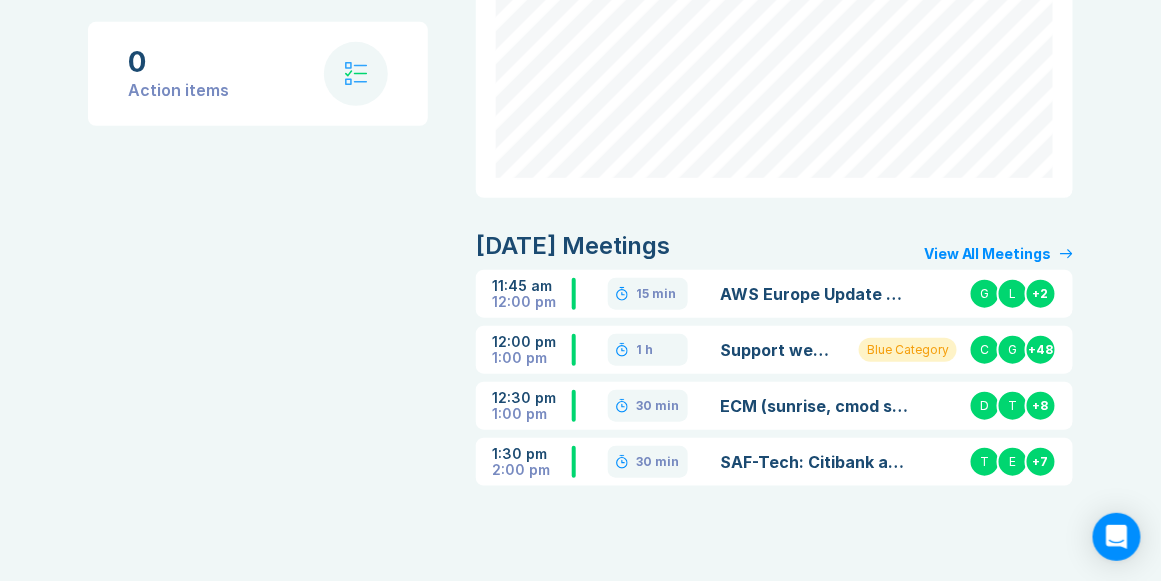 click on "ECM (sunrise, cmod sdk, riptide) support discussion" at bounding box center [814, 406] 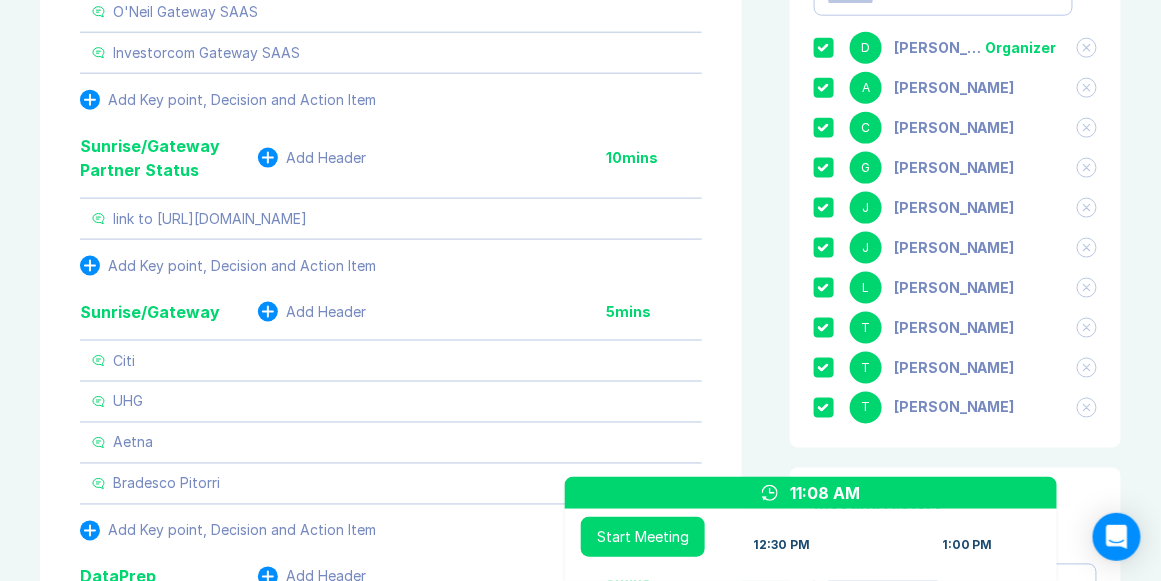 scroll, scrollTop: 628, scrollLeft: 0, axis: vertical 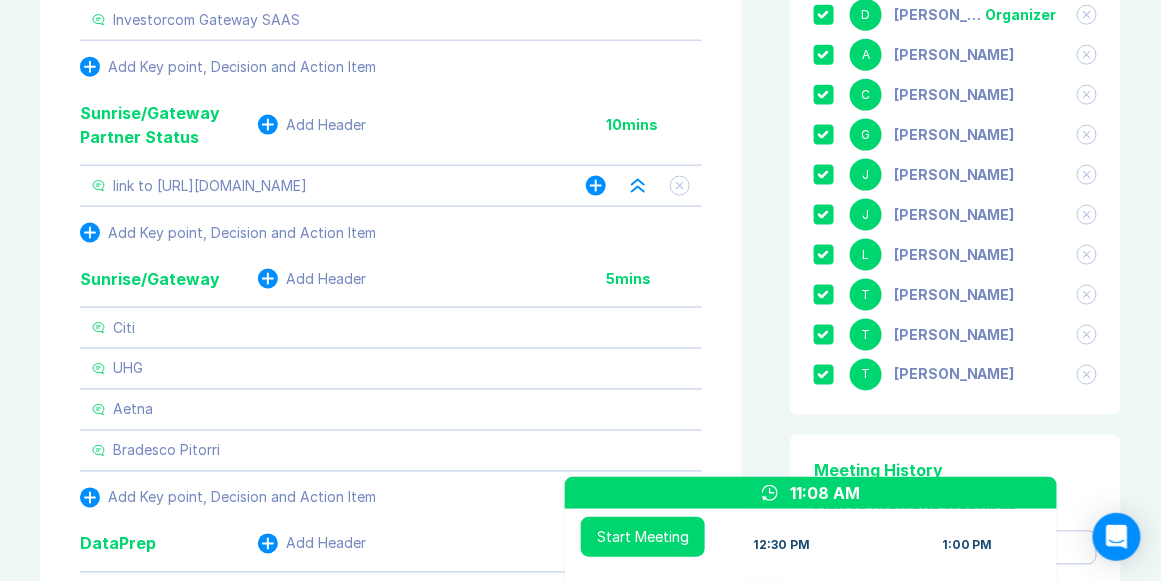 click on "link to [URL][DOMAIN_NAME]" at bounding box center (210, 186) 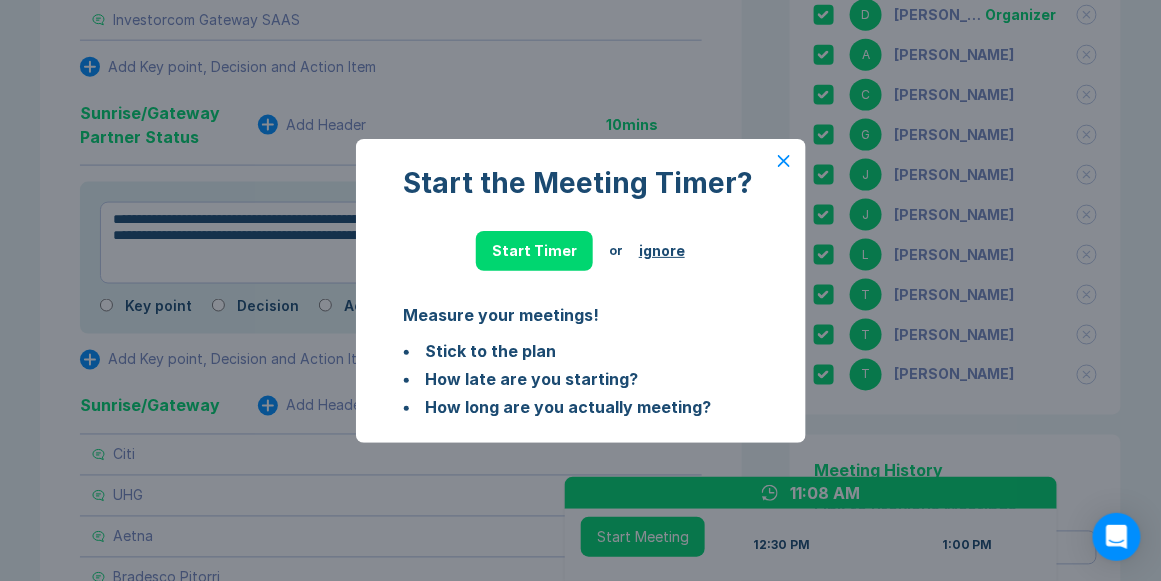 click on "ignore" at bounding box center [662, 251] 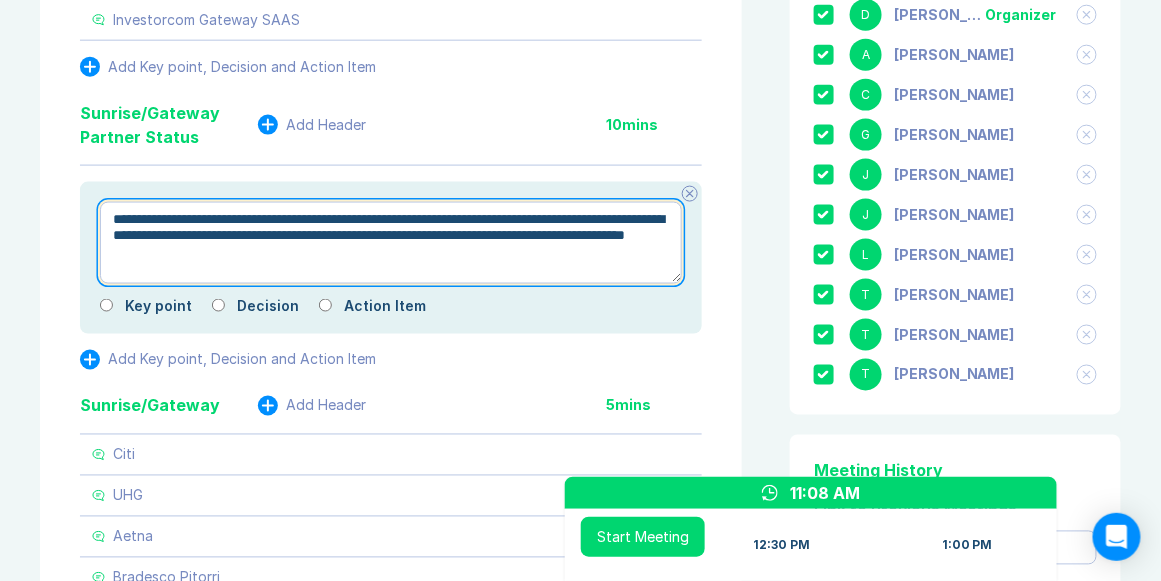 click on "**********" at bounding box center [391, 243] 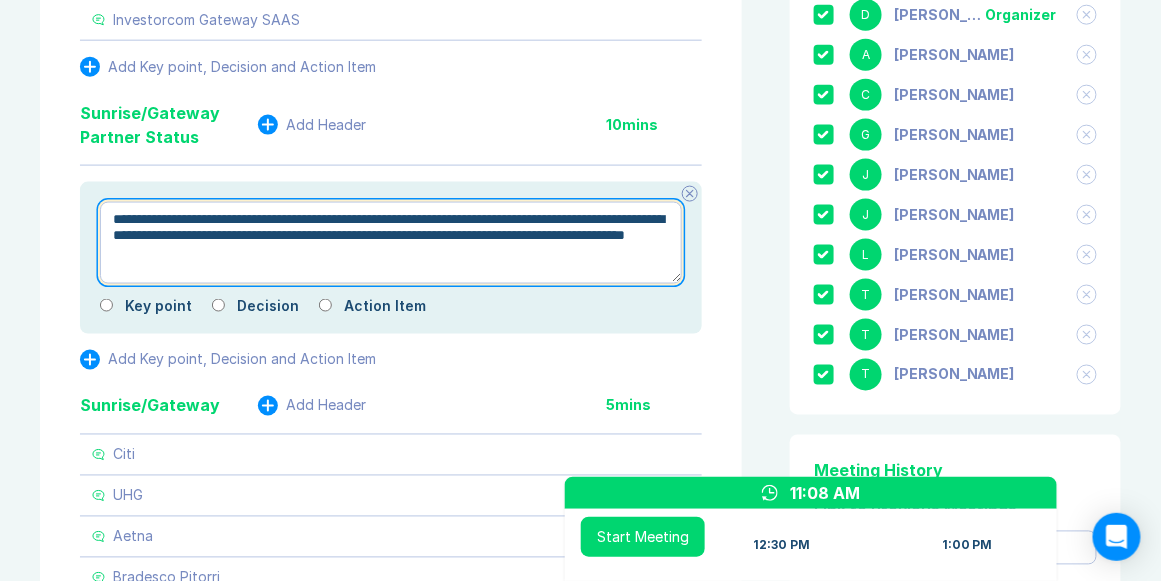 type on "*" 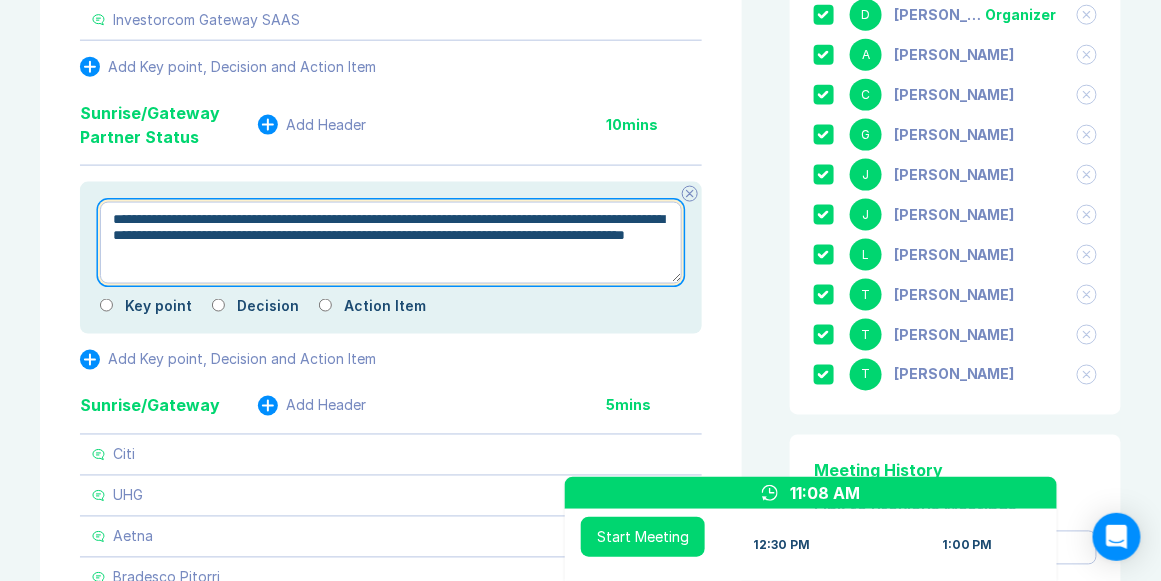 type on "**********" 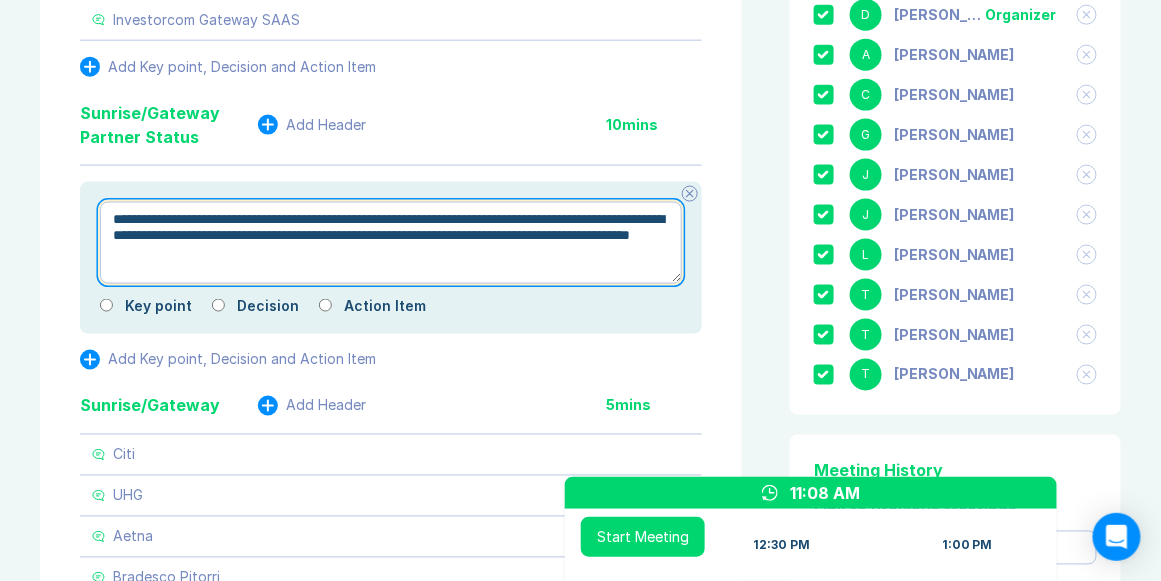 type on "*" 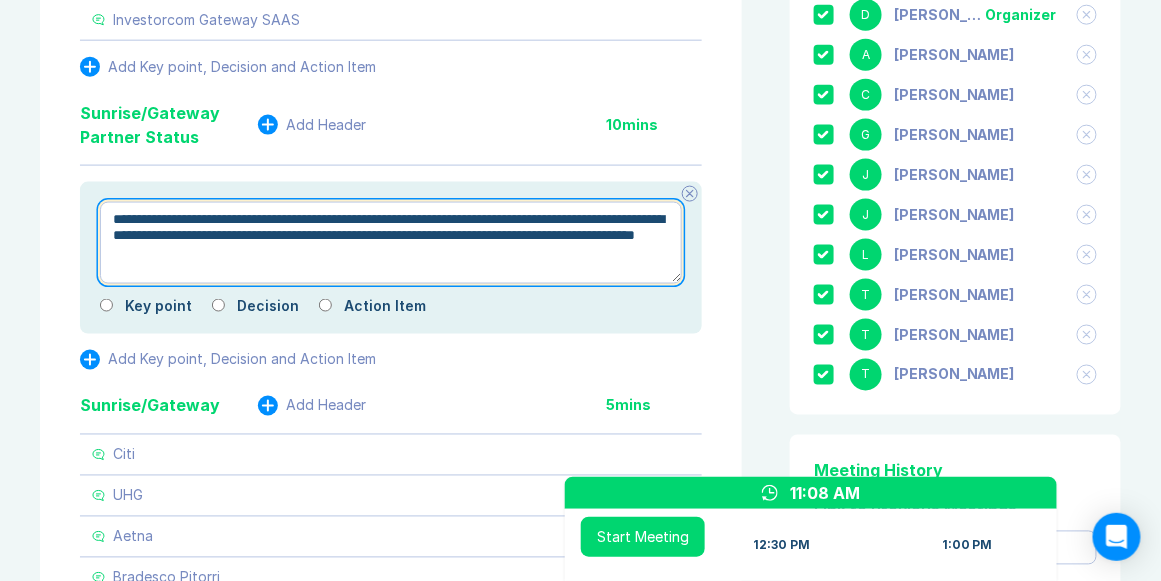 type on "*" 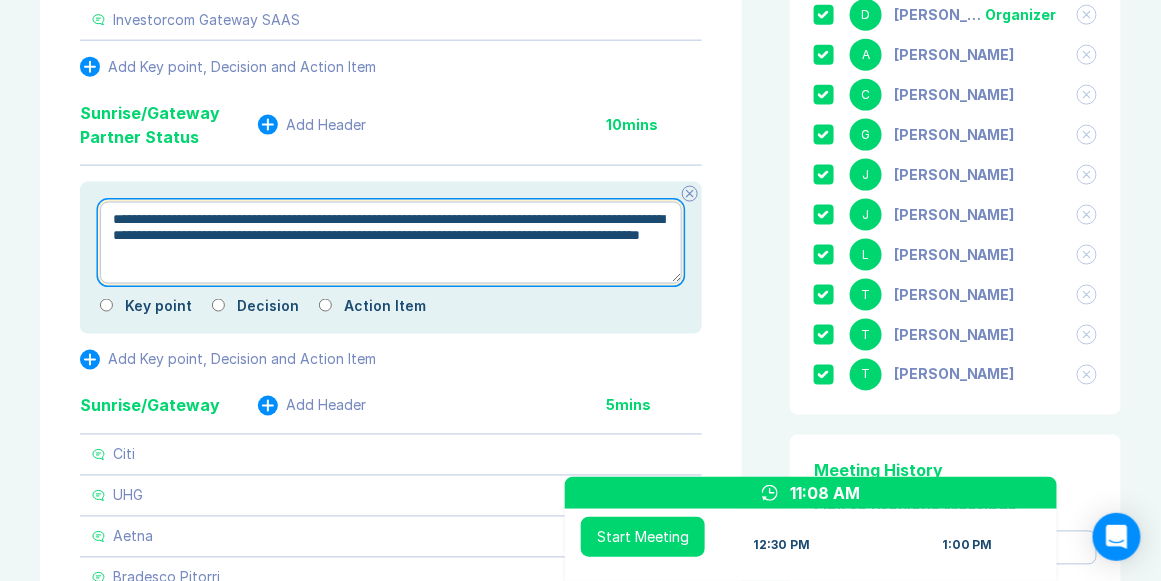 type on "*" 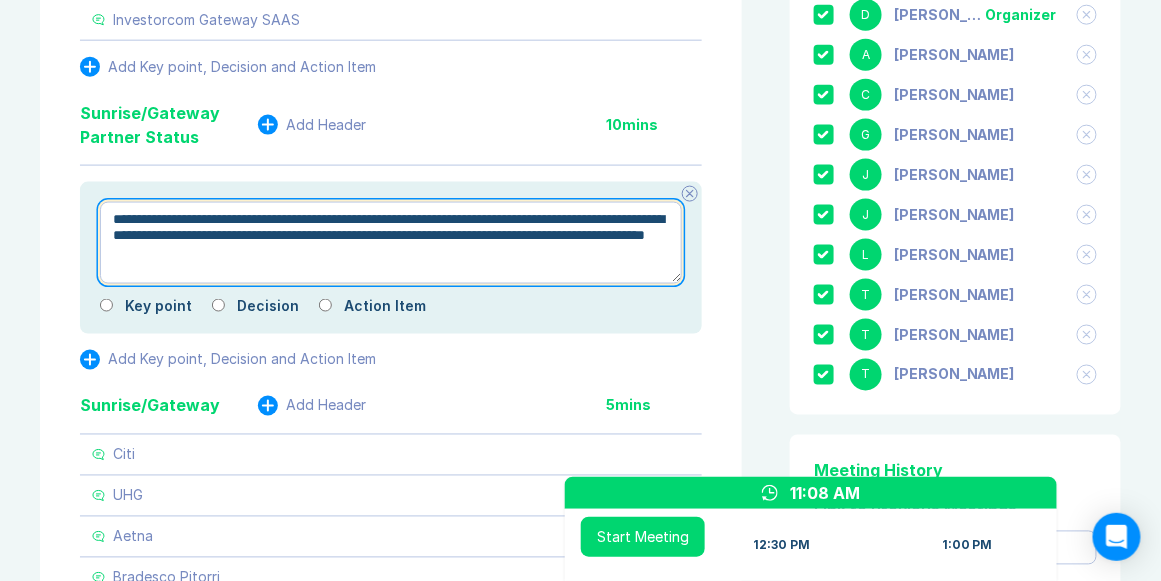 type on "*" 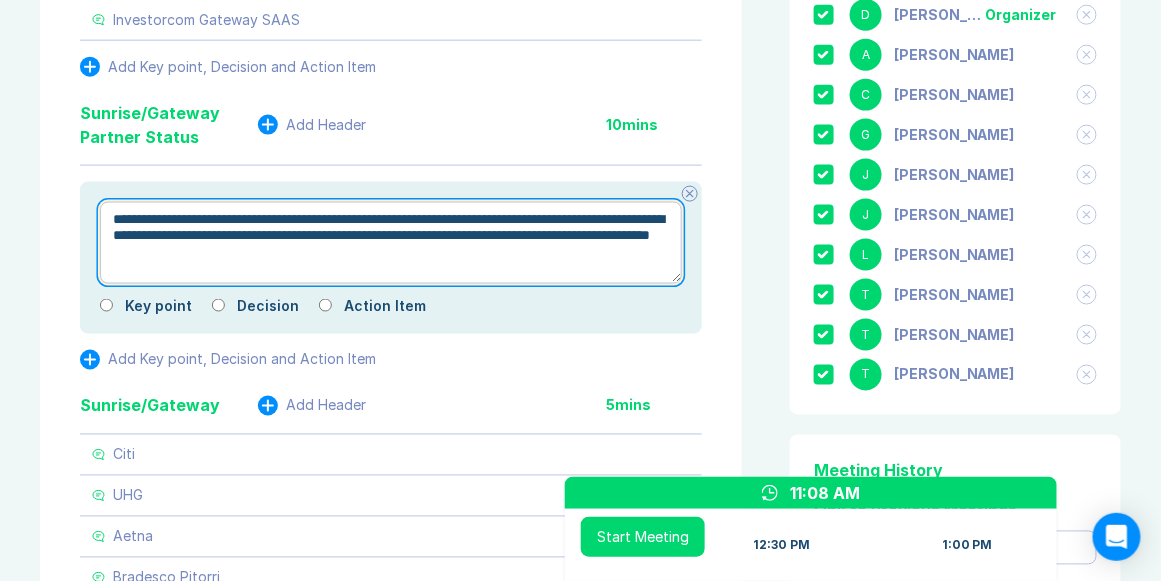 type on "*" 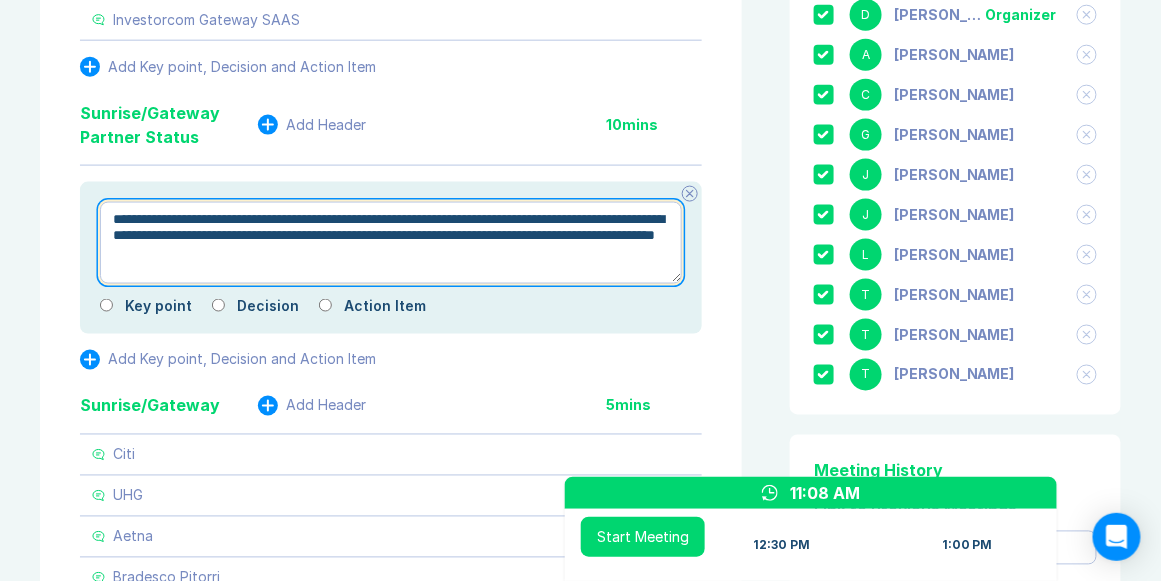 type on "*" 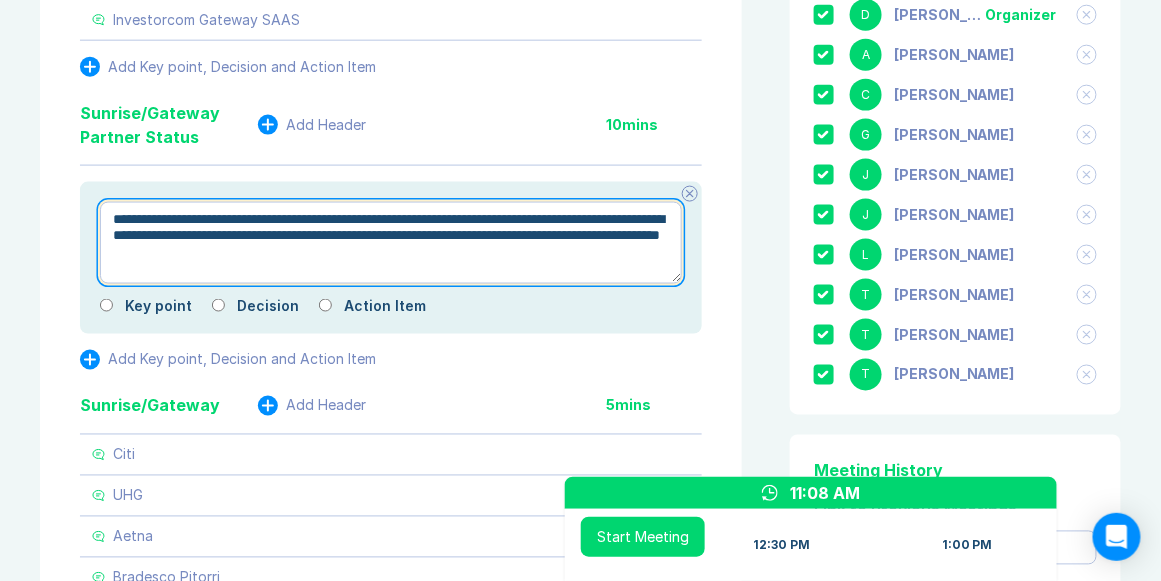 type on "*" 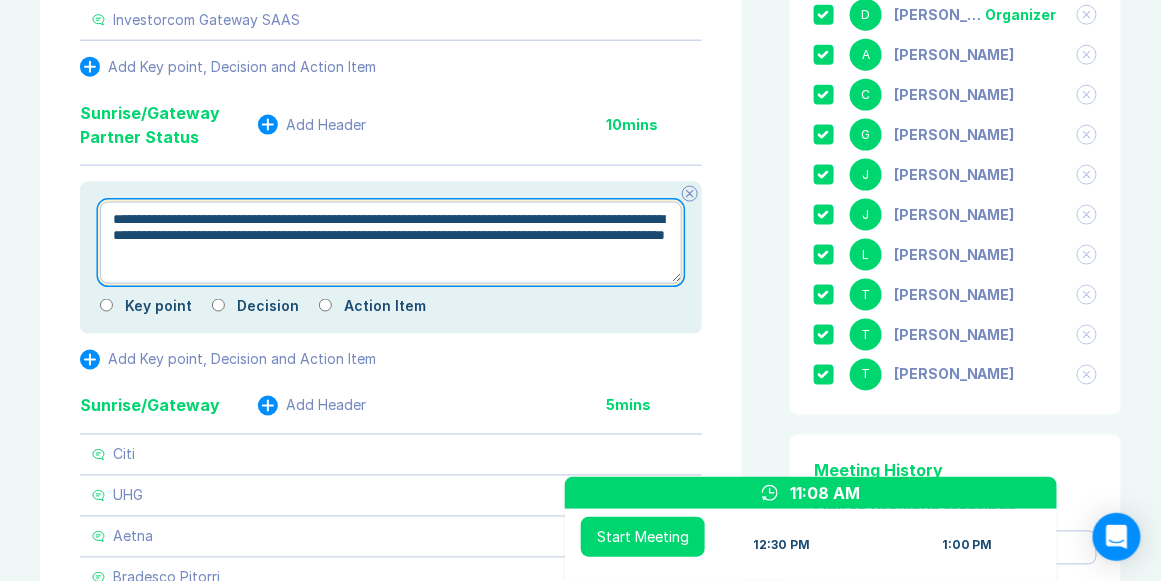 type on "*" 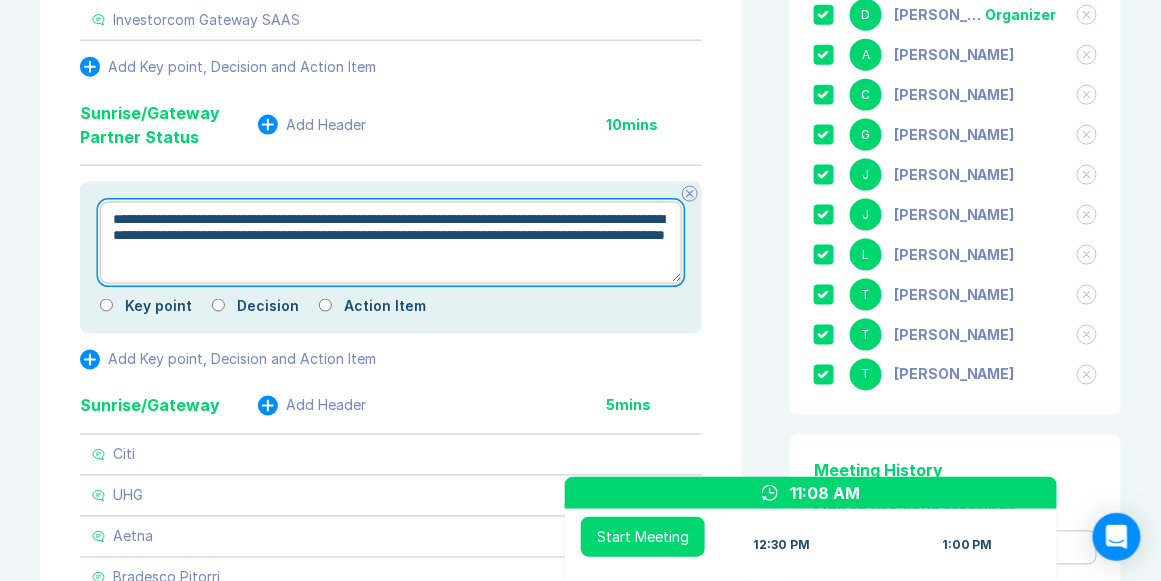 type on "**********" 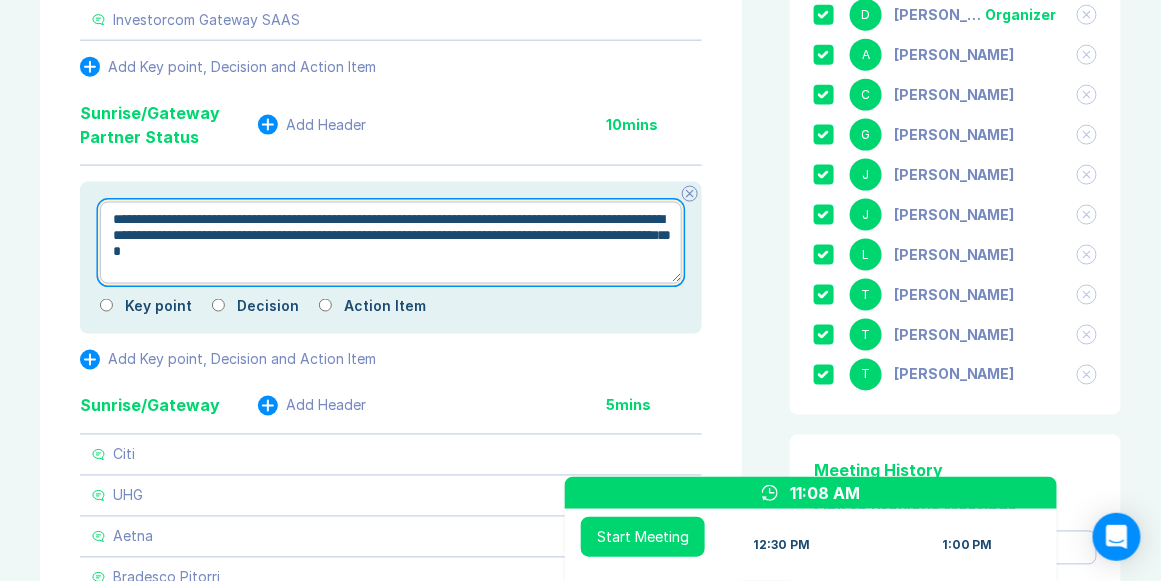 type on "*" 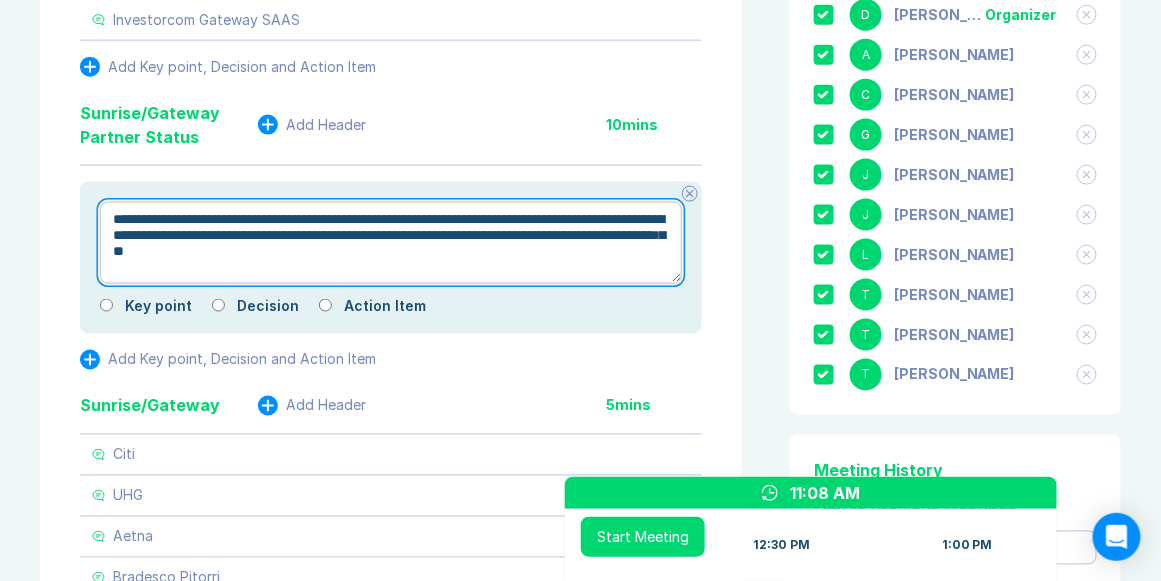 type on "*" 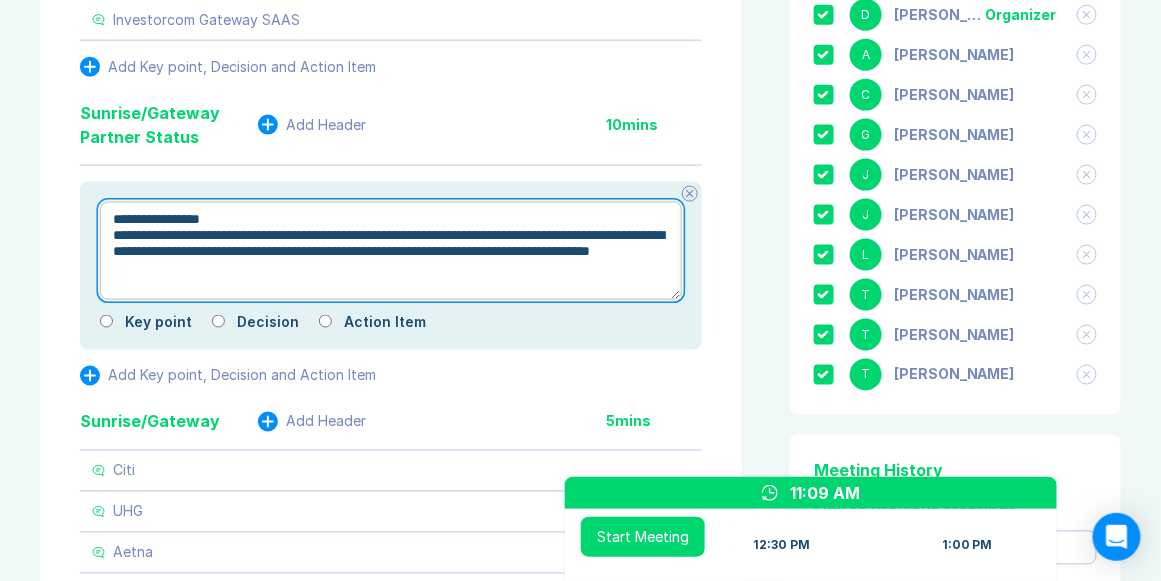 type on "*" 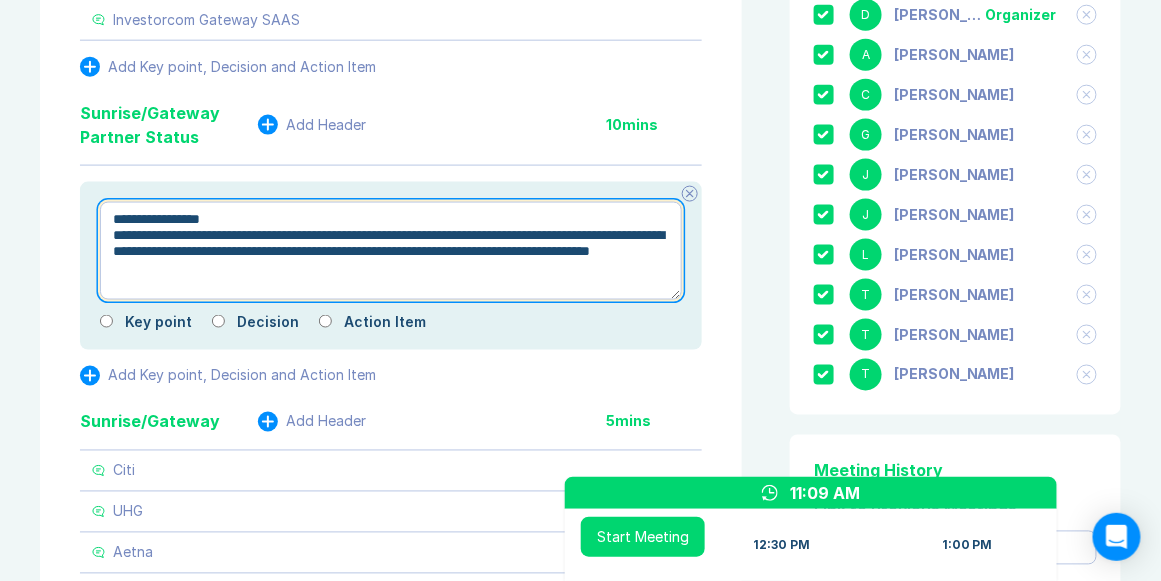 type on "**********" 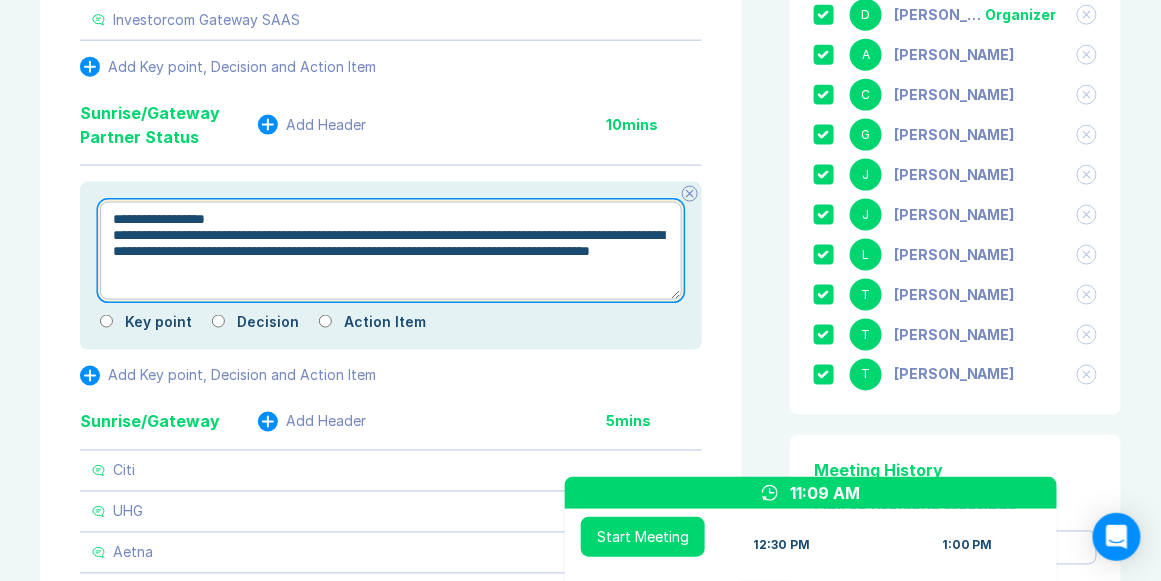 type on "*" 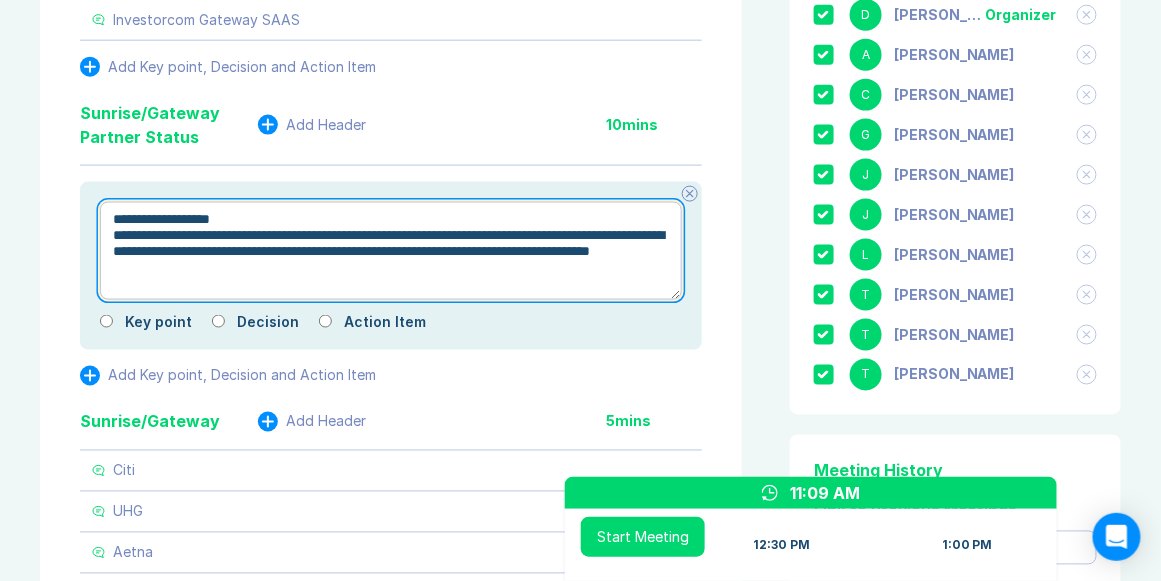 type on "*" 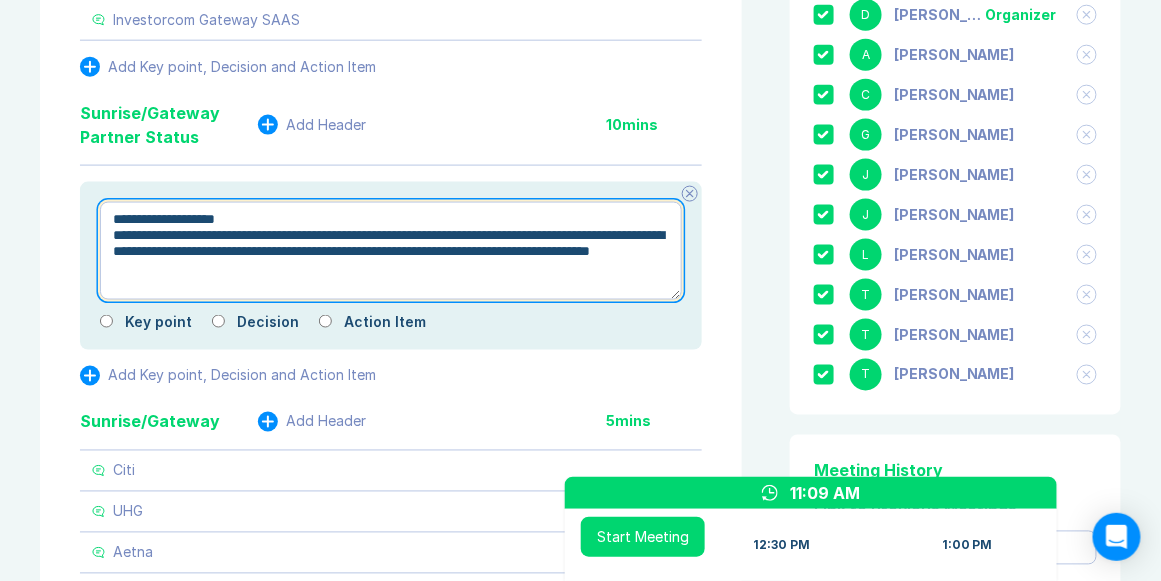 type on "*" 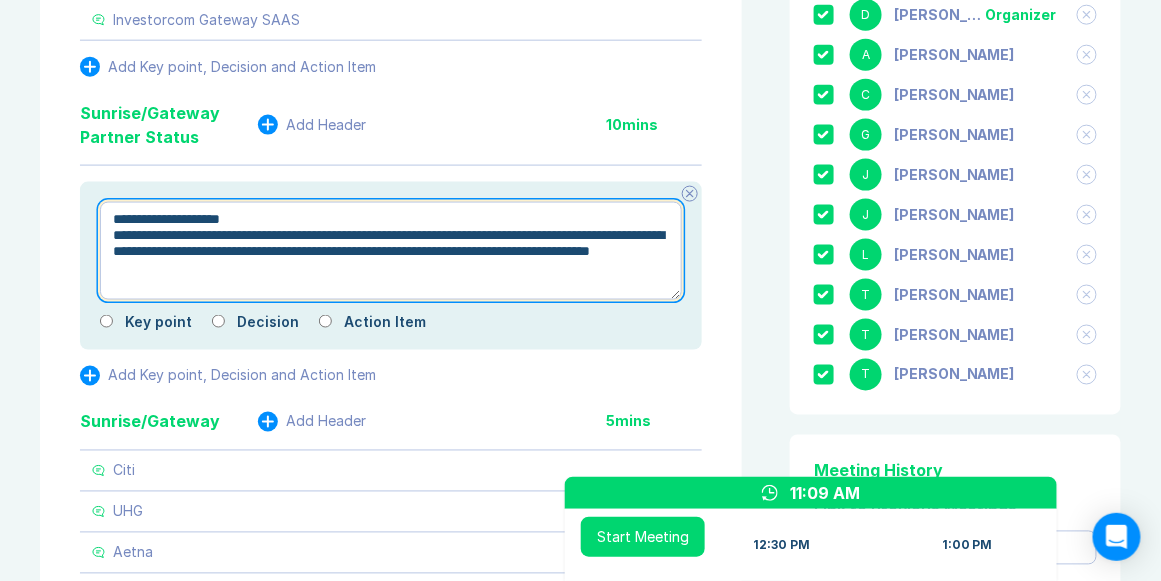 type on "*" 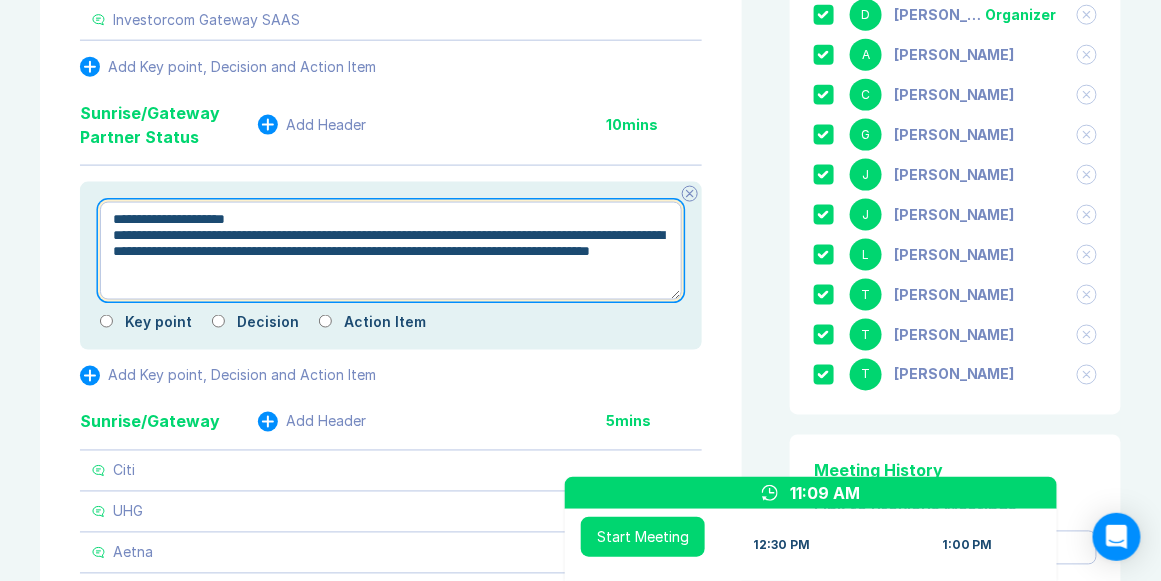 type on "*" 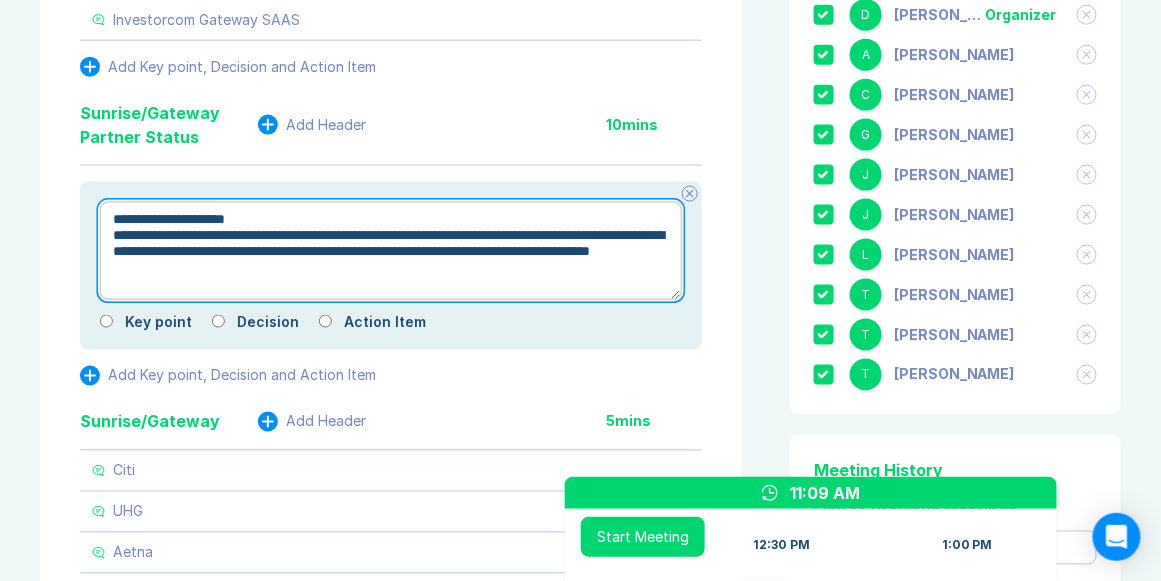type on "**********" 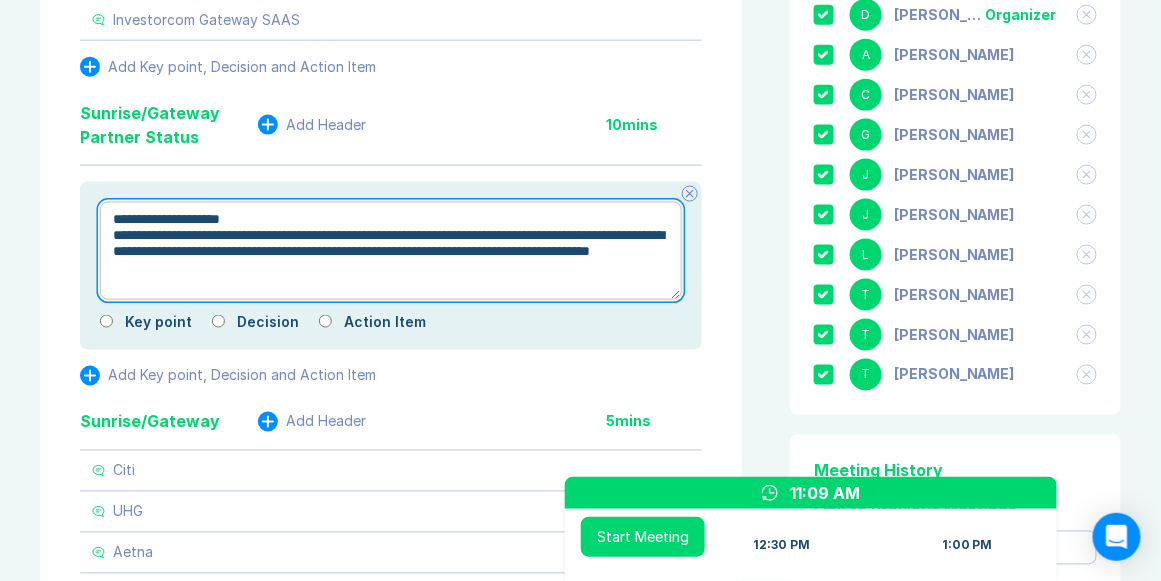 type on "*" 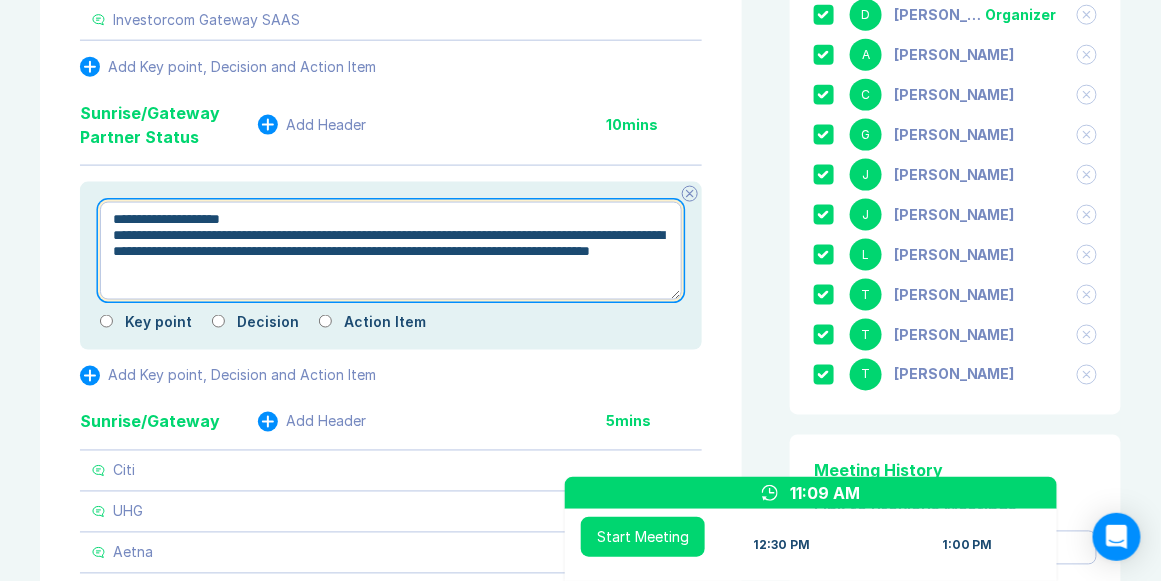 type on "**********" 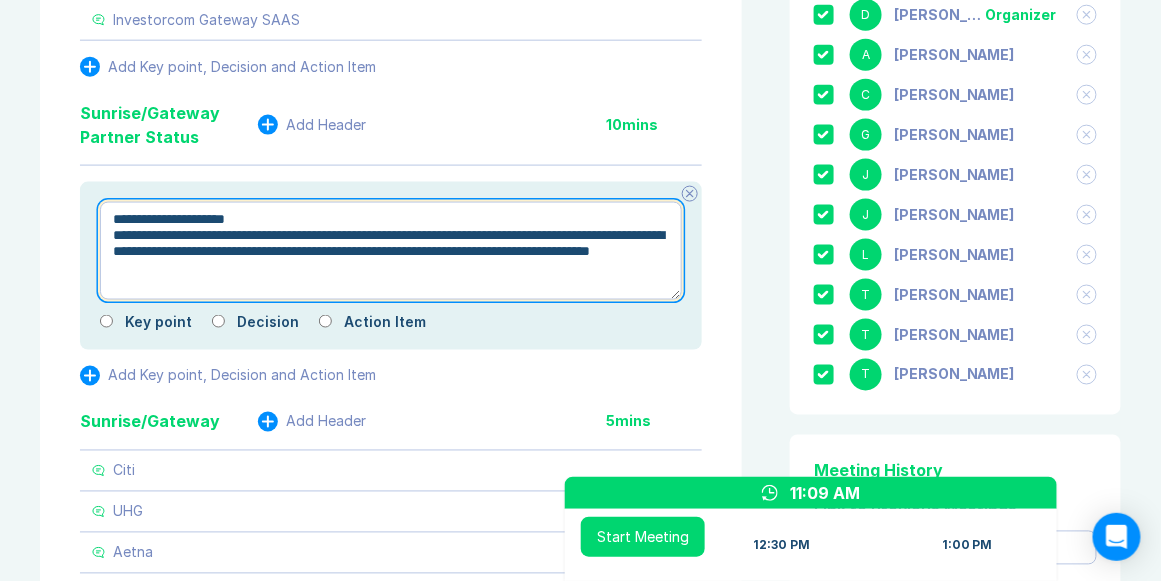 type on "*" 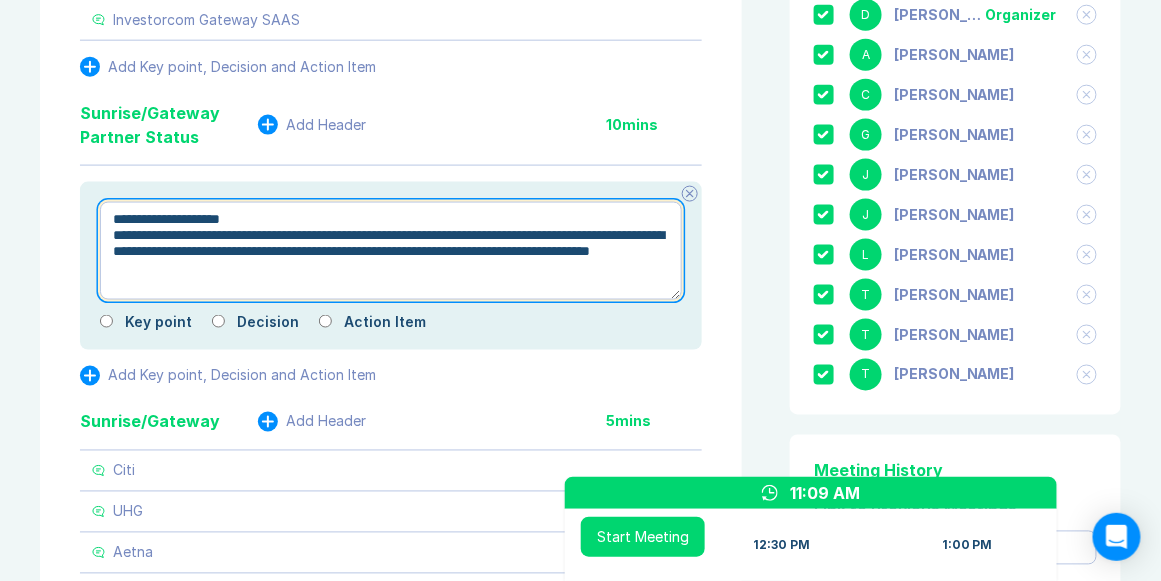 type on "**********" 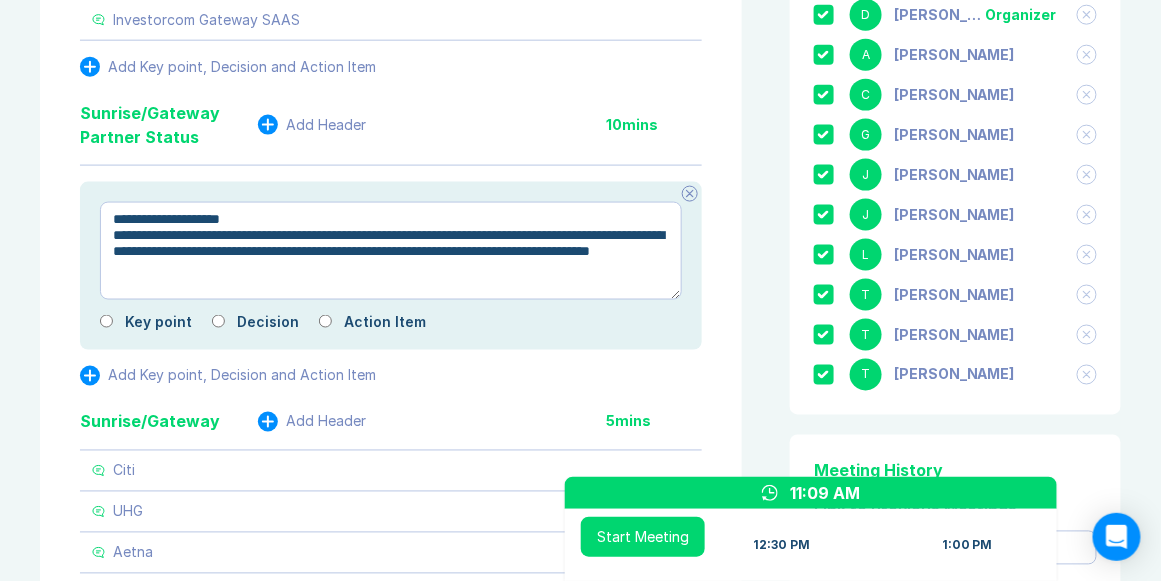 click 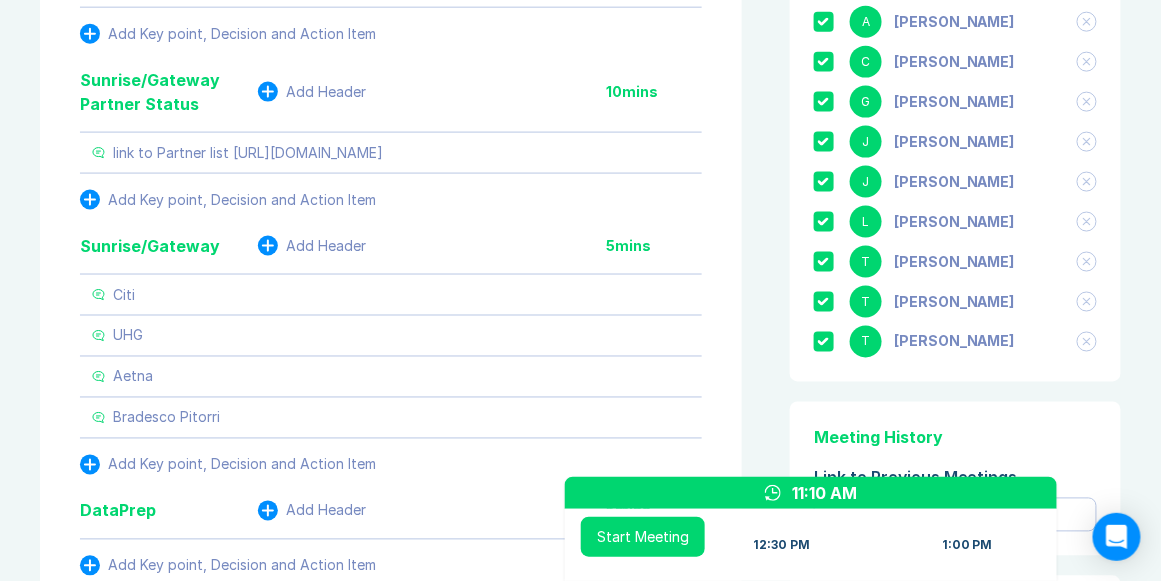 scroll, scrollTop: 685, scrollLeft: 0, axis: vertical 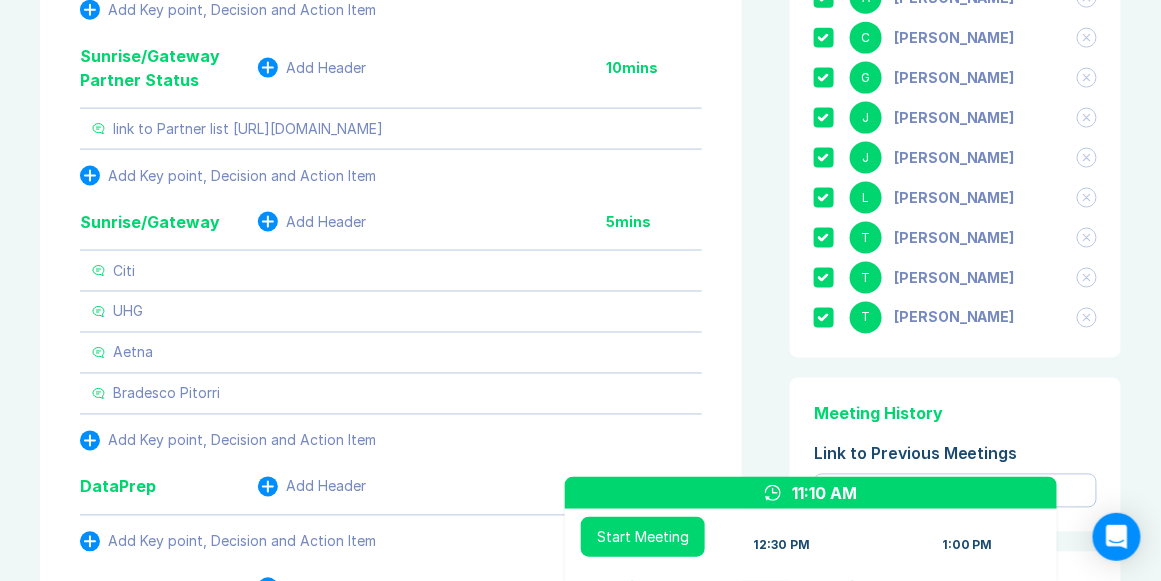 click 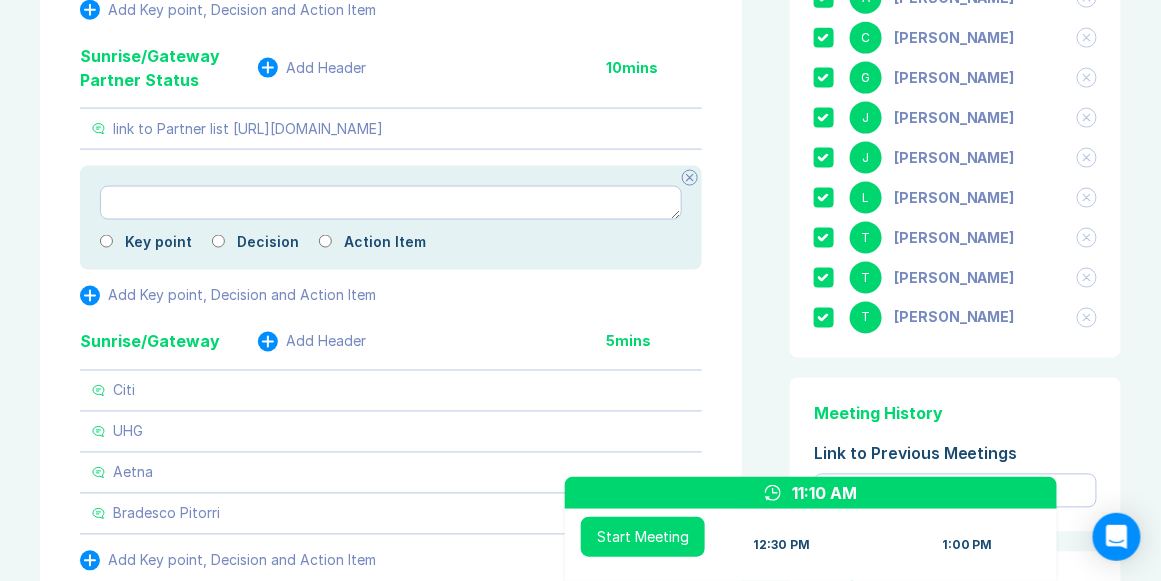 type on "*" 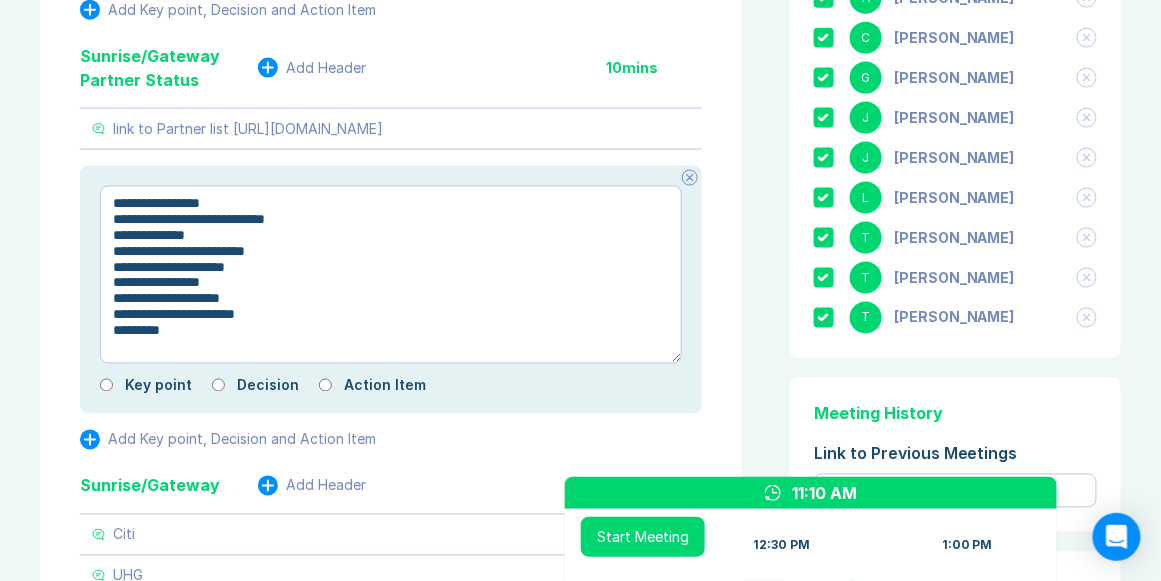 drag, startPoint x: 113, startPoint y: 250, endPoint x: 269, endPoint y: 250, distance: 156 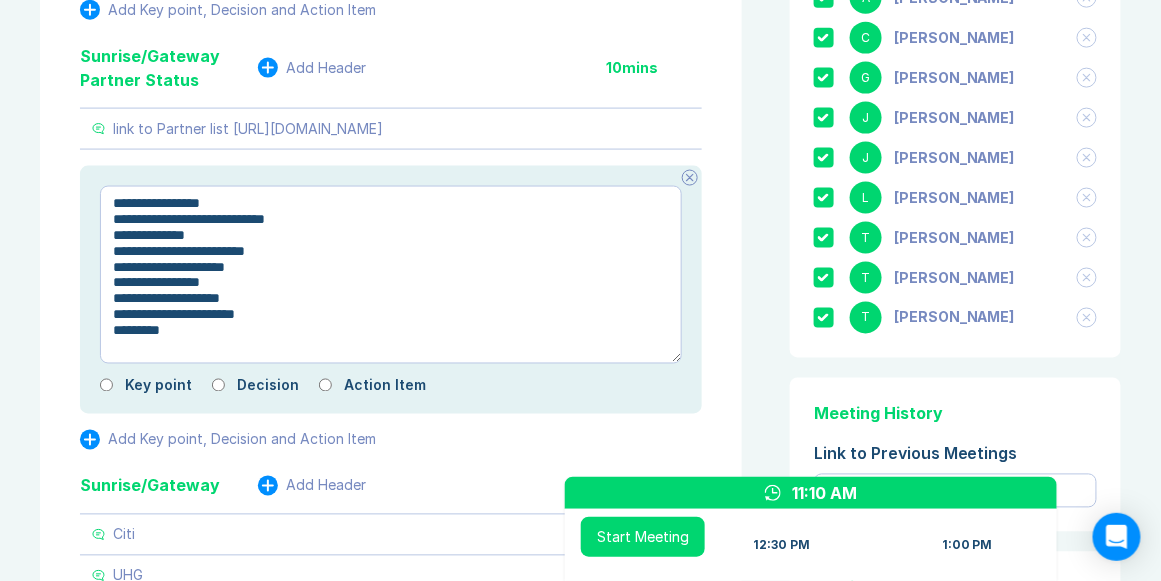 type on "*" 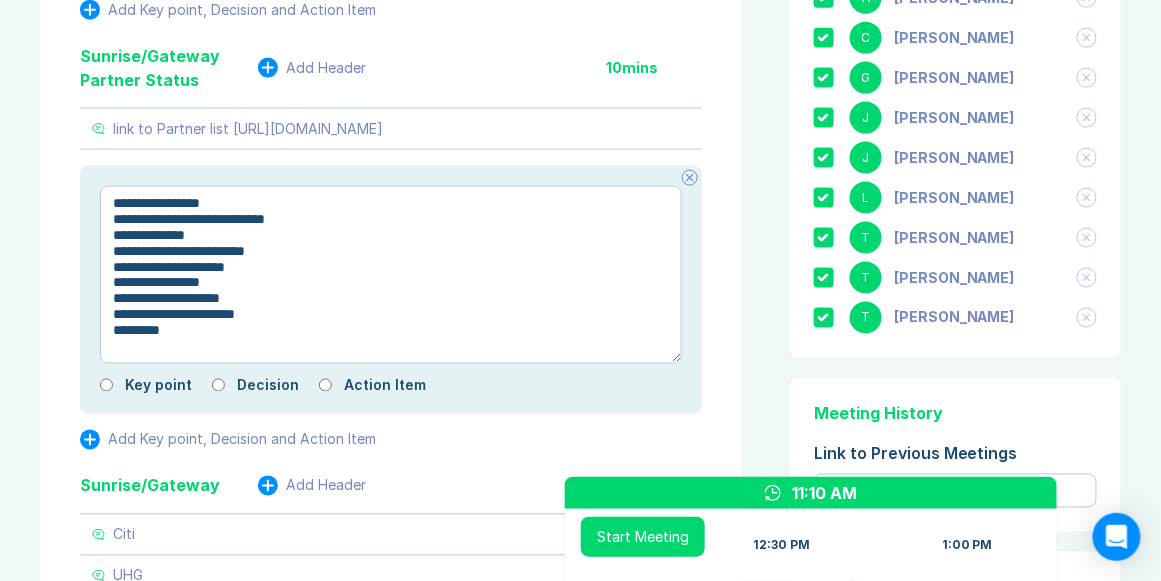 type on "**********" 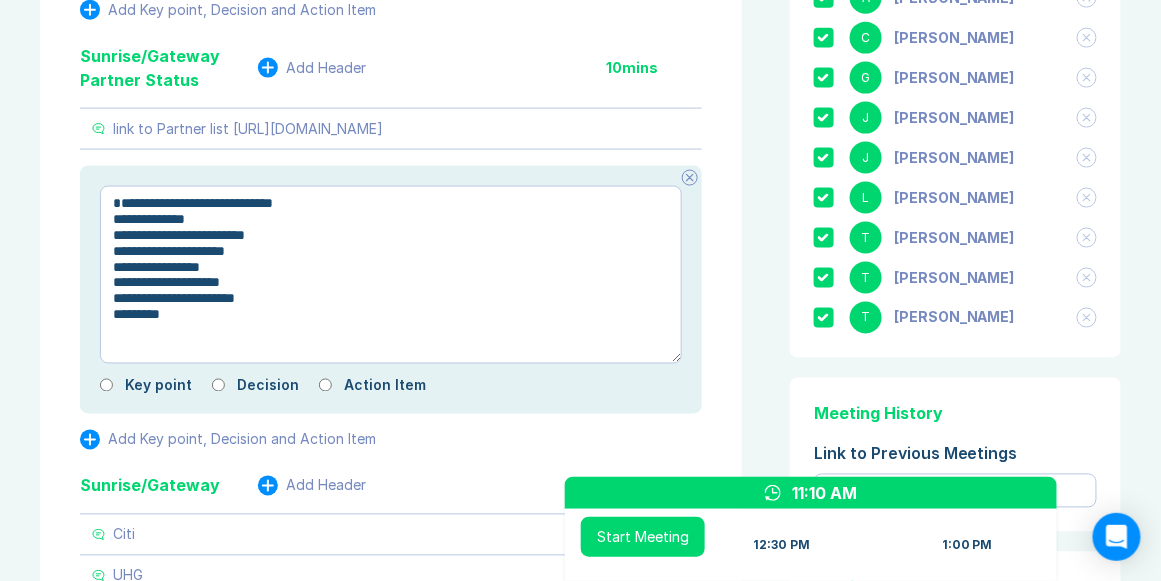 drag, startPoint x: 122, startPoint y: 283, endPoint x: 258, endPoint y: 376, distance: 164.7574 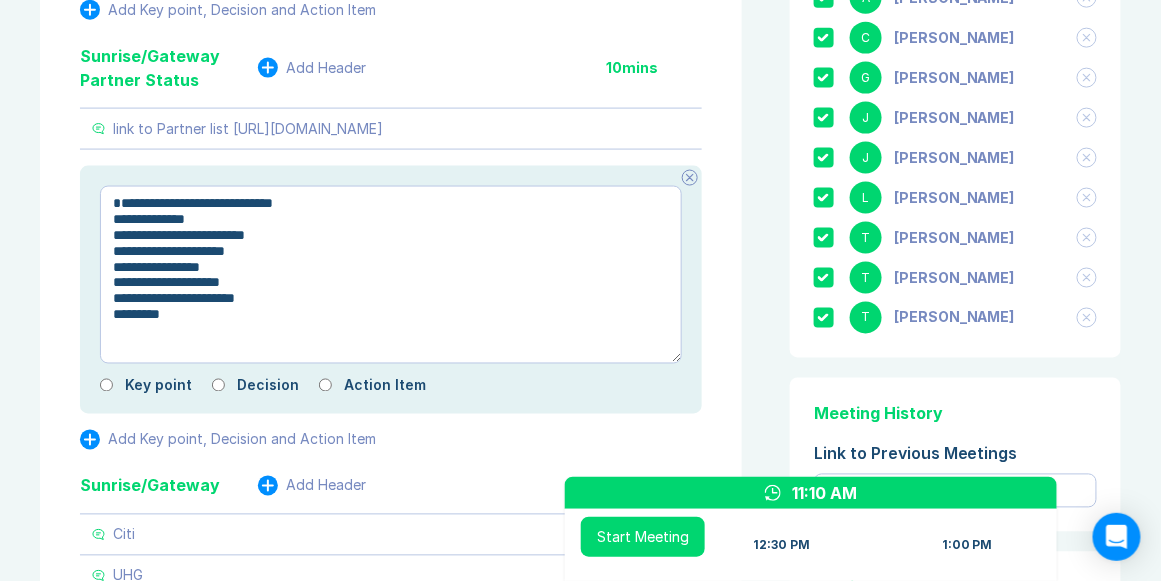 click on "**********" at bounding box center [391, 275] 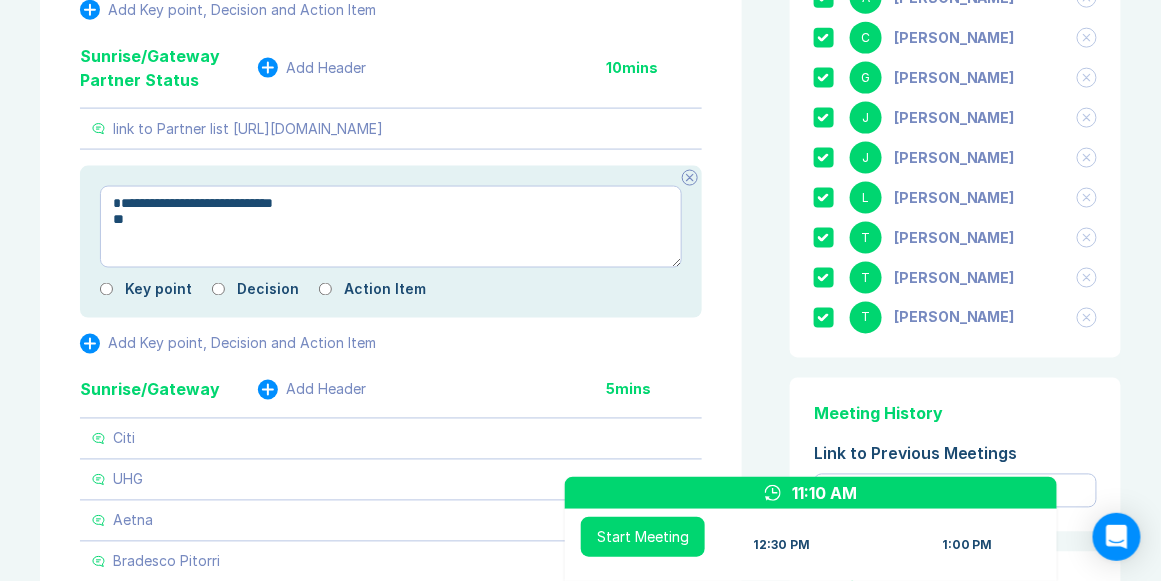 type on "*" 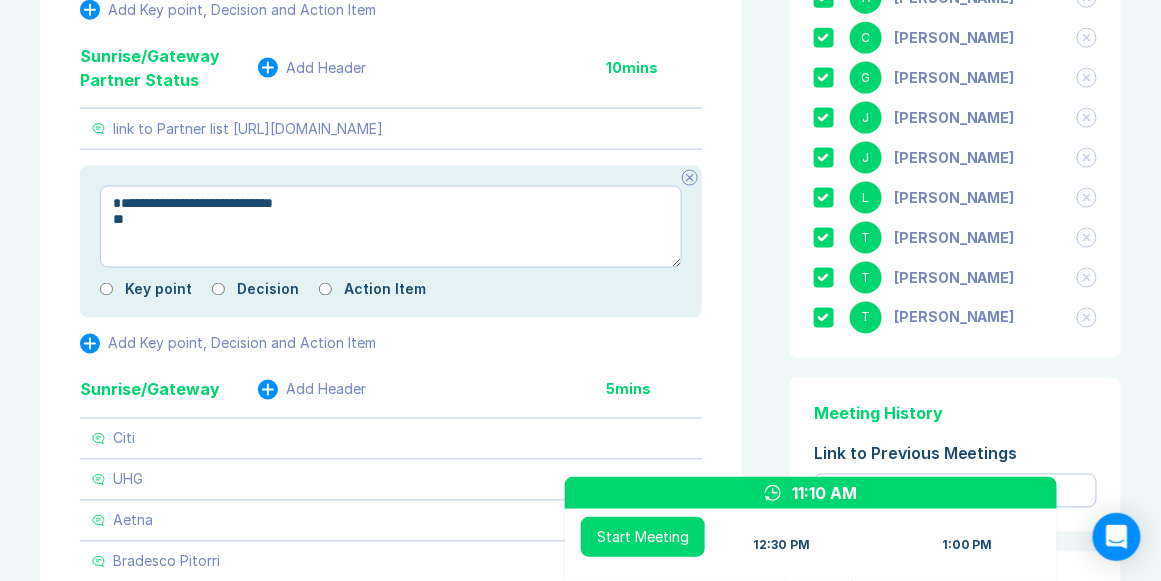 type on "**********" 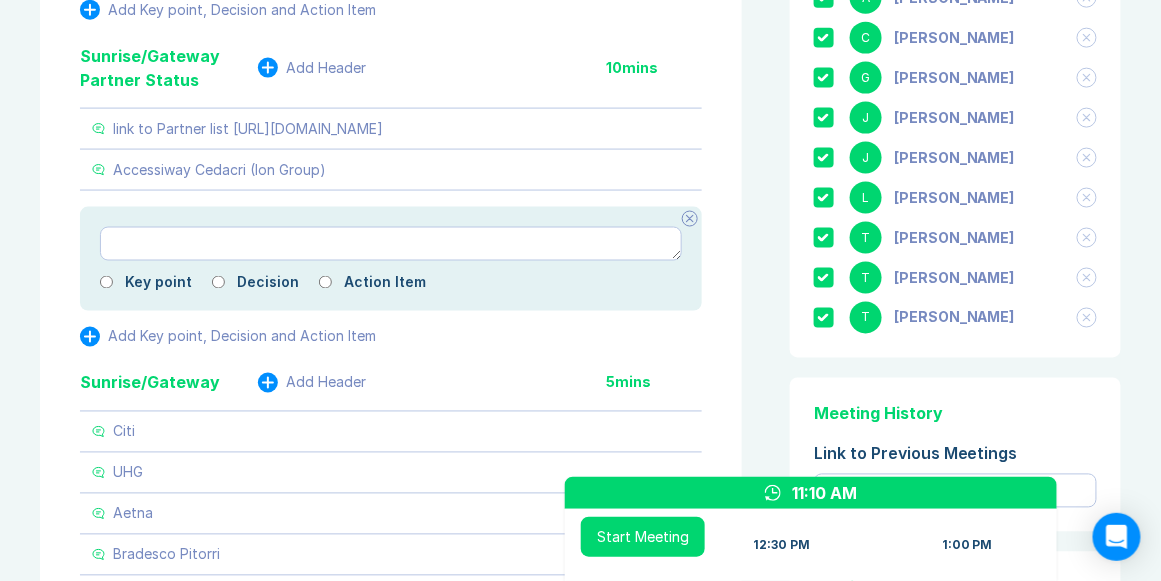 type on "*" 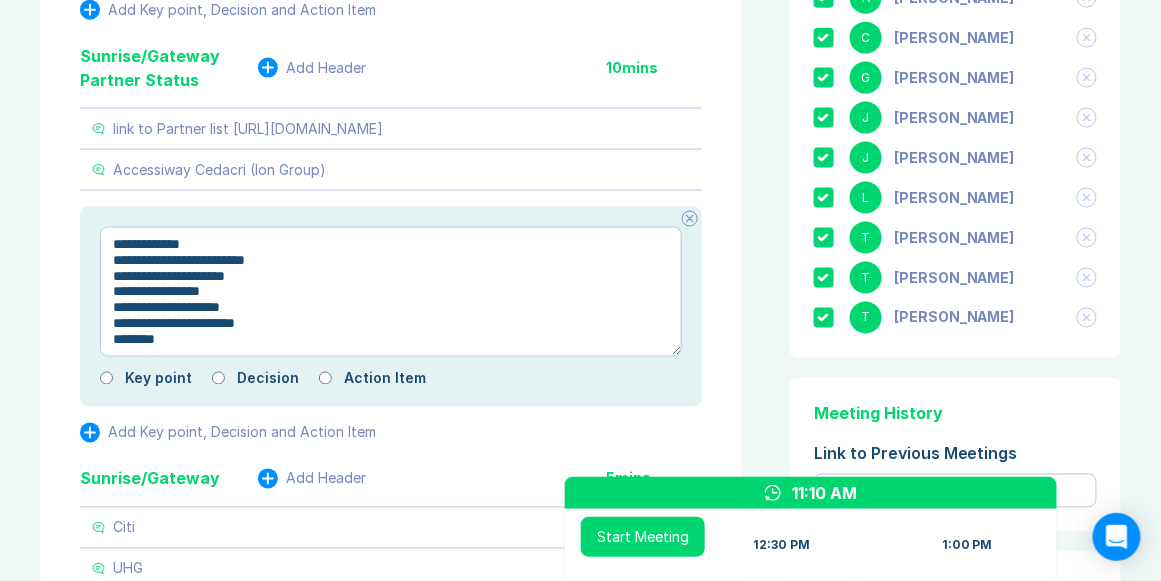 click on "**********" at bounding box center [391, 292] 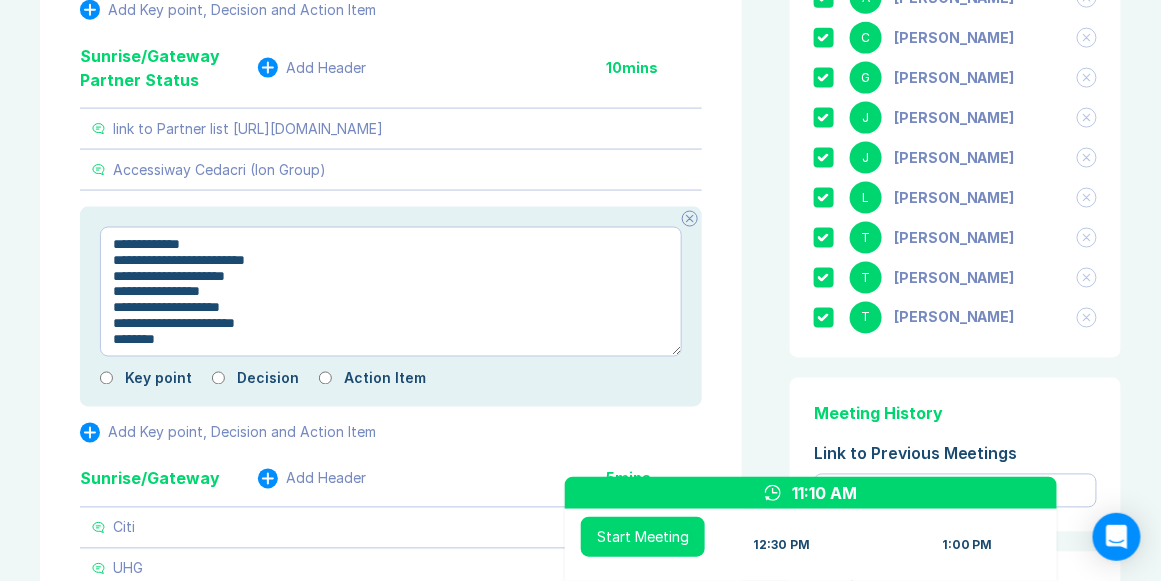 type on "*" 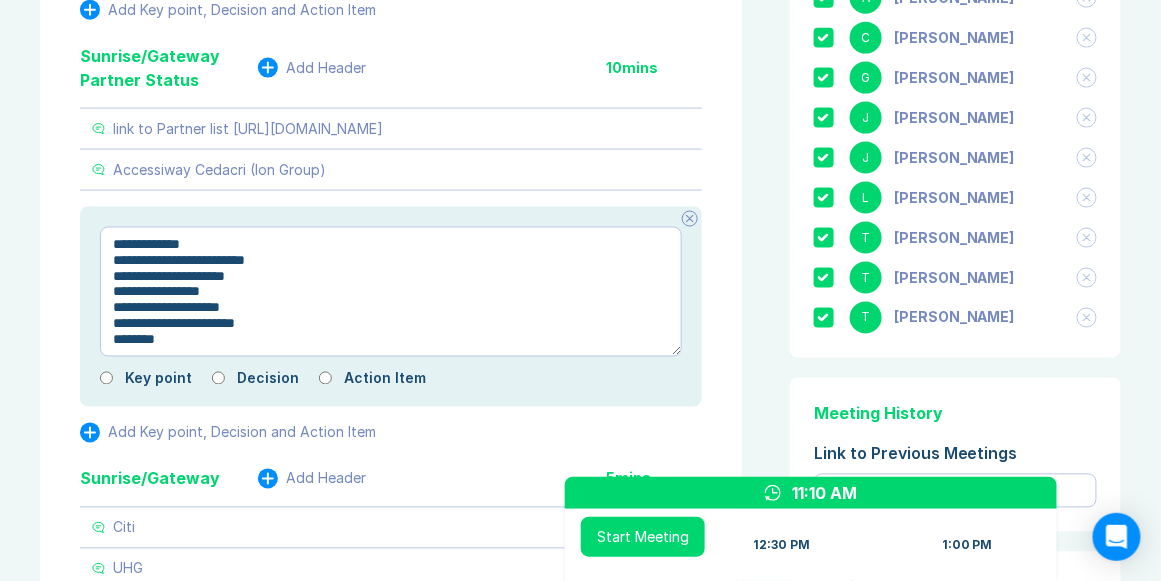 type on "**********" 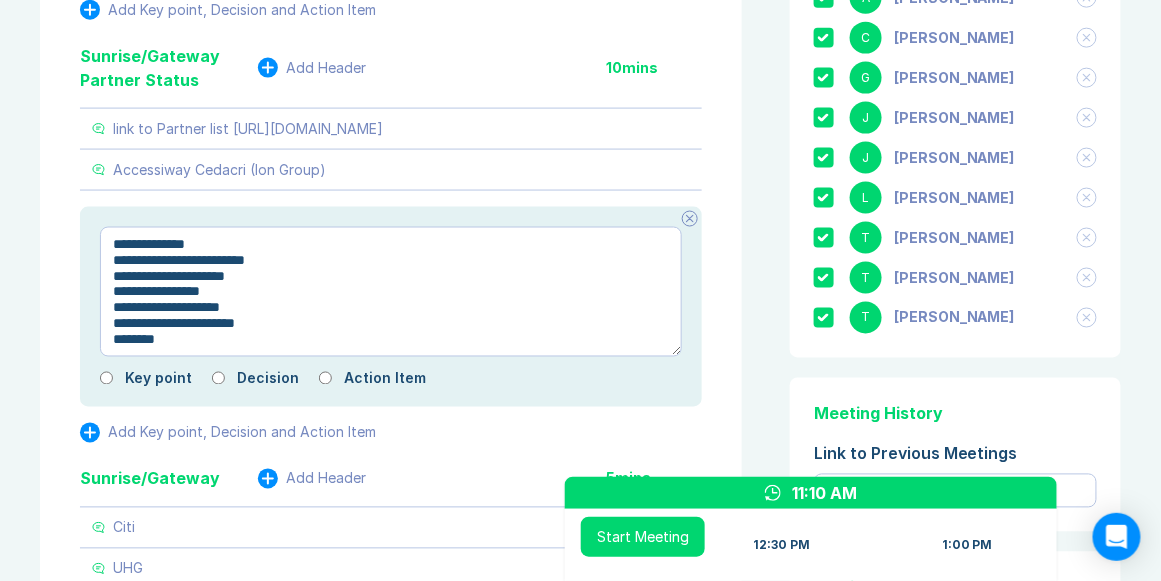 drag, startPoint x: 112, startPoint y: 305, endPoint x: 354, endPoint y: 386, distance: 255.196 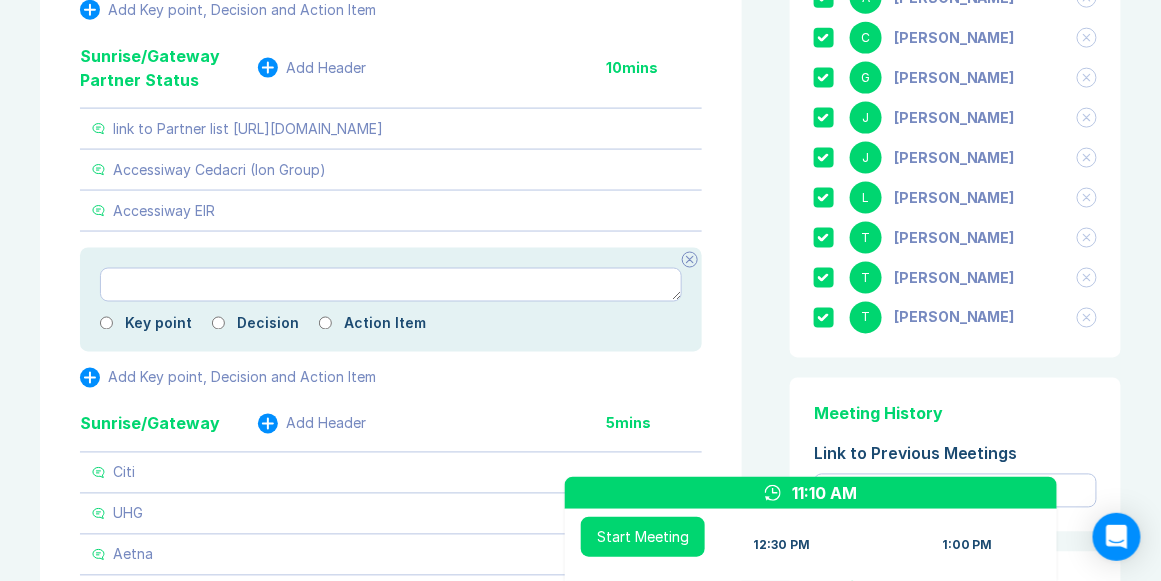 type on "*" 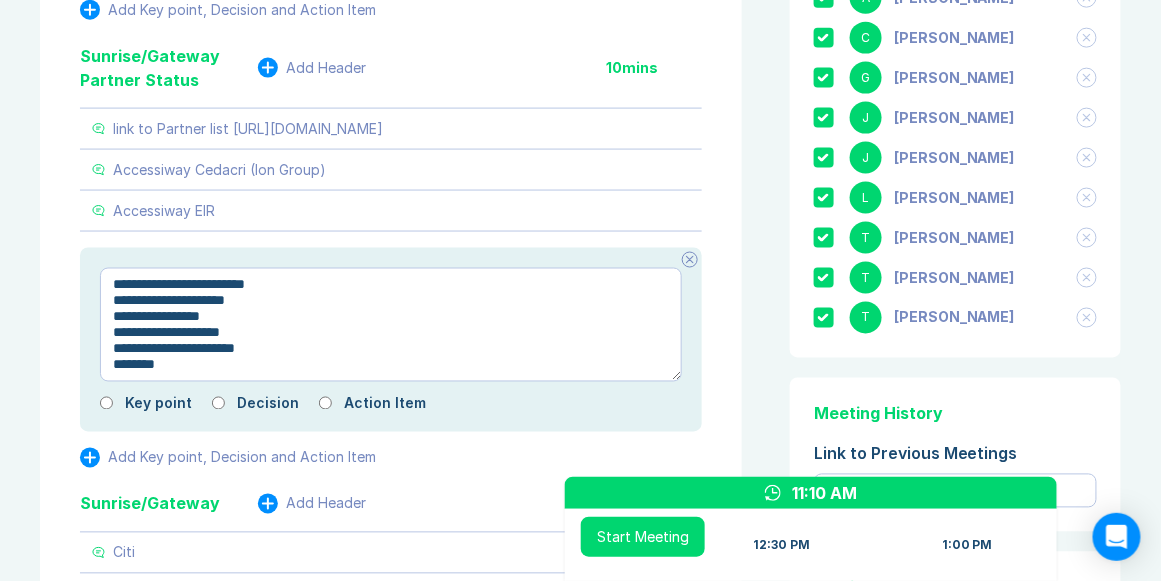 drag, startPoint x: 112, startPoint y: 346, endPoint x: 326, endPoint y: 407, distance: 222.52415 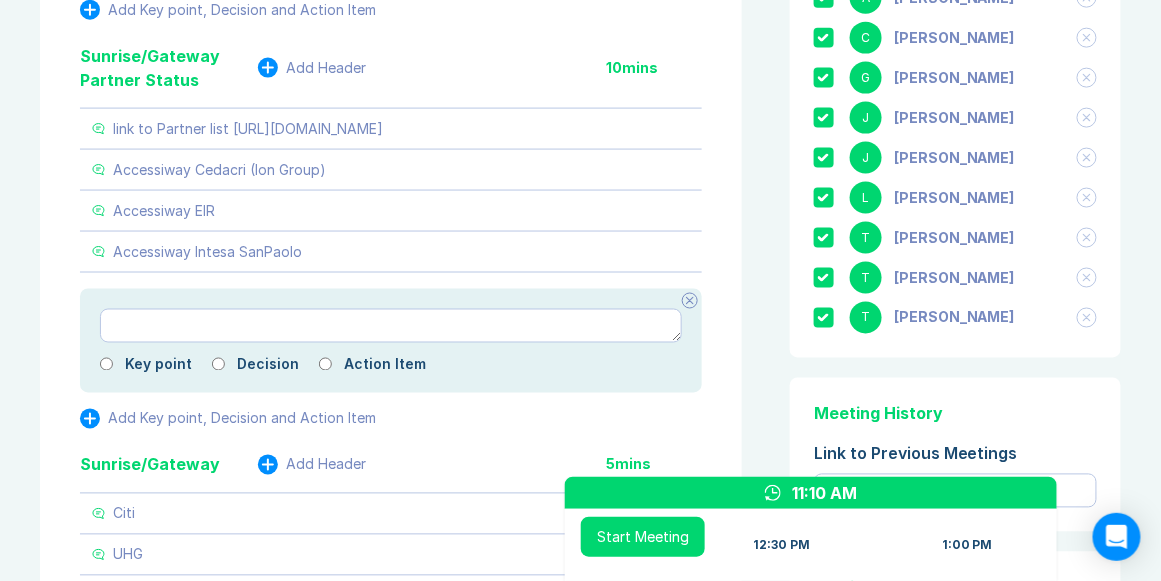 type on "*" 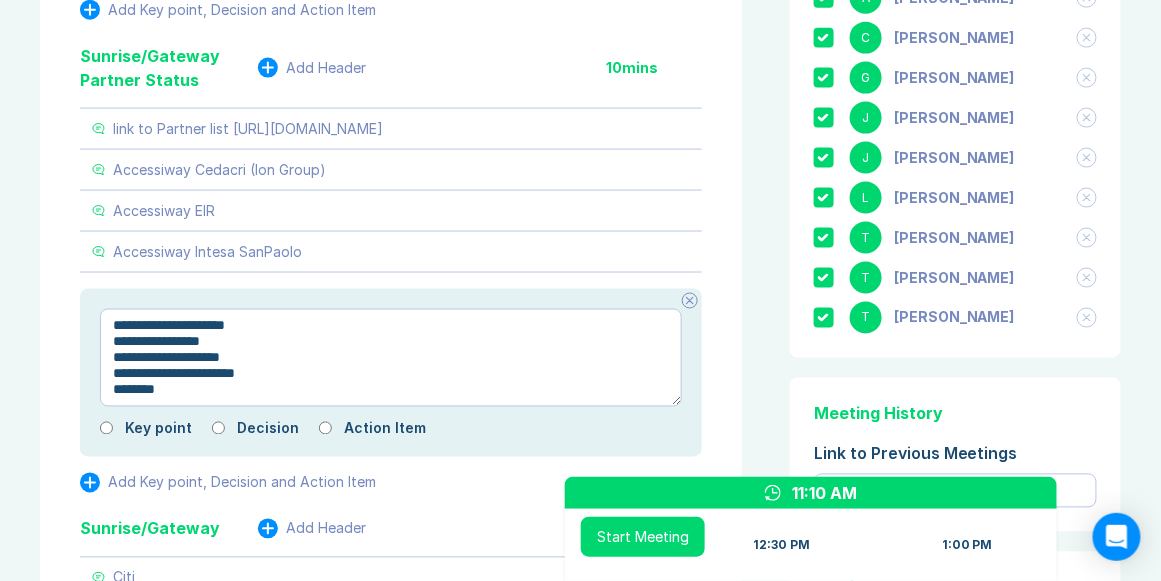 drag, startPoint x: 112, startPoint y: 387, endPoint x: 231, endPoint y: 438, distance: 129.46814 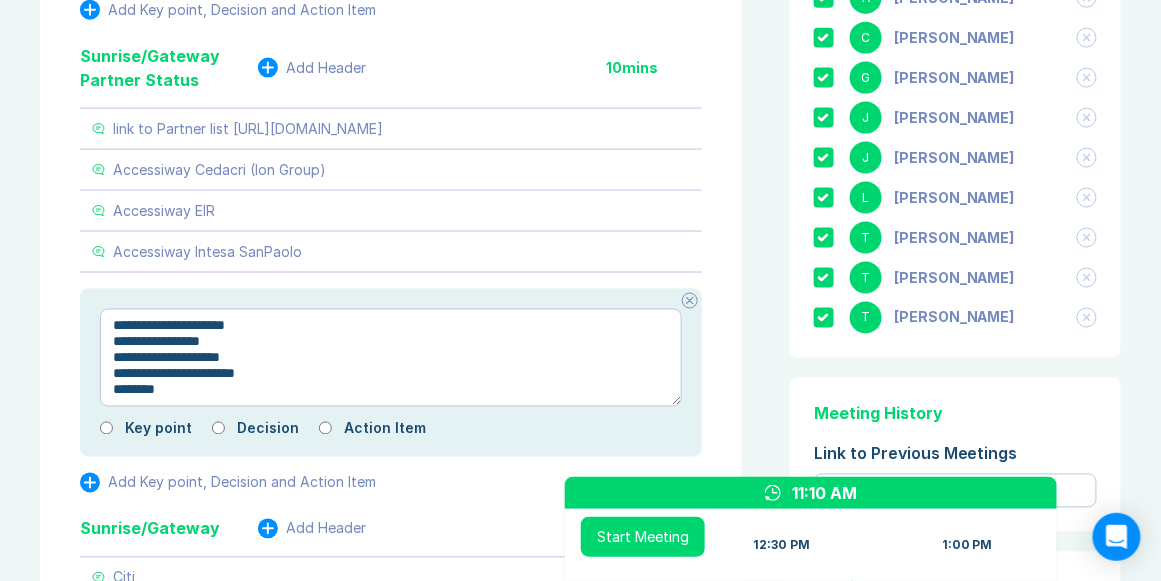 type on "*" 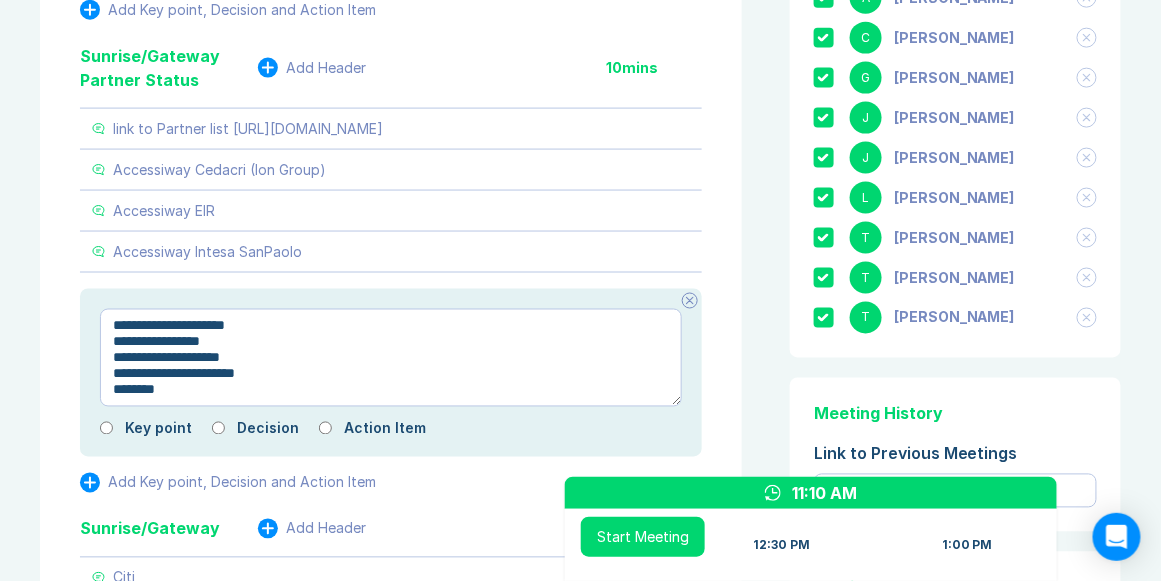 type on "**********" 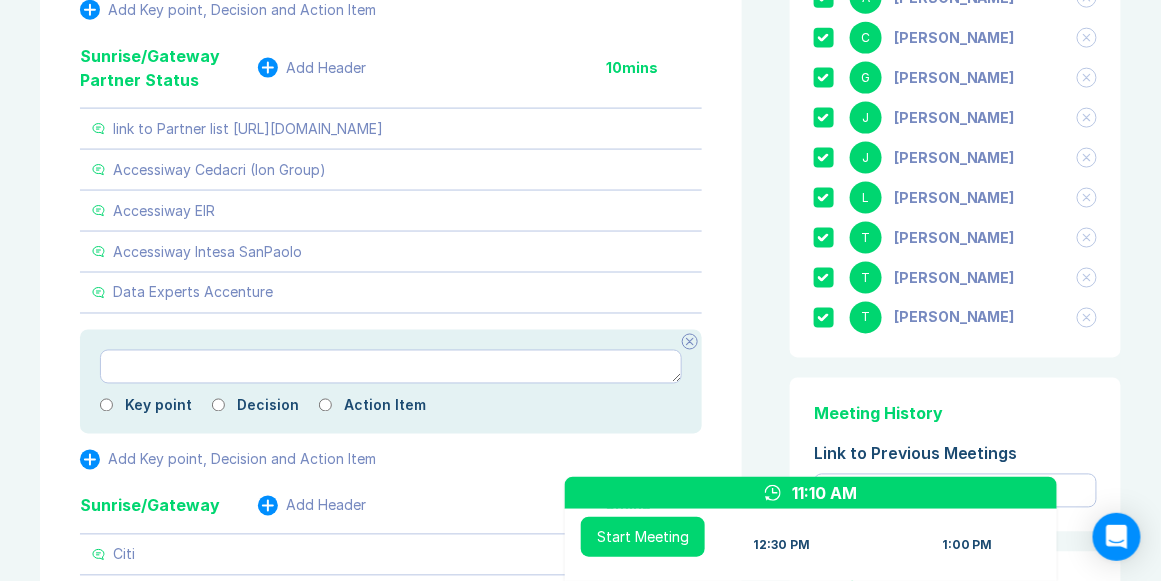type on "*" 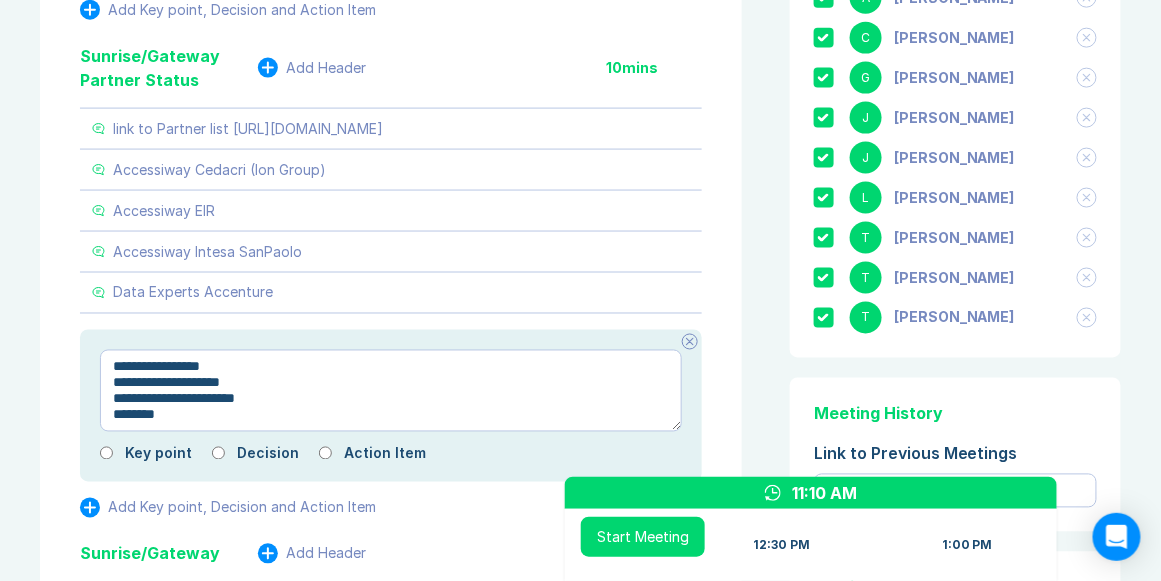 drag, startPoint x: 112, startPoint y: 427, endPoint x: 149, endPoint y: 439, distance: 38.8973 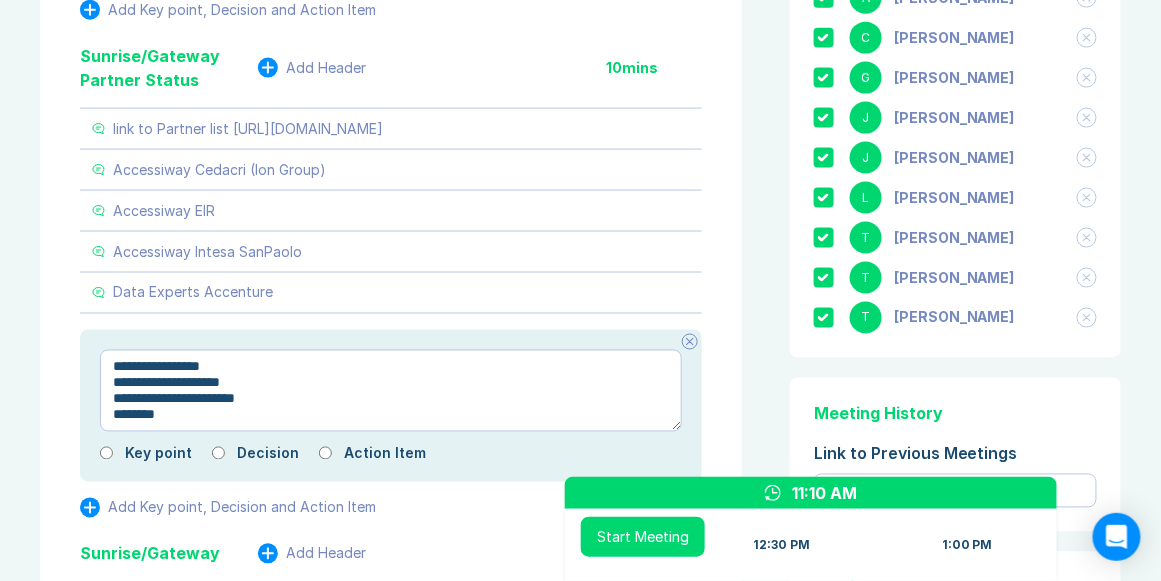 drag, startPoint x: 239, startPoint y: 439, endPoint x: 223, endPoint y: 442, distance: 16.27882 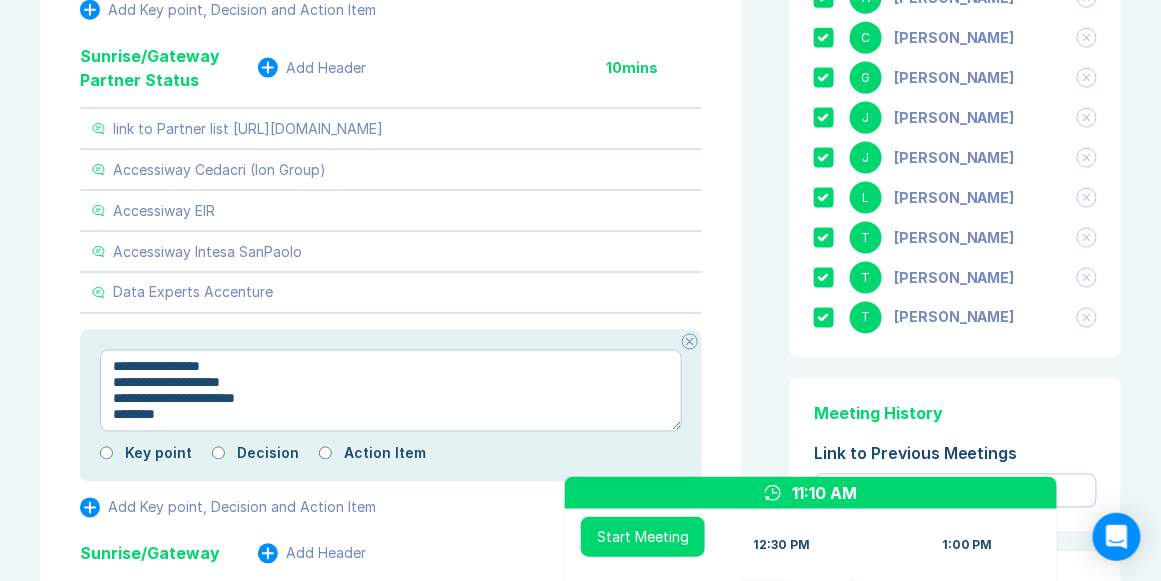 click on "**********" at bounding box center [391, 391] 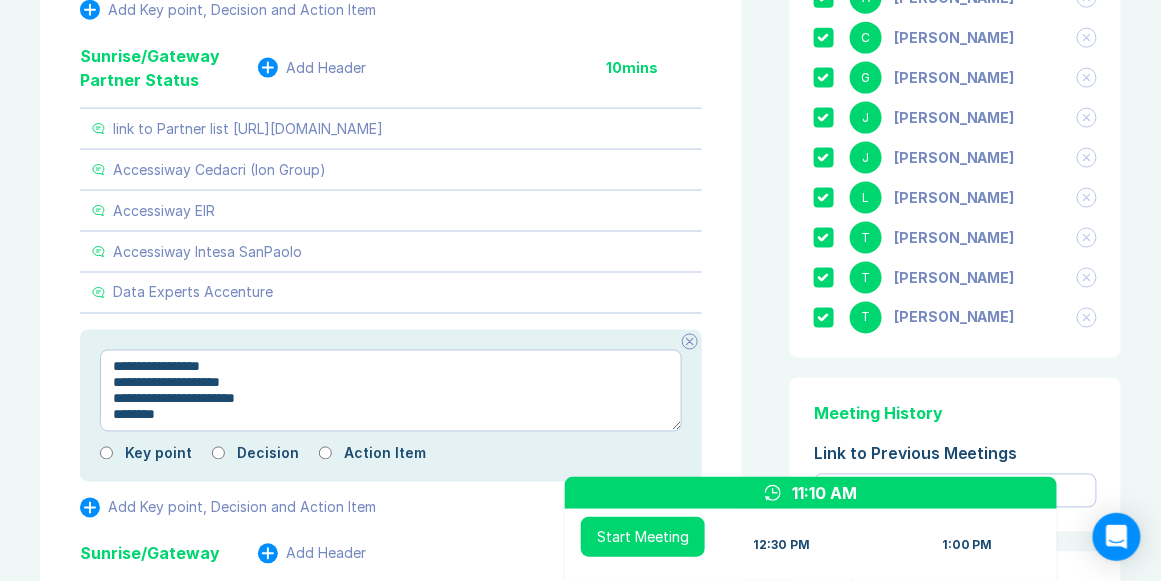 drag, startPoint x: 116, startPoint y: 429, endPoint x: 218, endPoint y: 465, distance: 108.16654 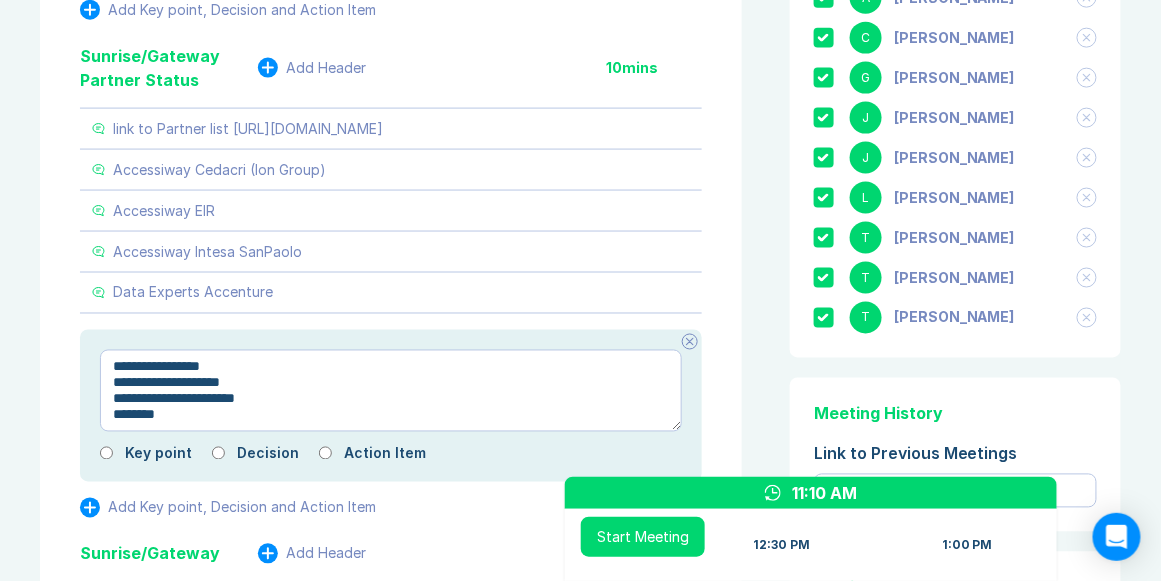 click on "**********" at bounding box center [391, 391] 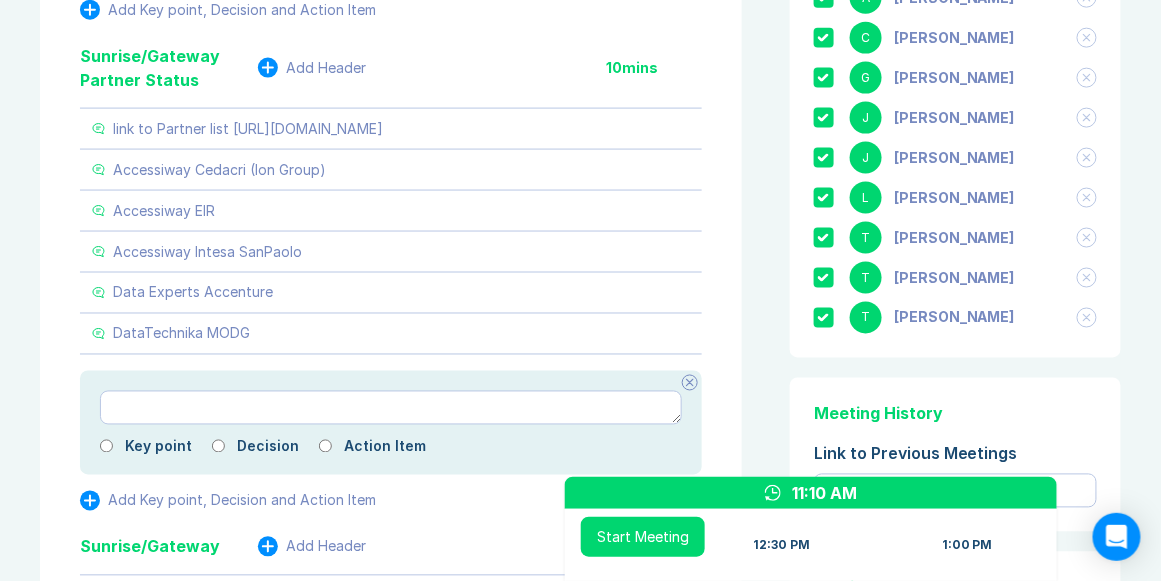 type on "*" 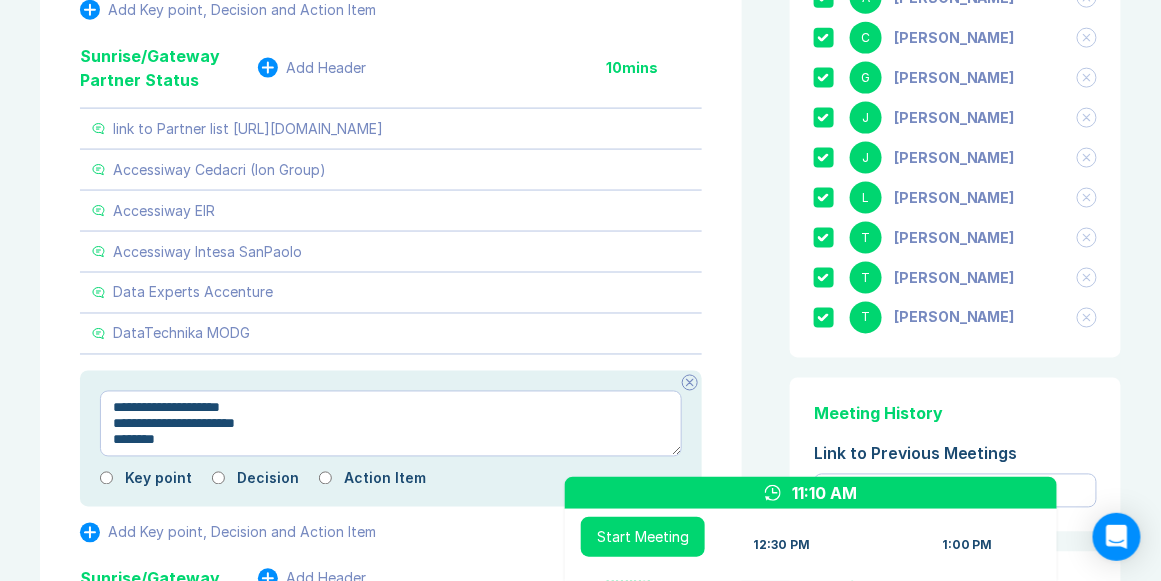 drag, startPoint x: 112, startPoint y: 469, endPoint x: 198, endPoint y: 490, distance: 88.52683 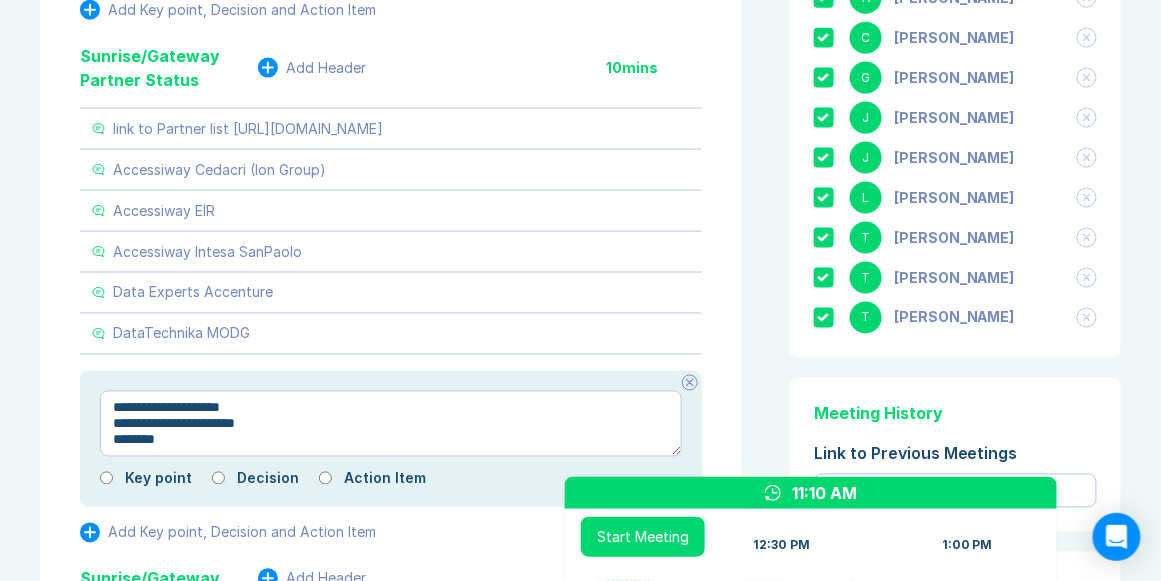 click on "**********" at bounding box center [391, 424] 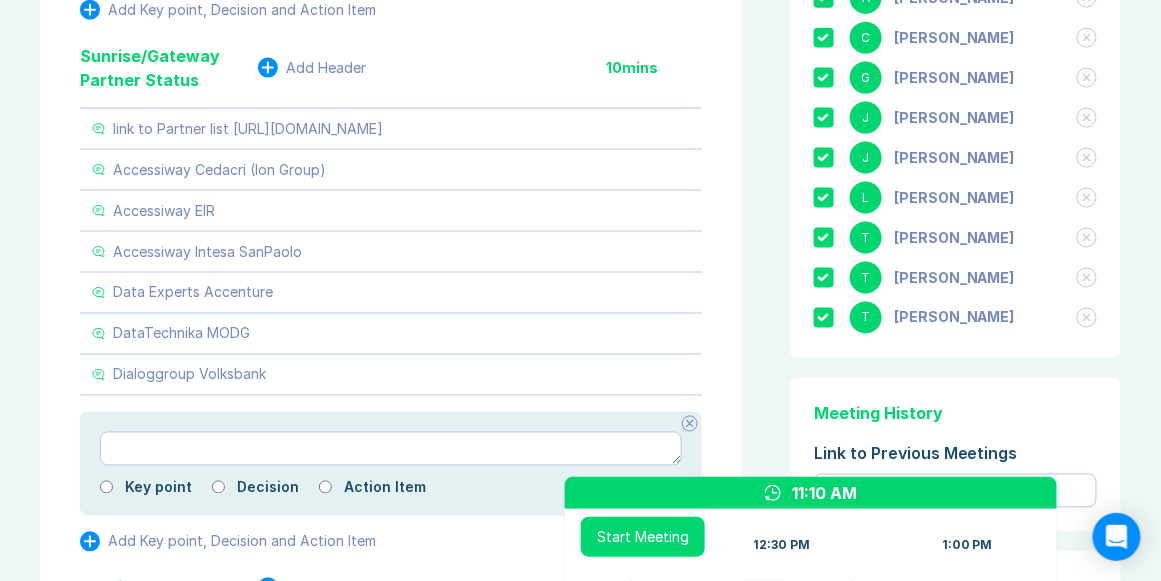 type on "*" 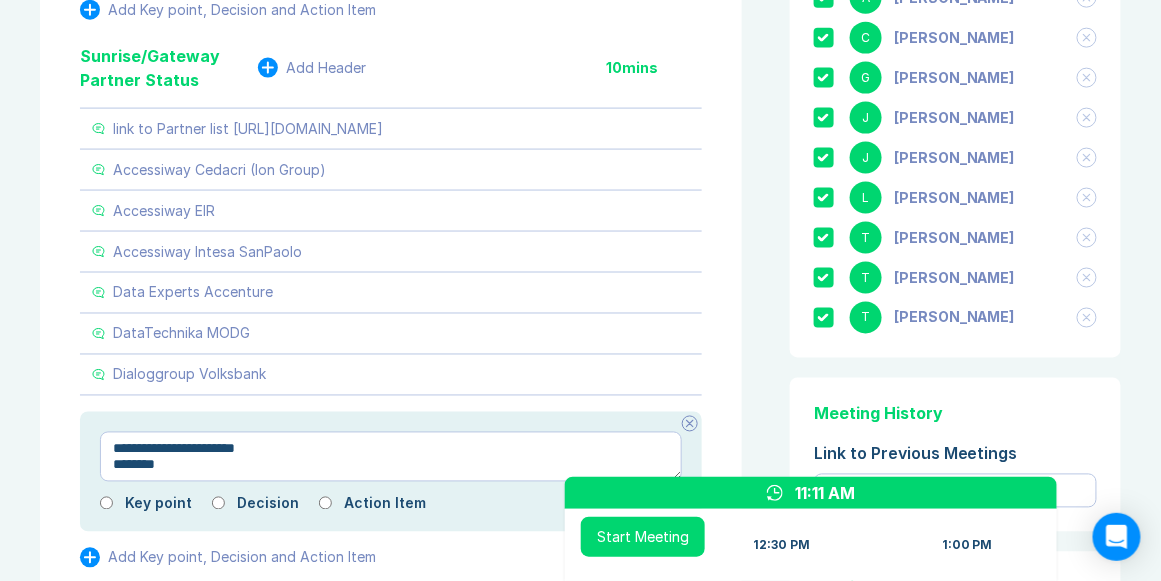 drag, startPoint x: 117, startPoint y: 512, endPoint x: 186, endPoint y: 518, distance: 69.260376 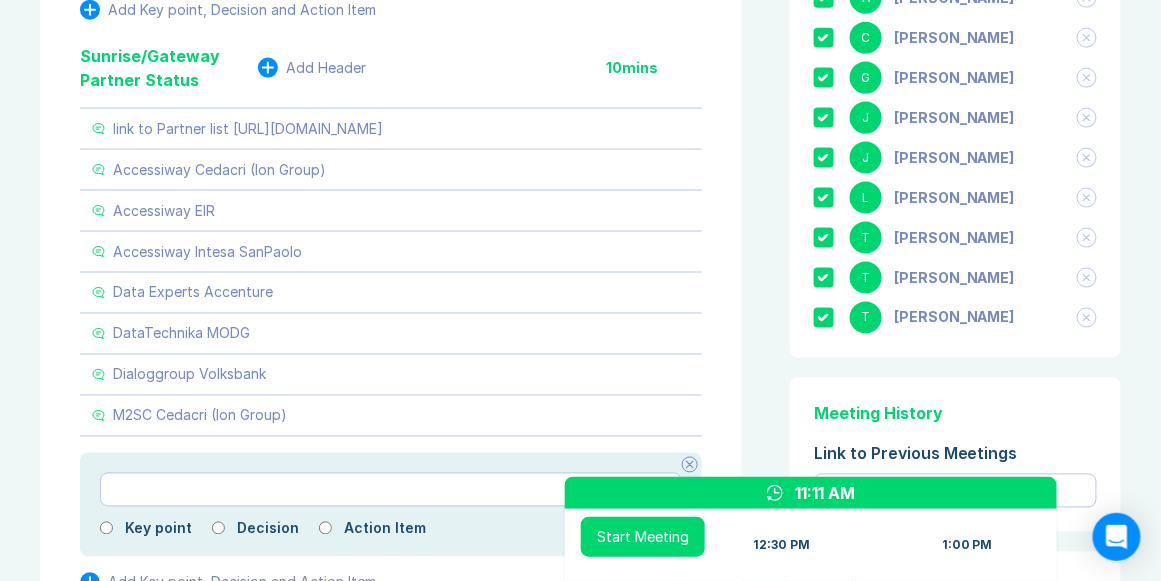 type on "*" 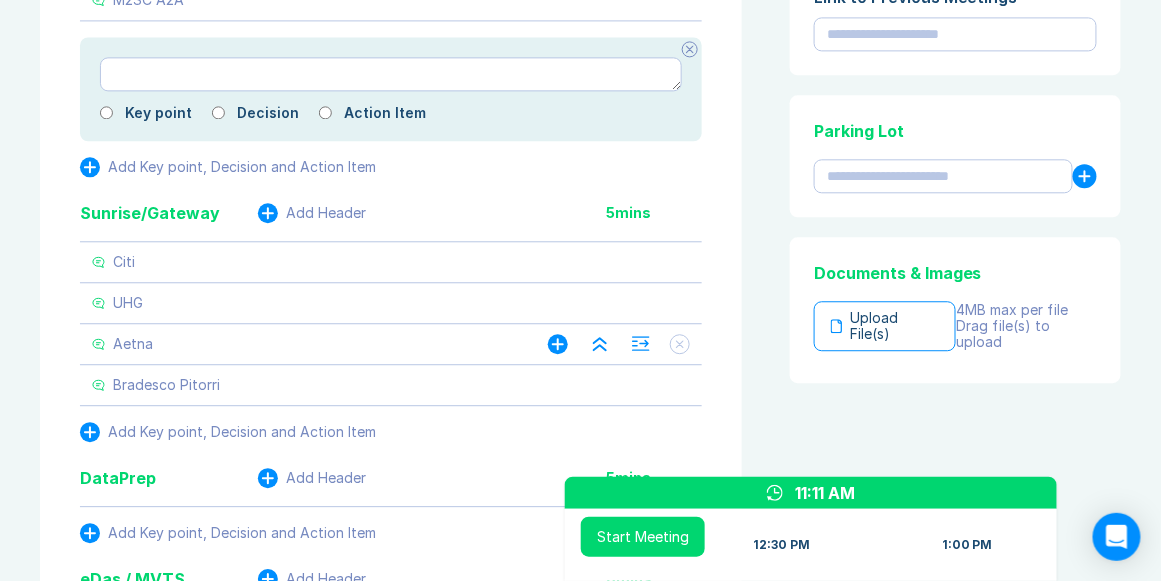 scroll, scrollTop: 1146, scrollLeft: 0, axis: vertical 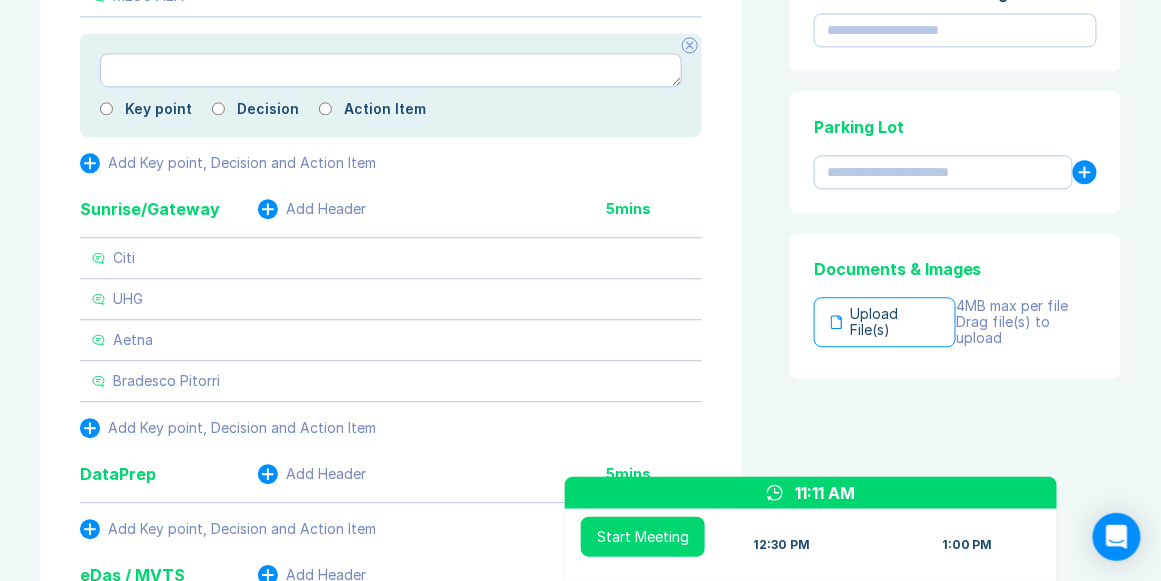 click 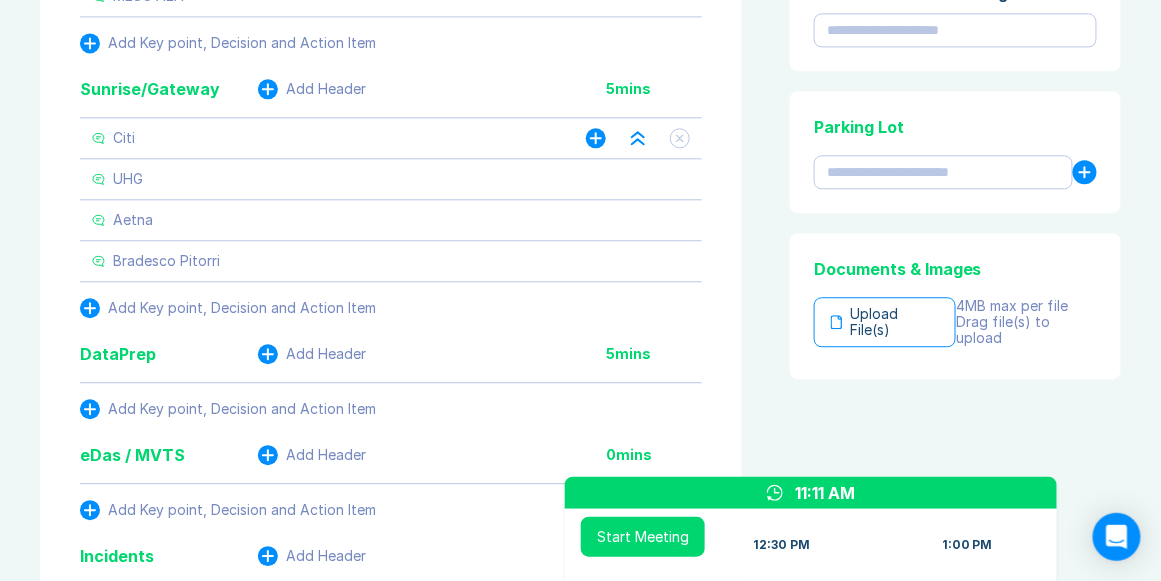 click 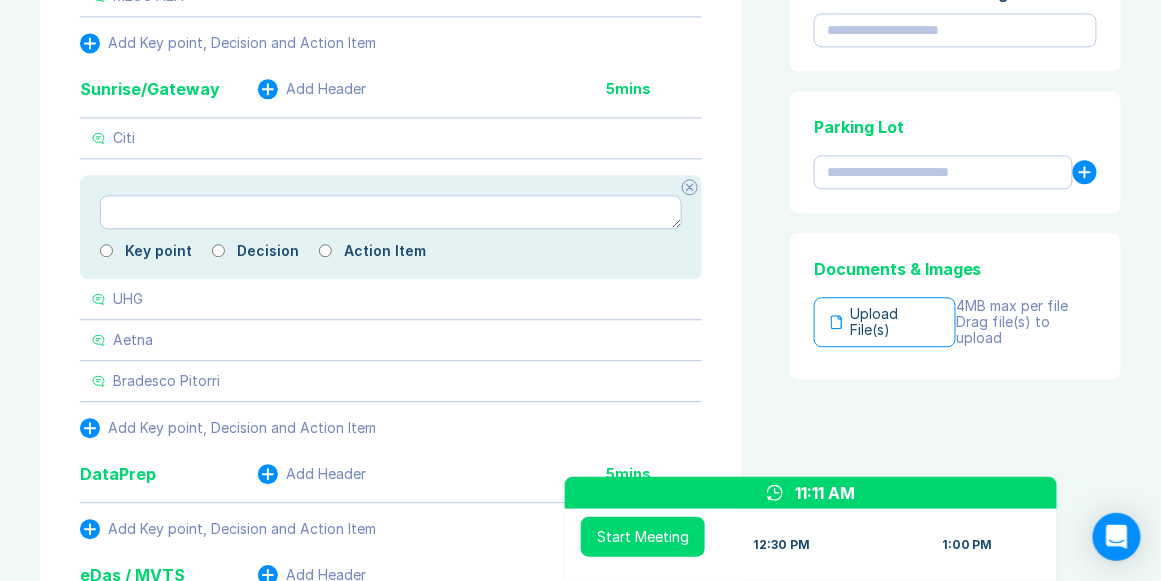 click at bounding box center (391, 212) 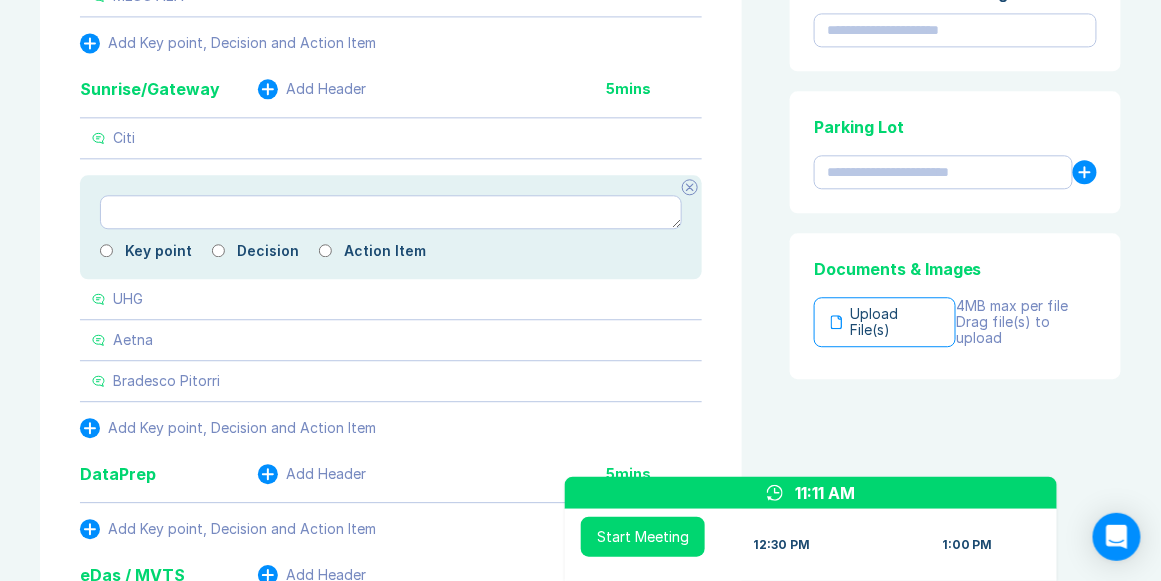 type on "*" 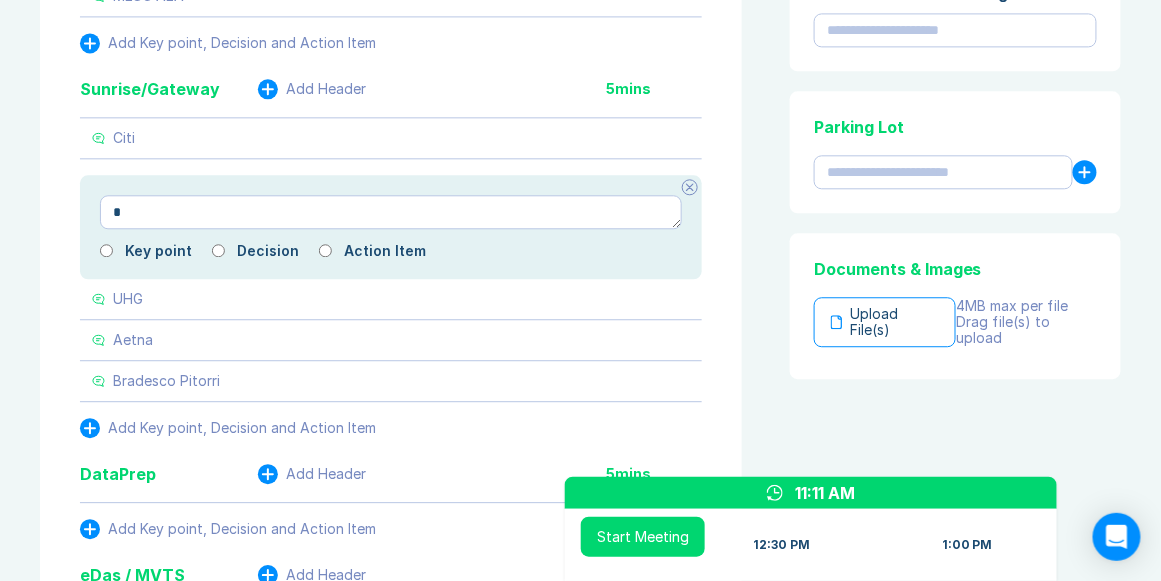 type on "*" 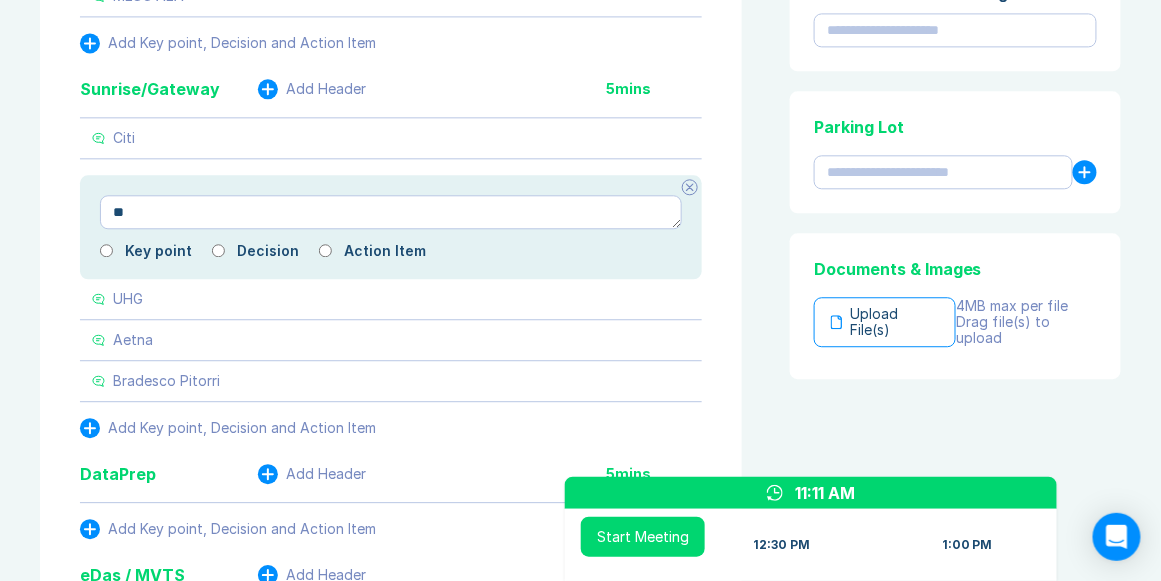 type on "*" 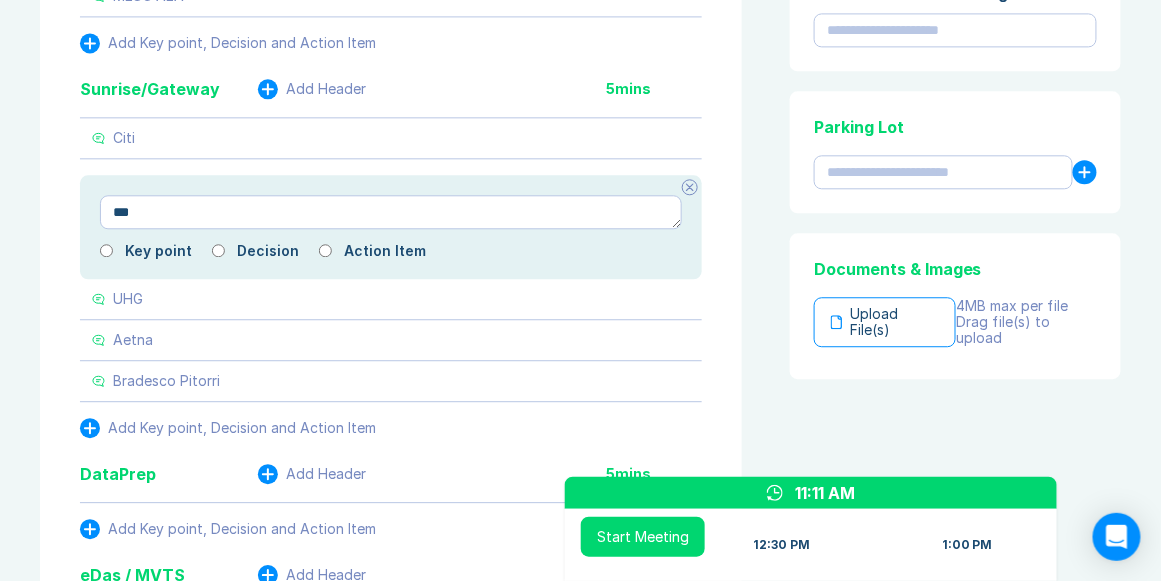 type on "*" 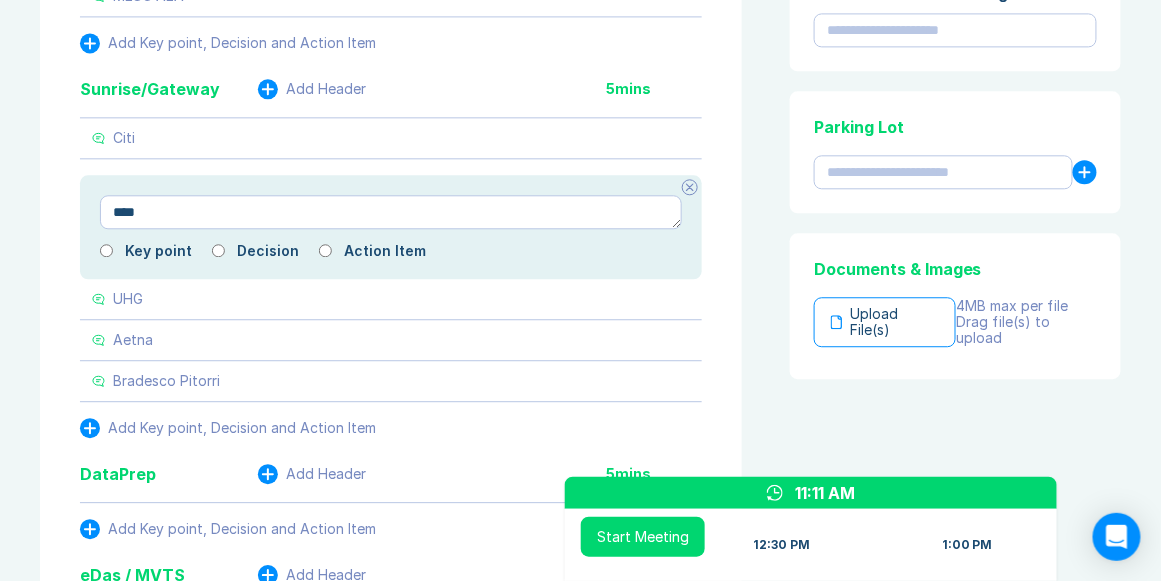 type on "*" 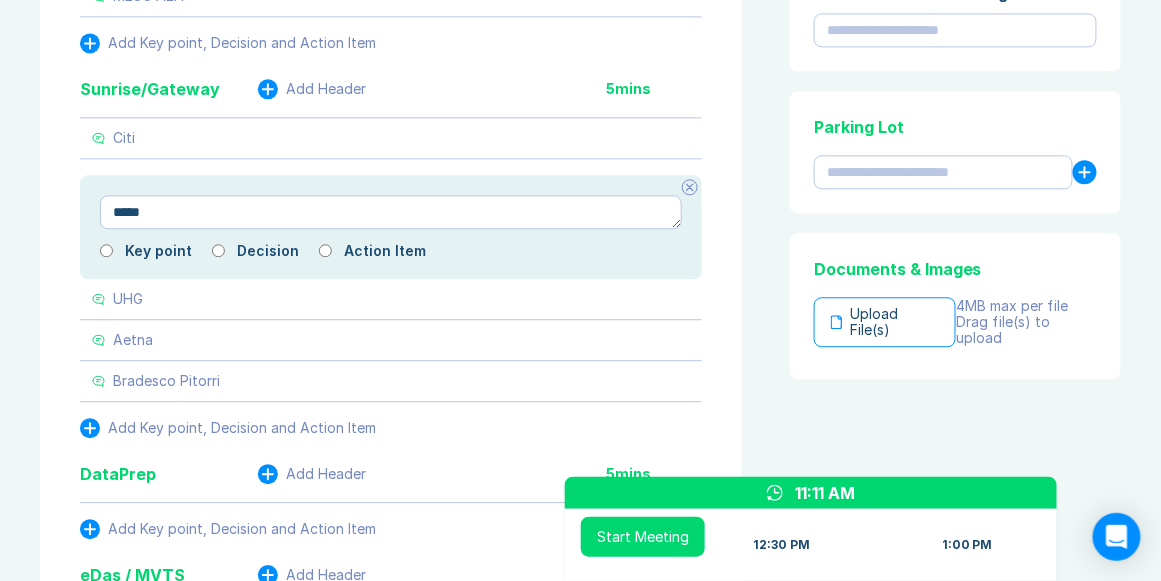 type on "*" 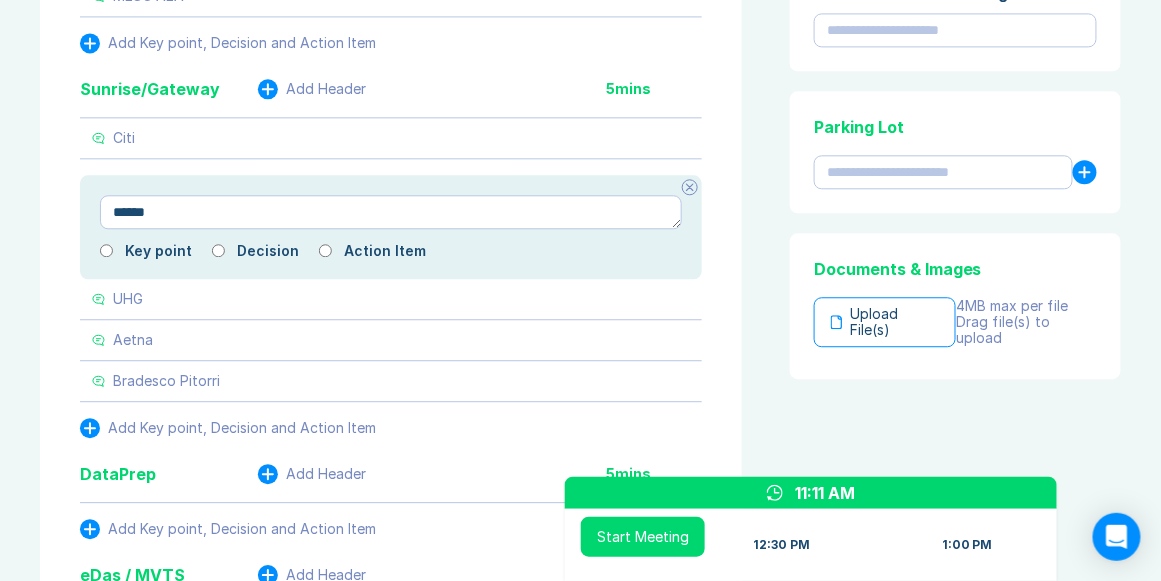 type on "*" 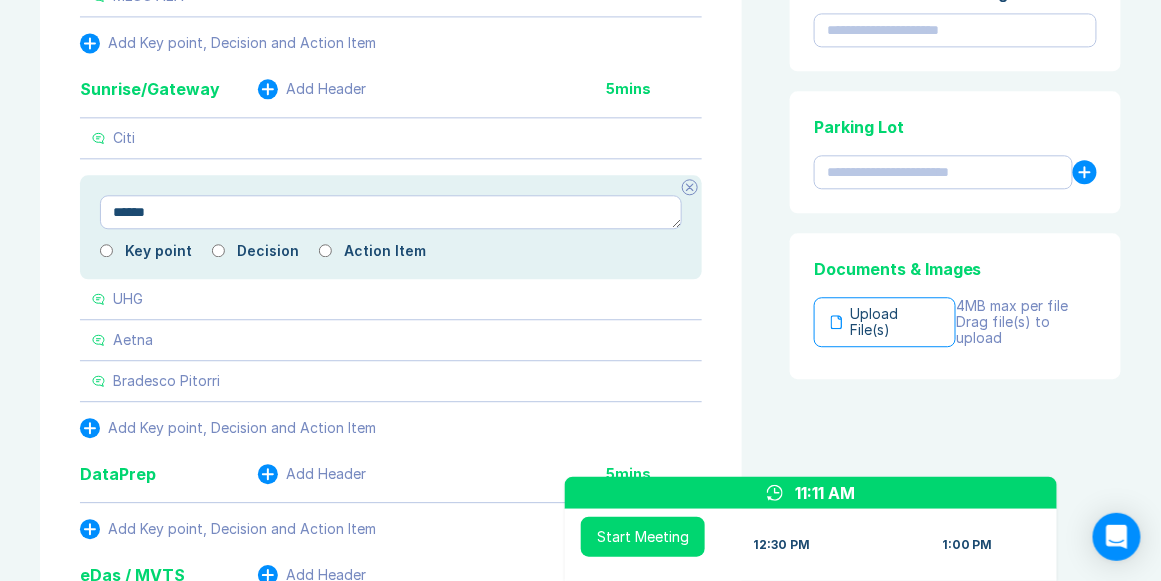 type on "*******" 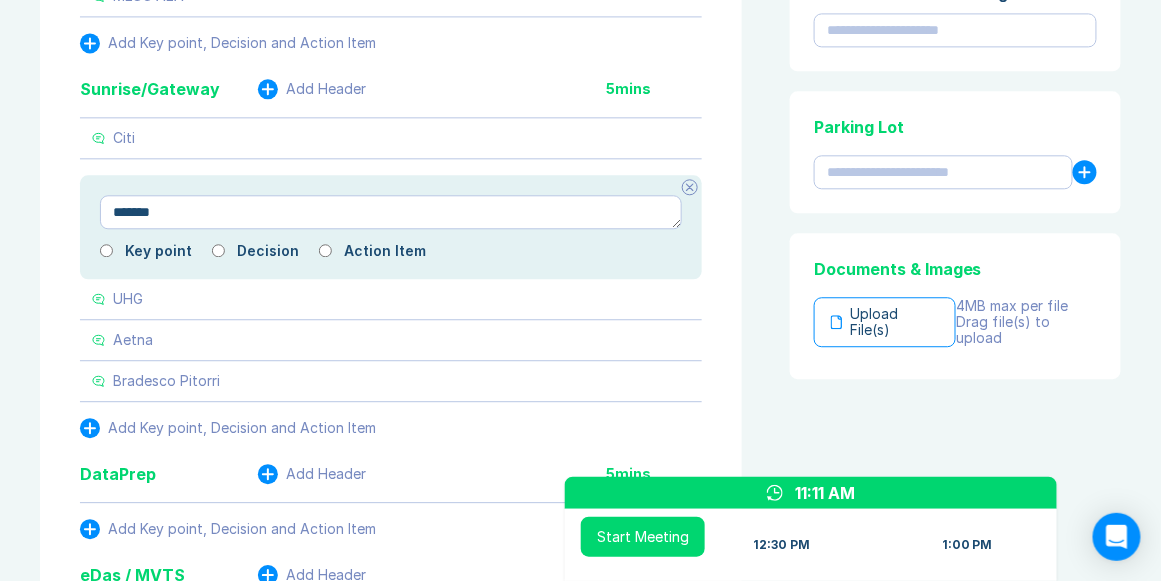 type on "*" 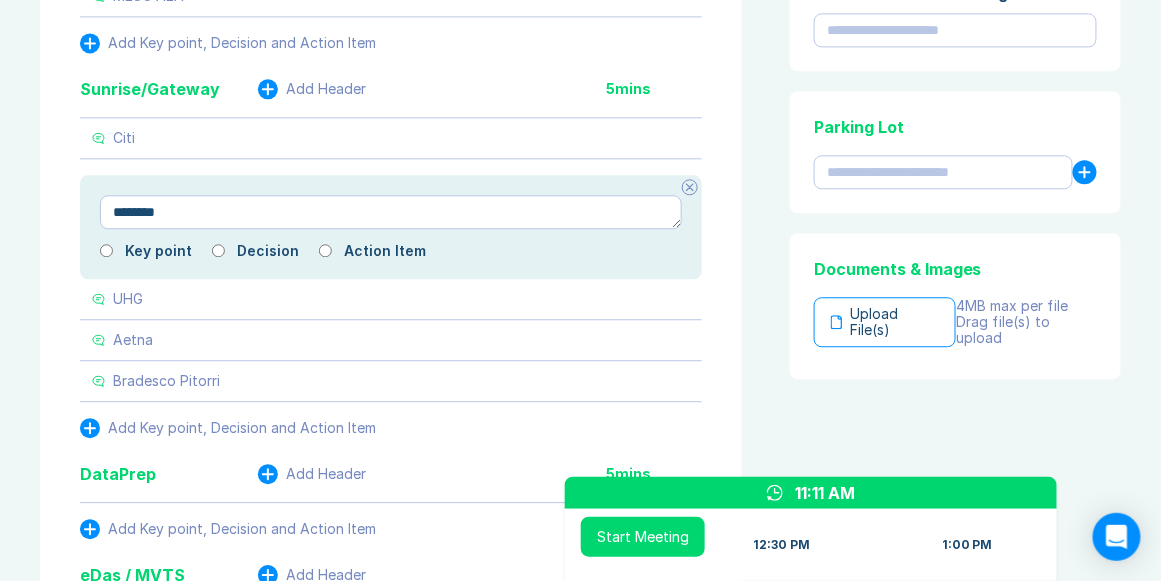 type on "*" 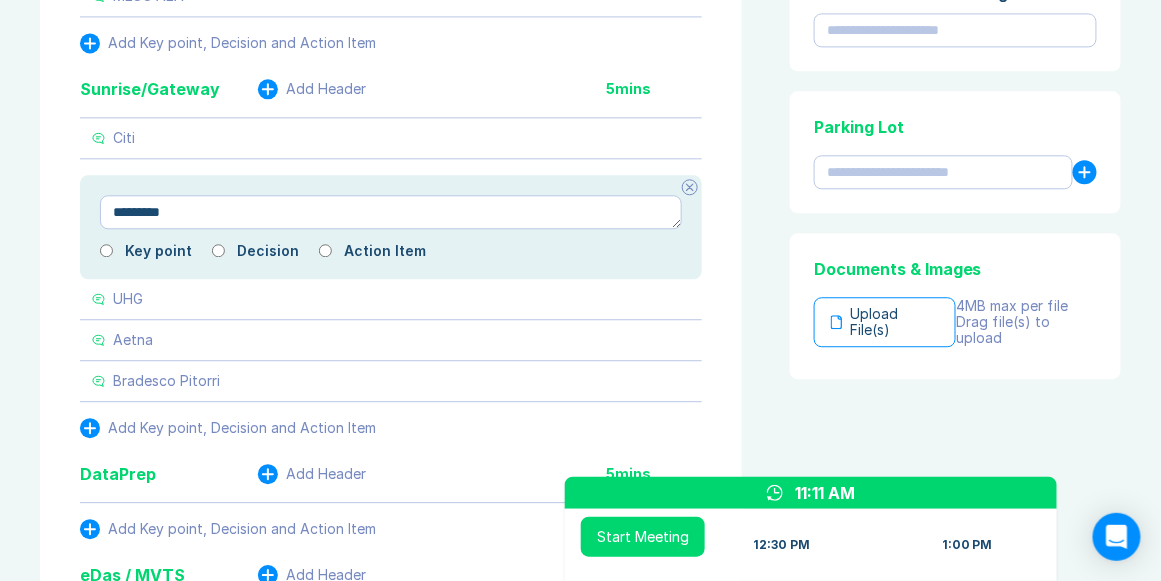 type on "*" 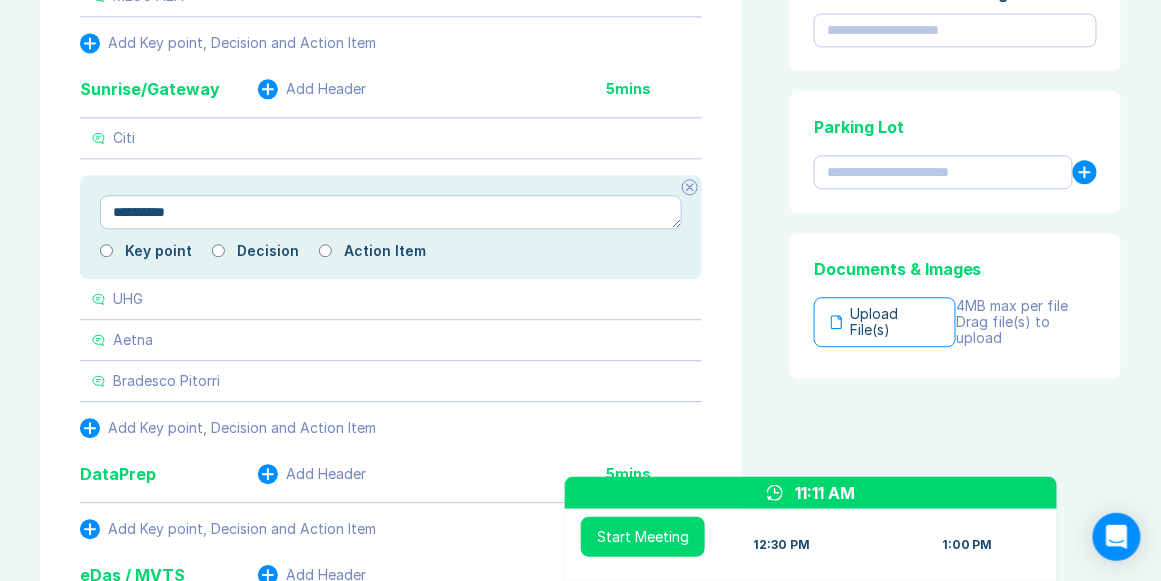 type on "*" 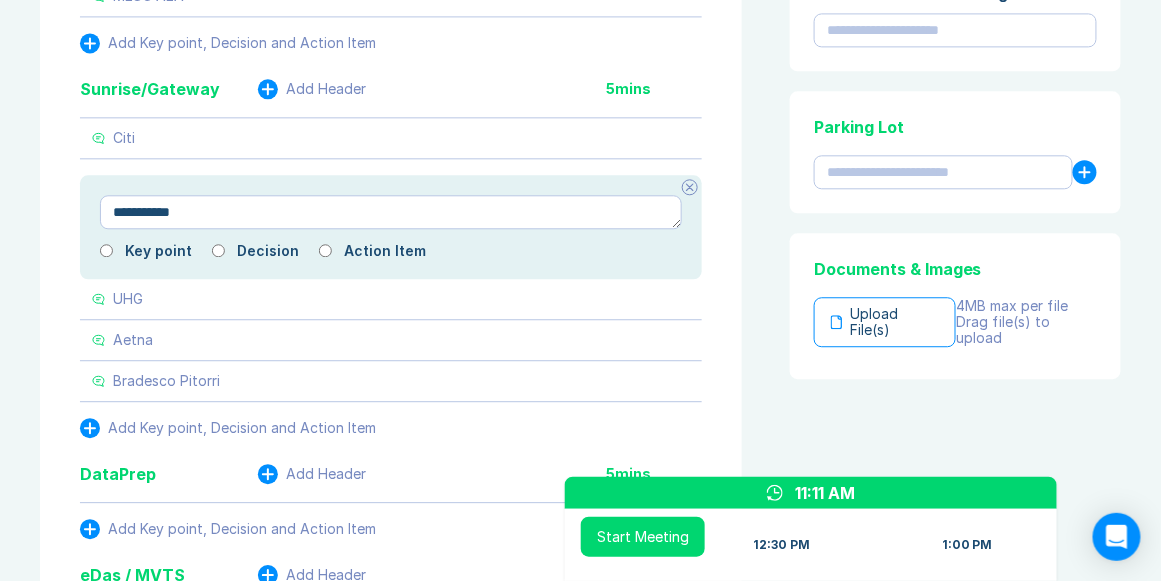 type on "*" 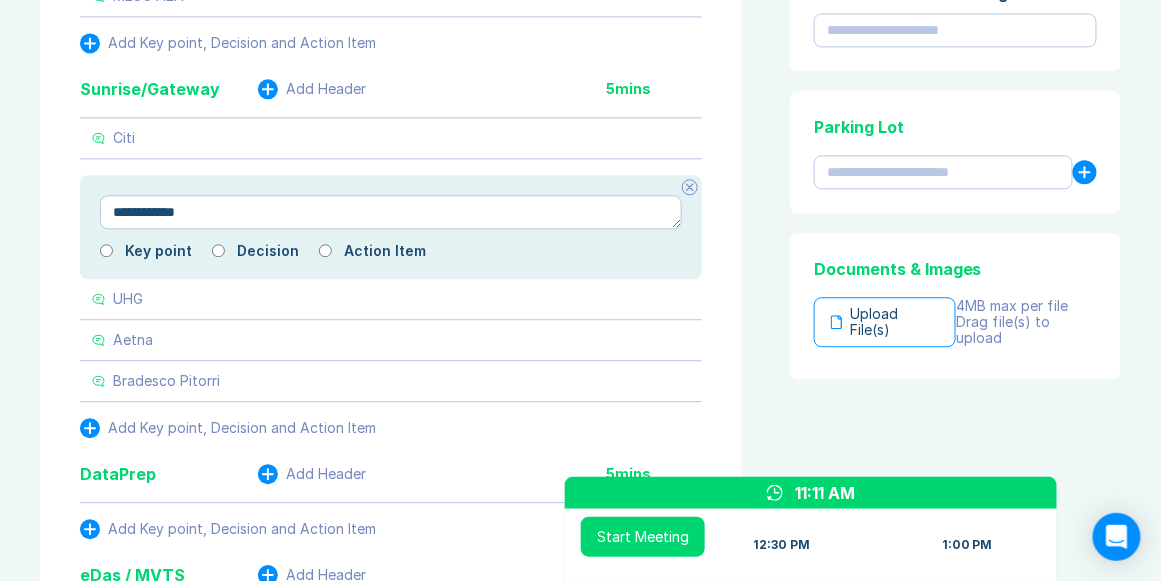 type on "*" 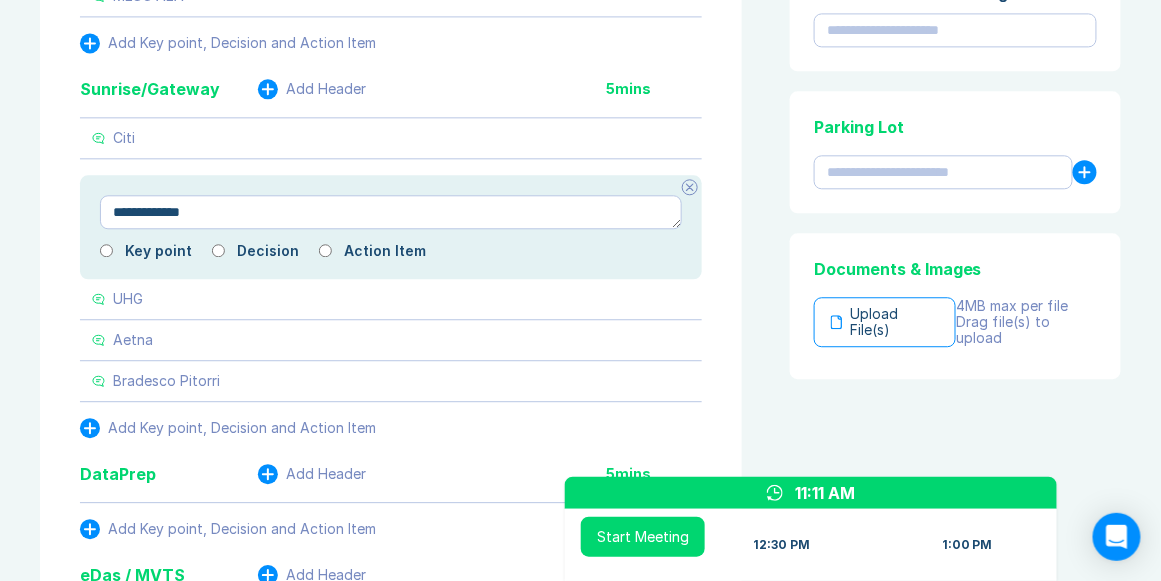 type on "*" 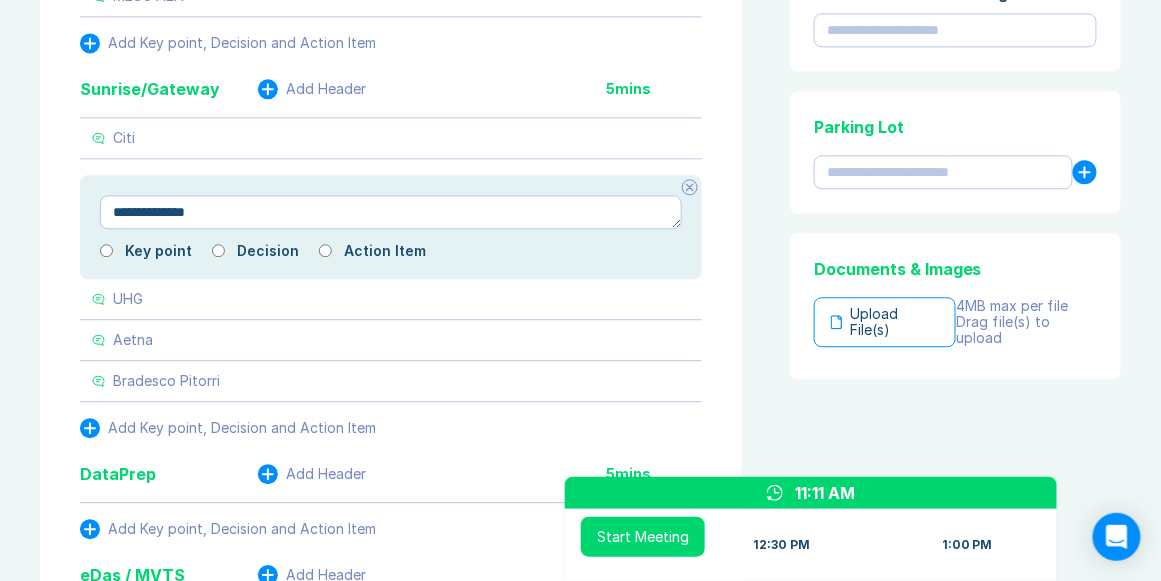 type on "*" 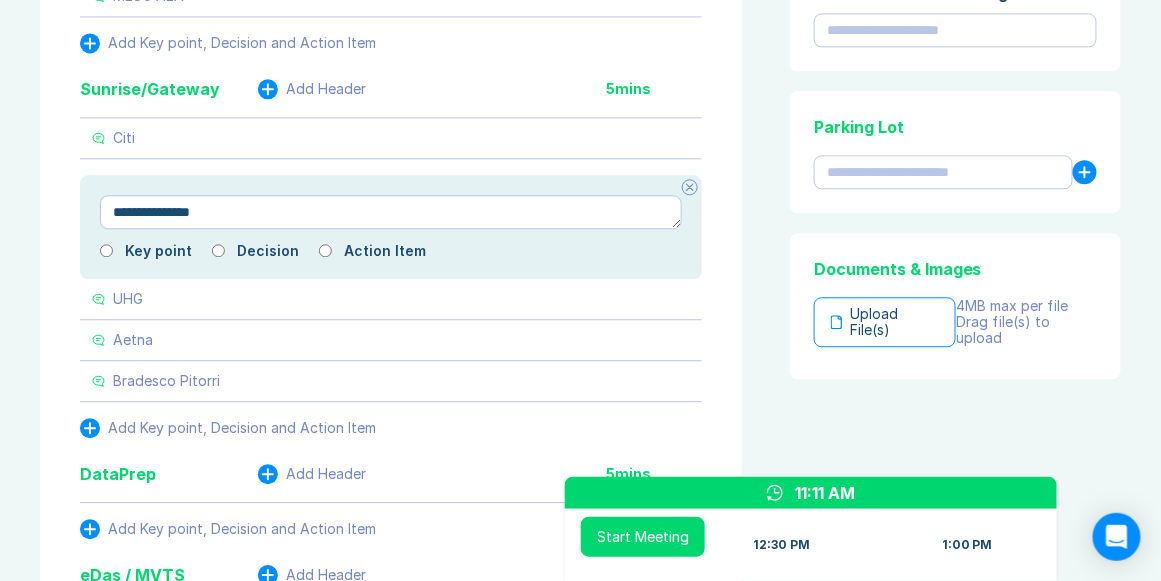 type on "*" 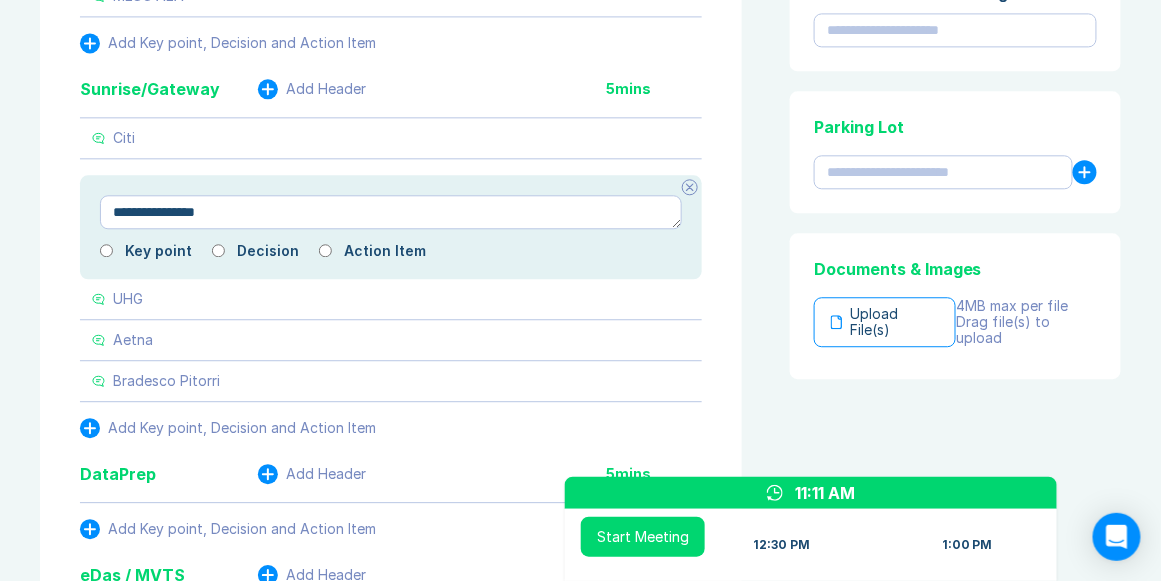 type on "*" 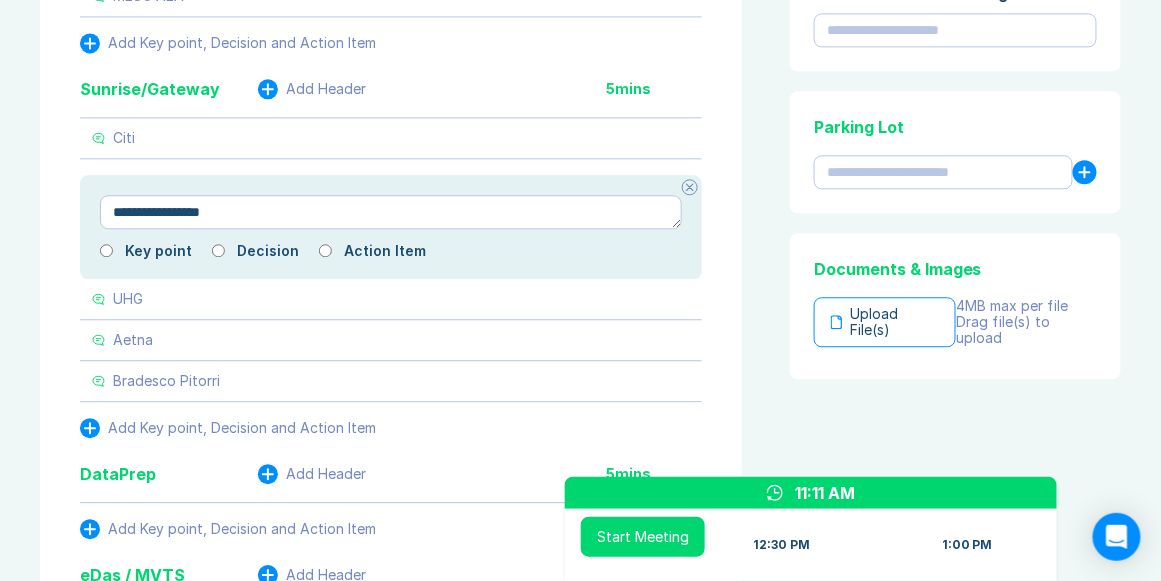 type on "*" 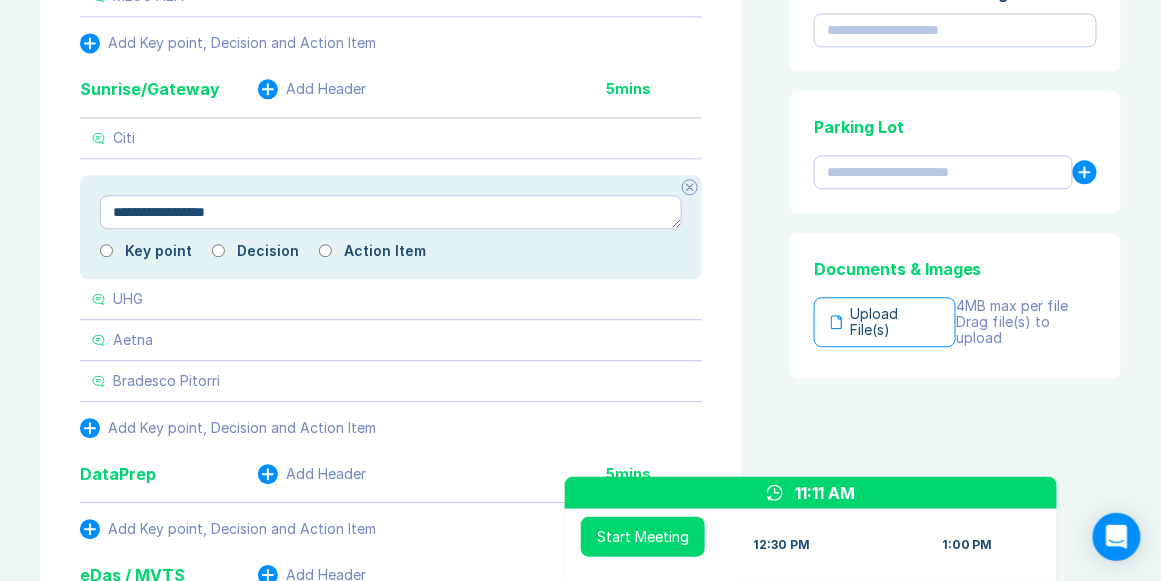 type on "*" 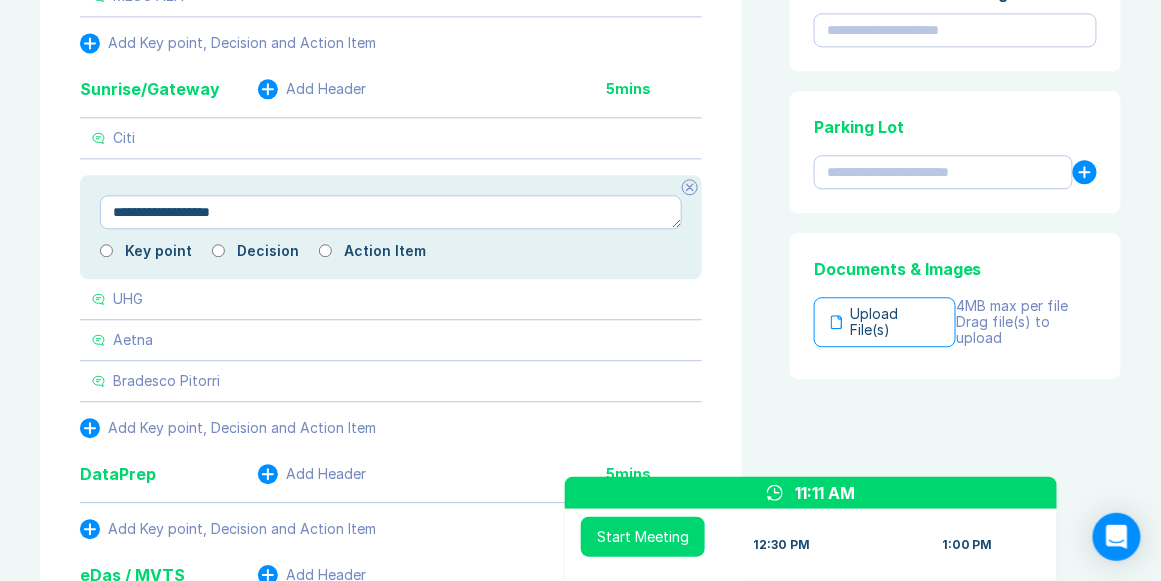 type on "*" 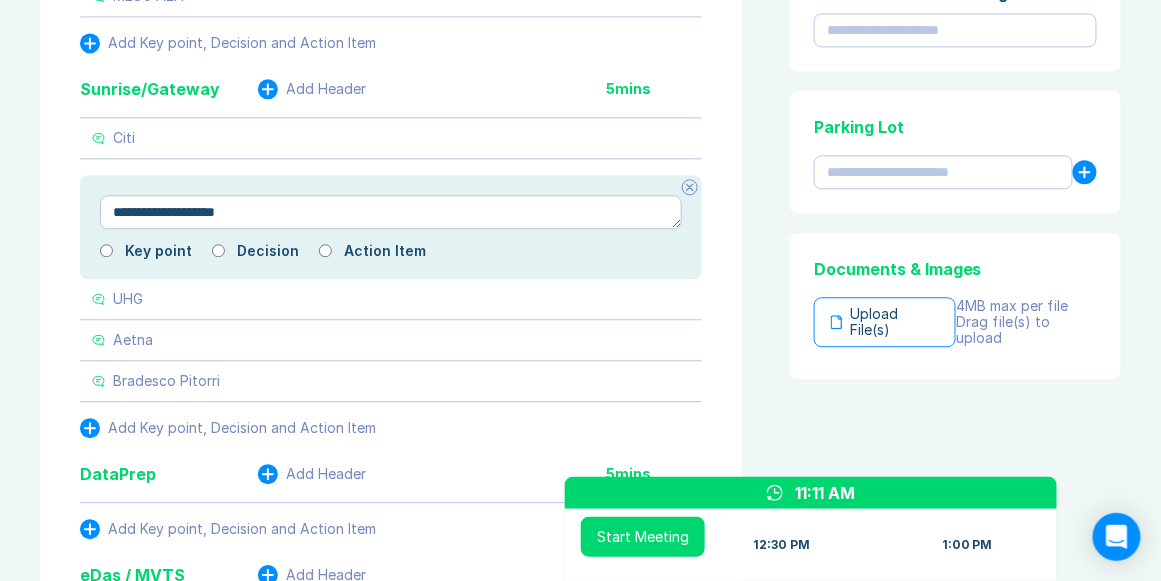 type on "*" 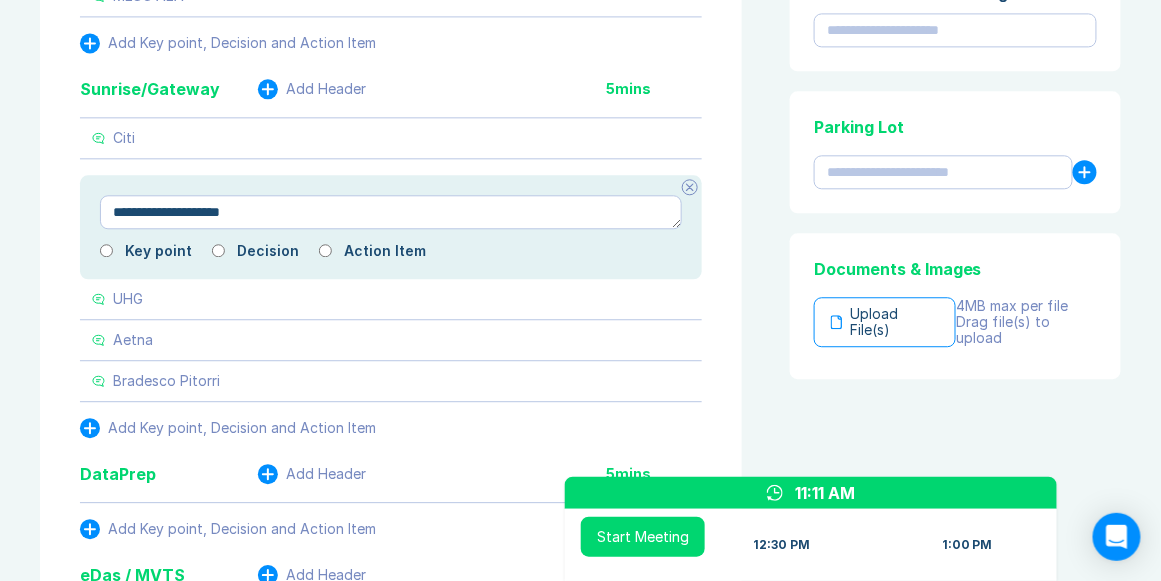 type on "*" 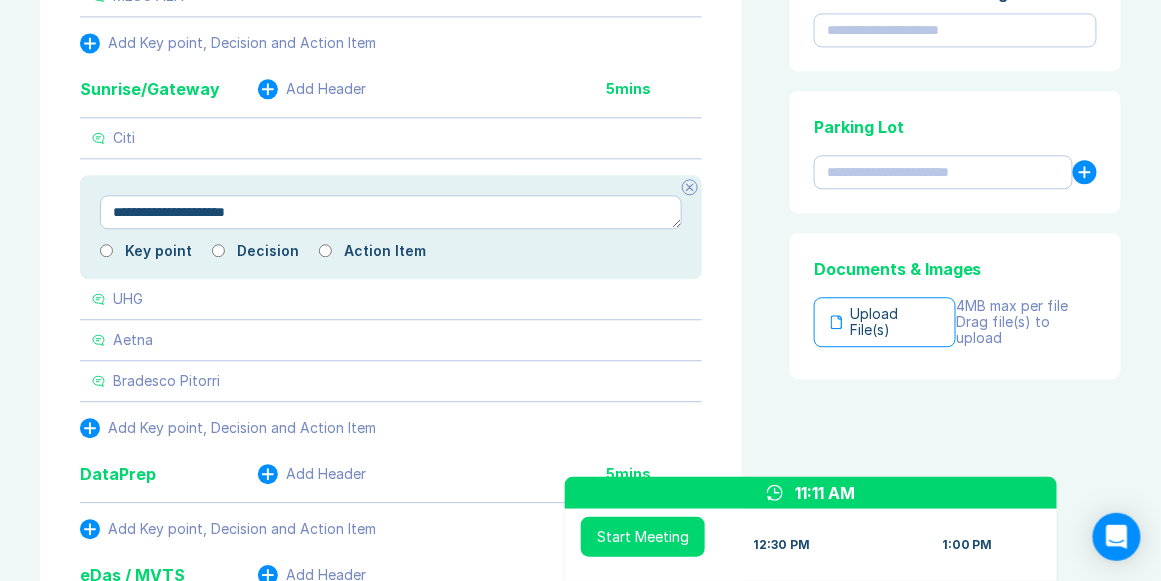 type on "*" 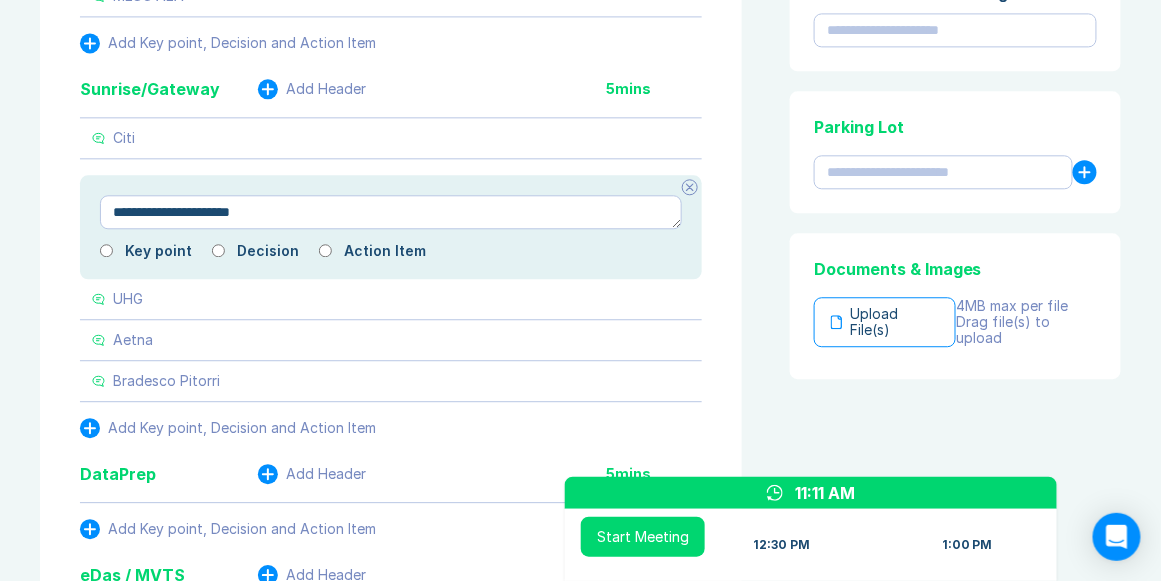 type on "*" 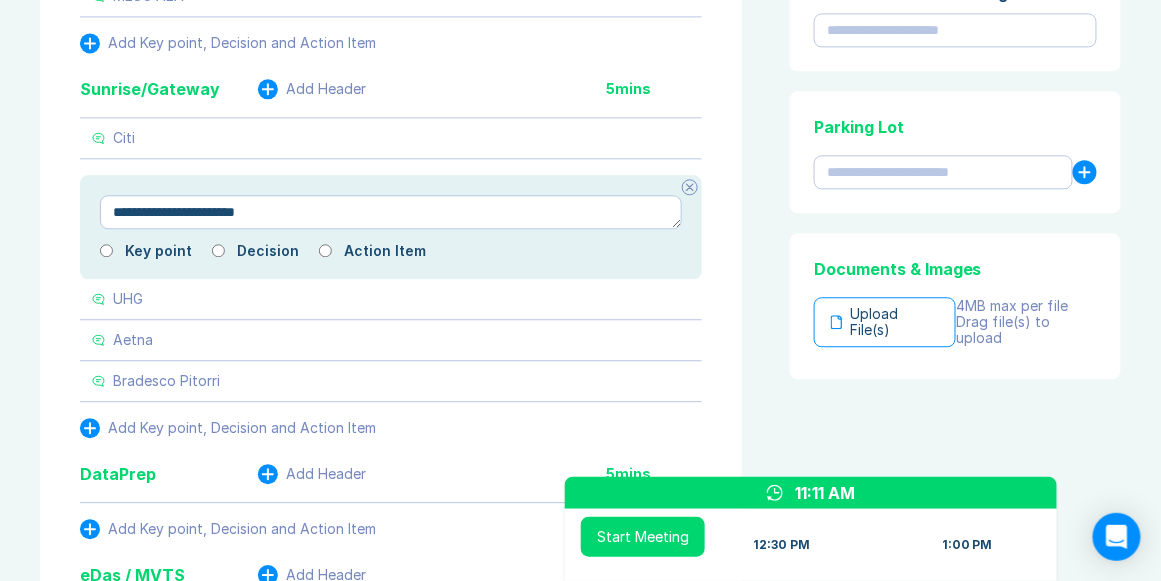 type on "*" 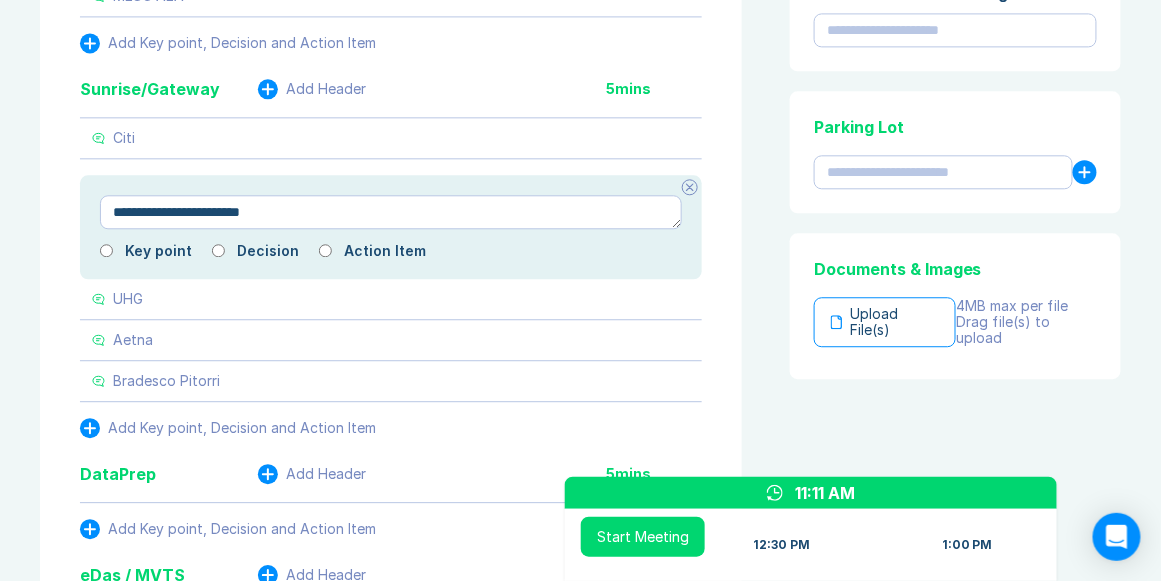 type on "*" 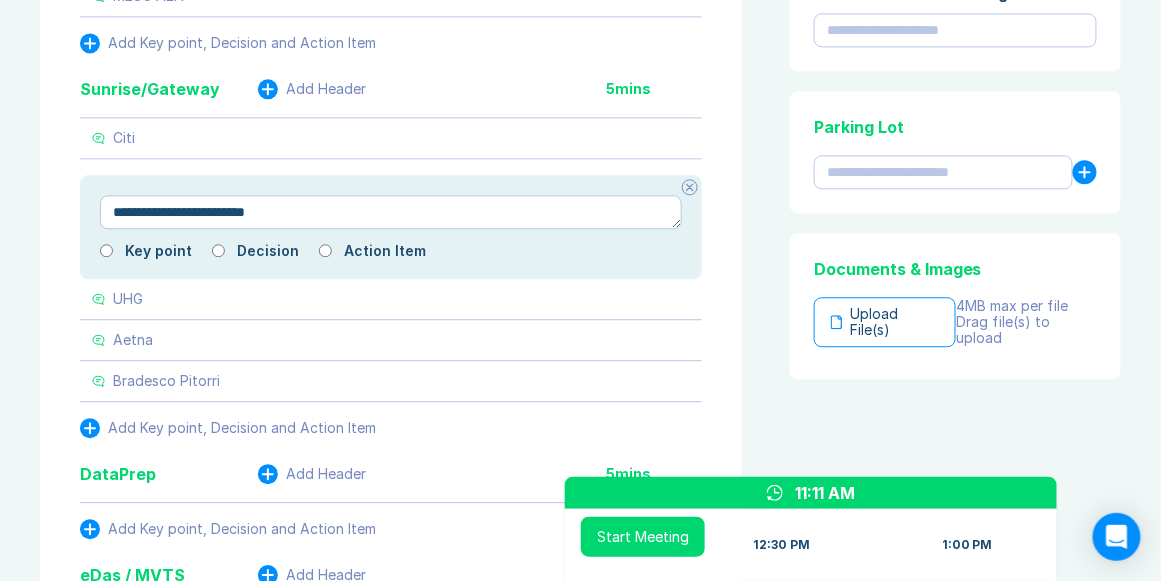 type on "*" 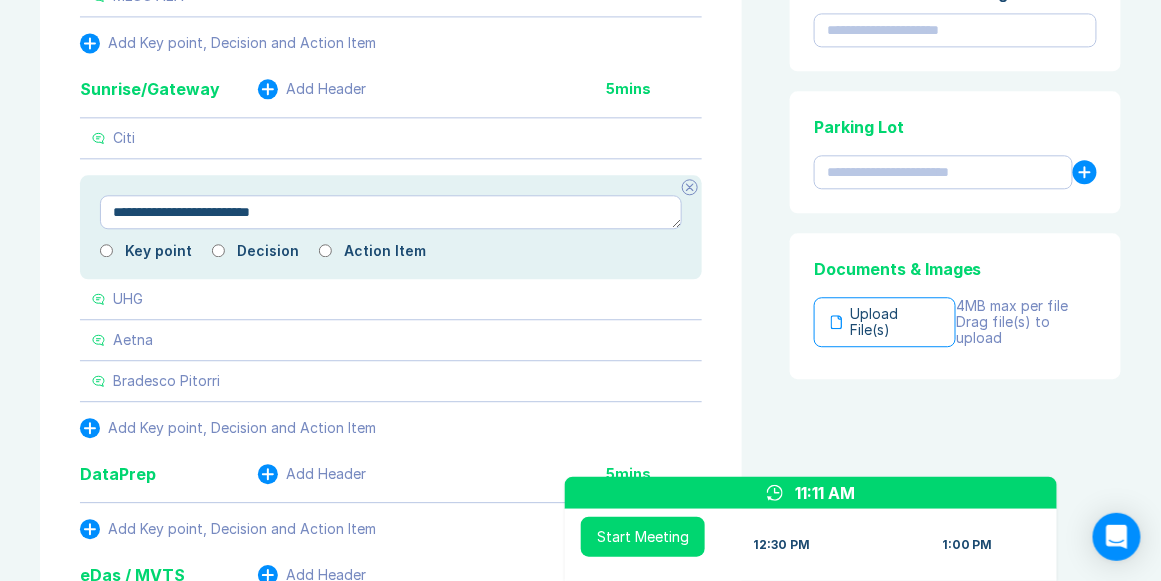 type on "*" 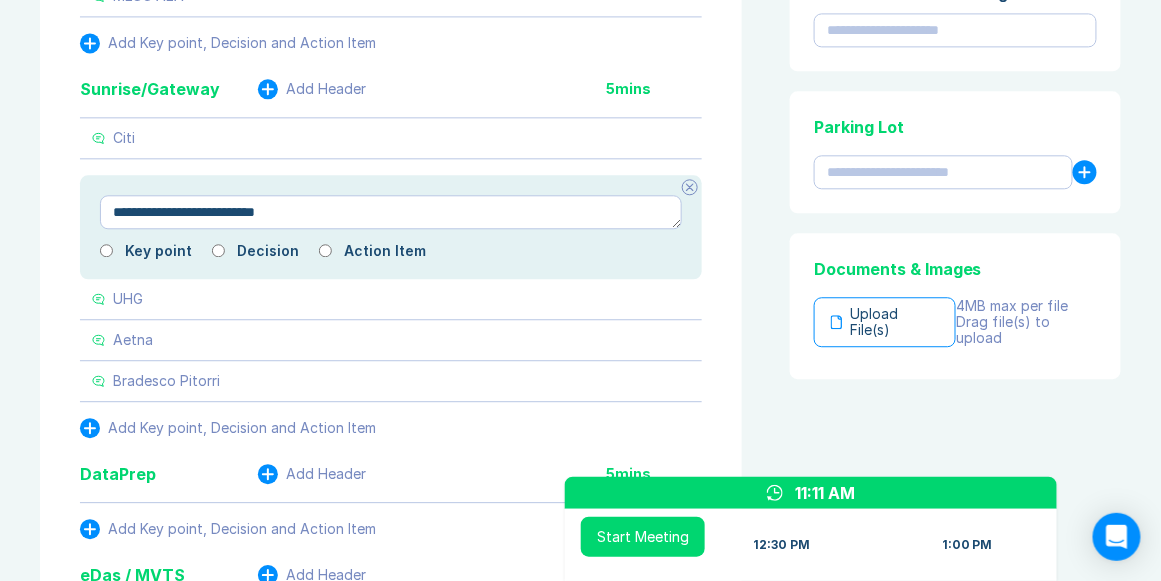 type on "*" 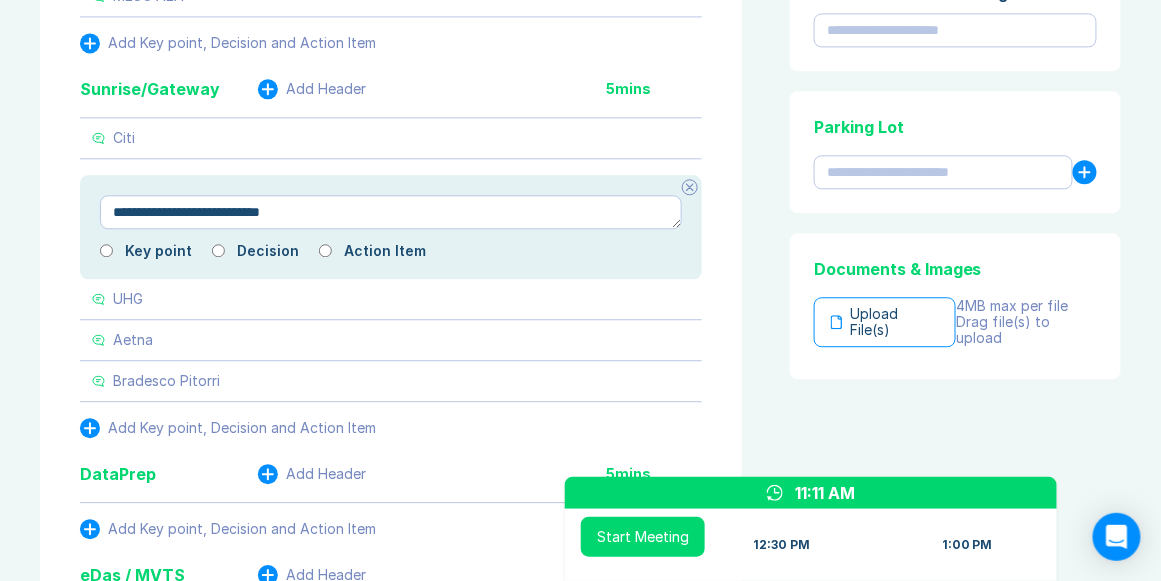 type on "*" 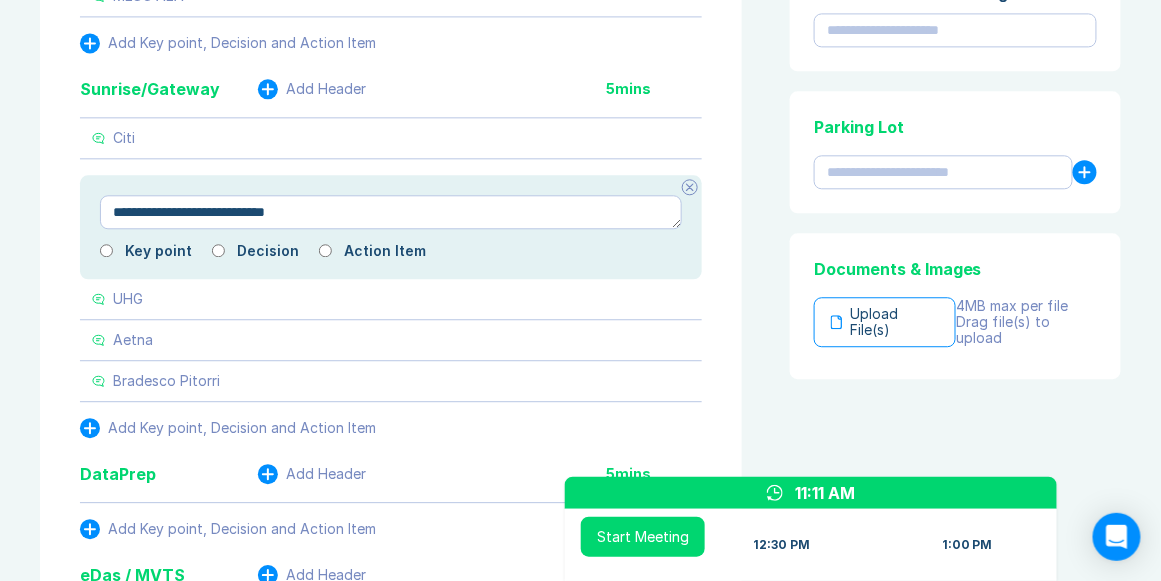 type on "*" 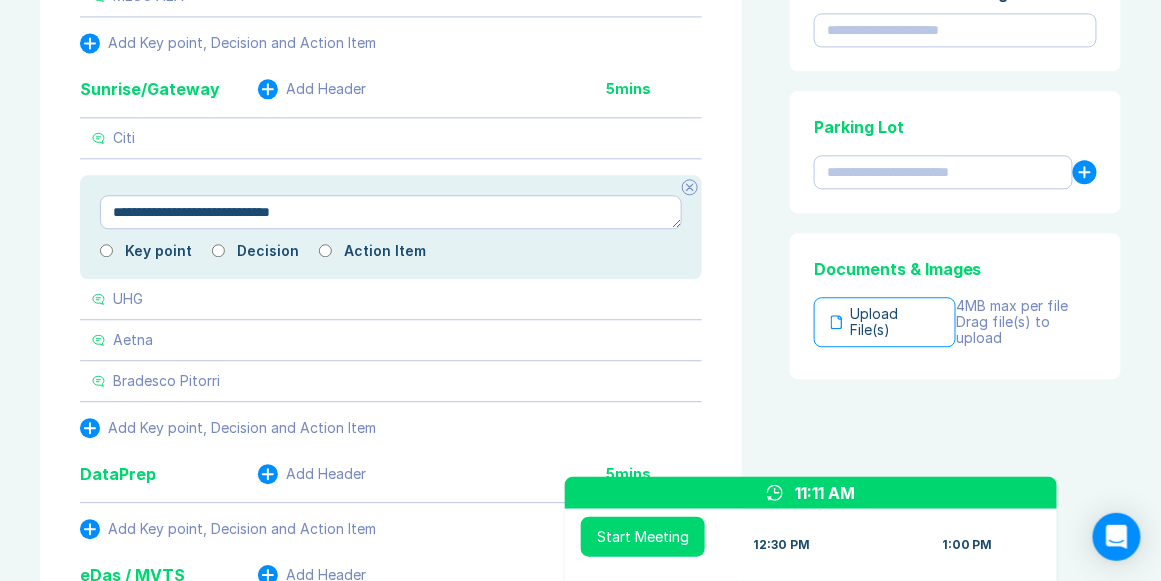 type on "*" 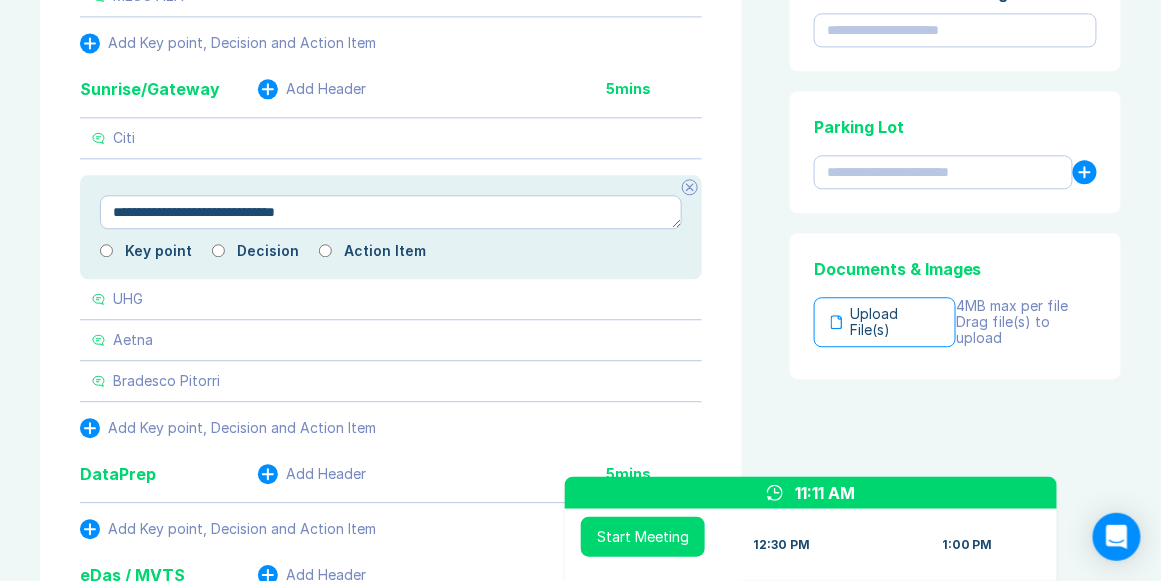 type on "*" 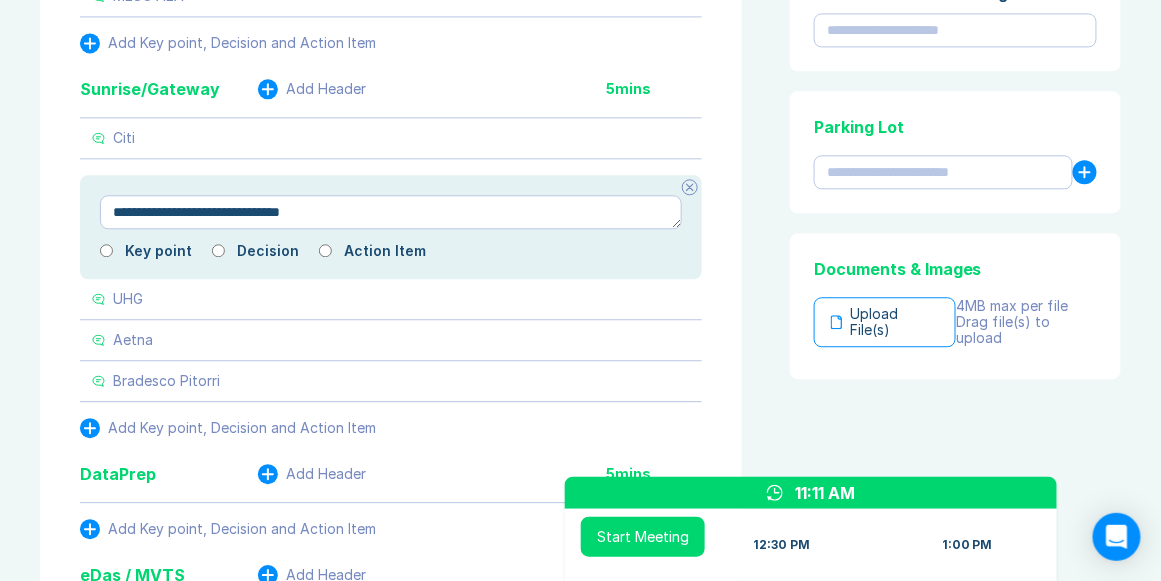 type on "*" 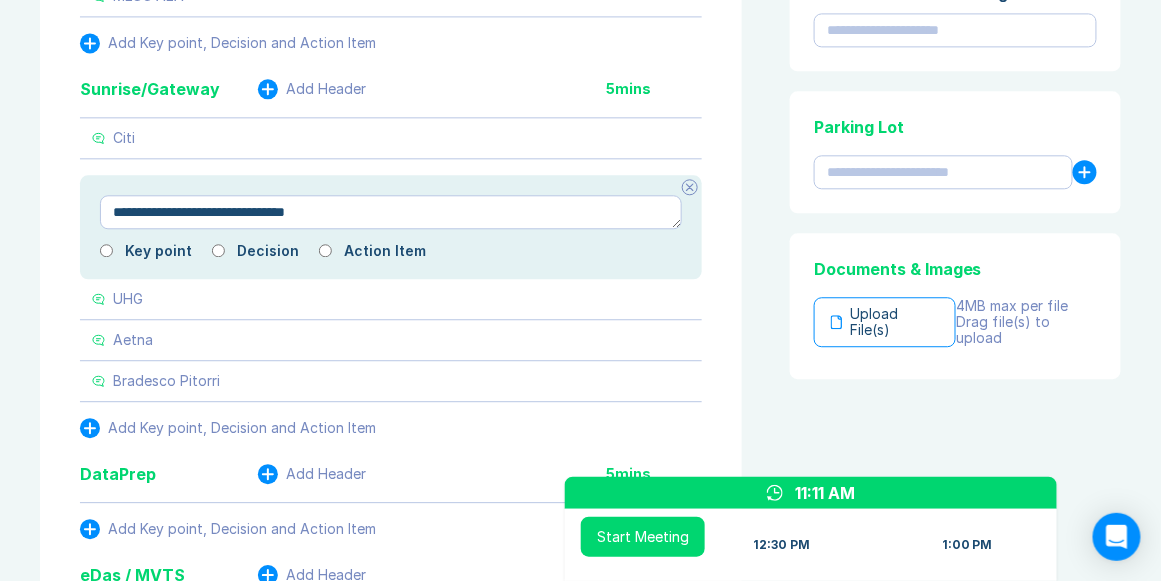 type on "*" 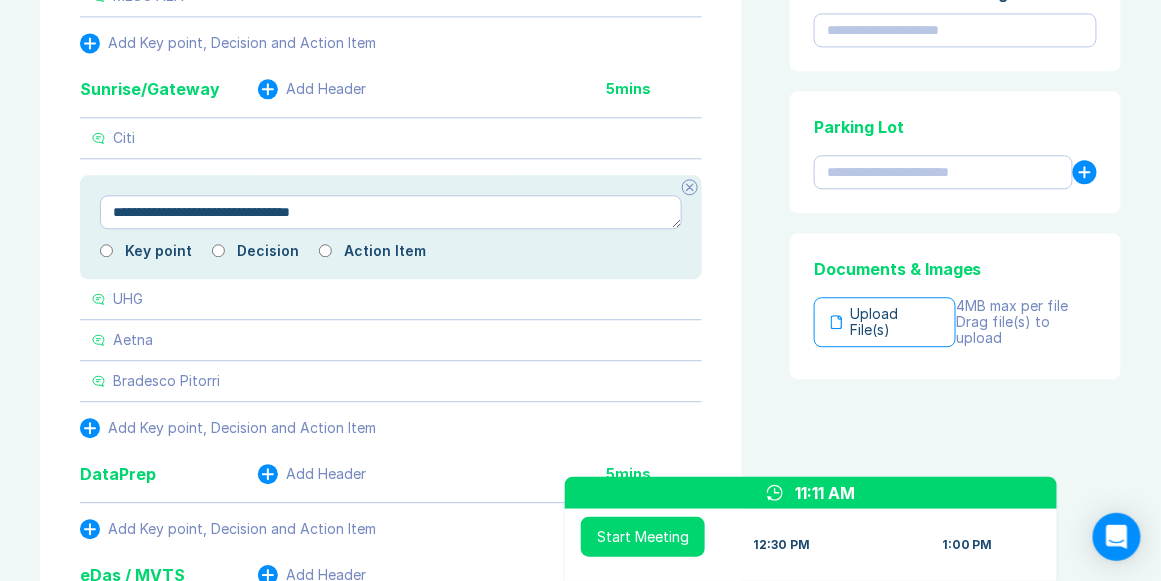 type on "*" 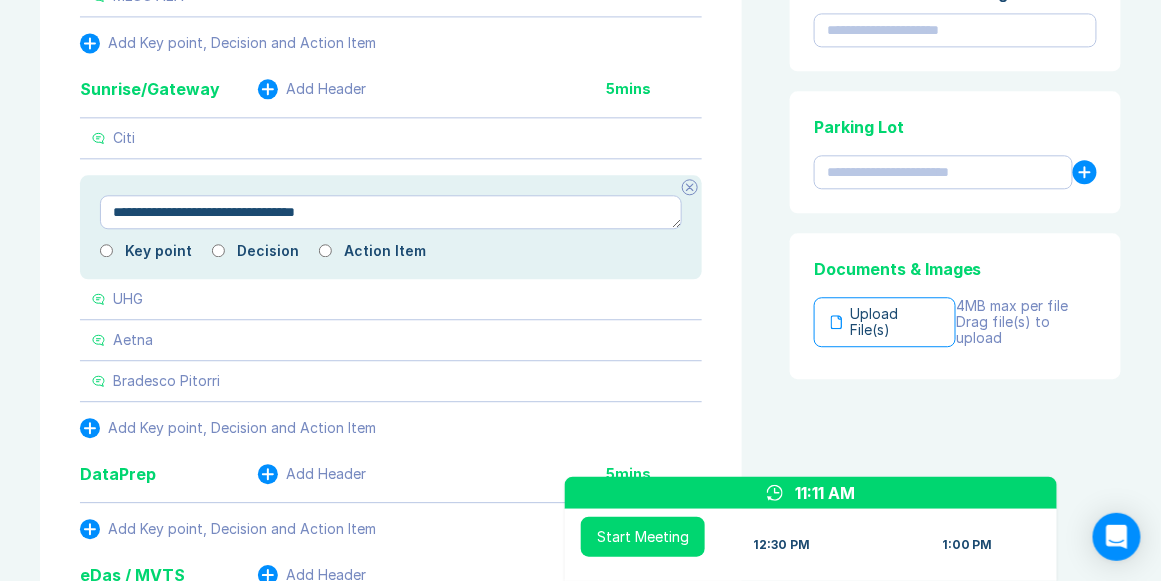 type on "*" 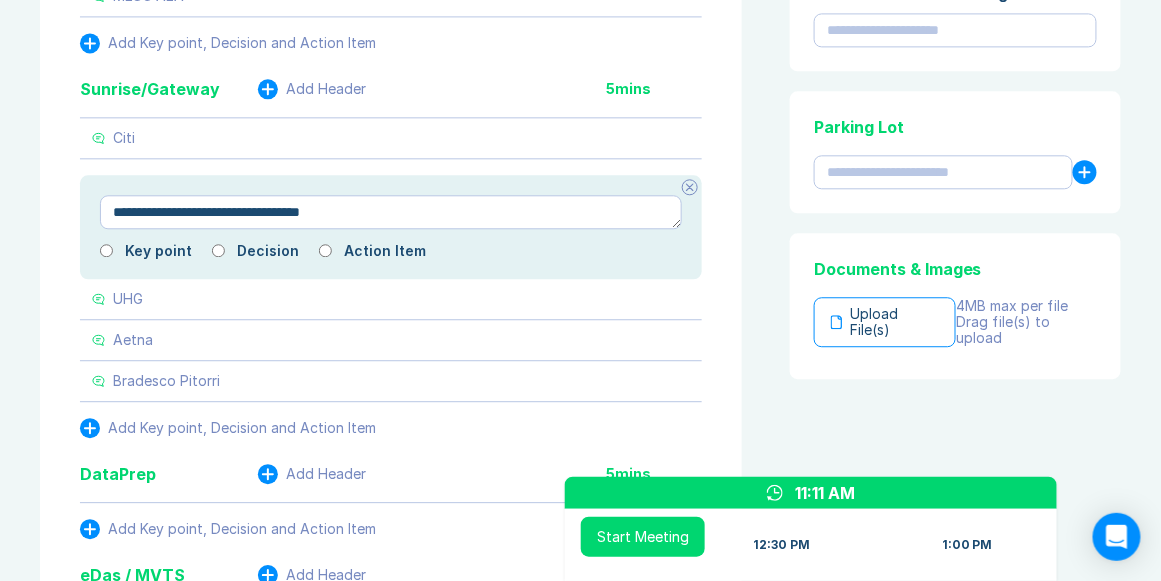 type on "*" 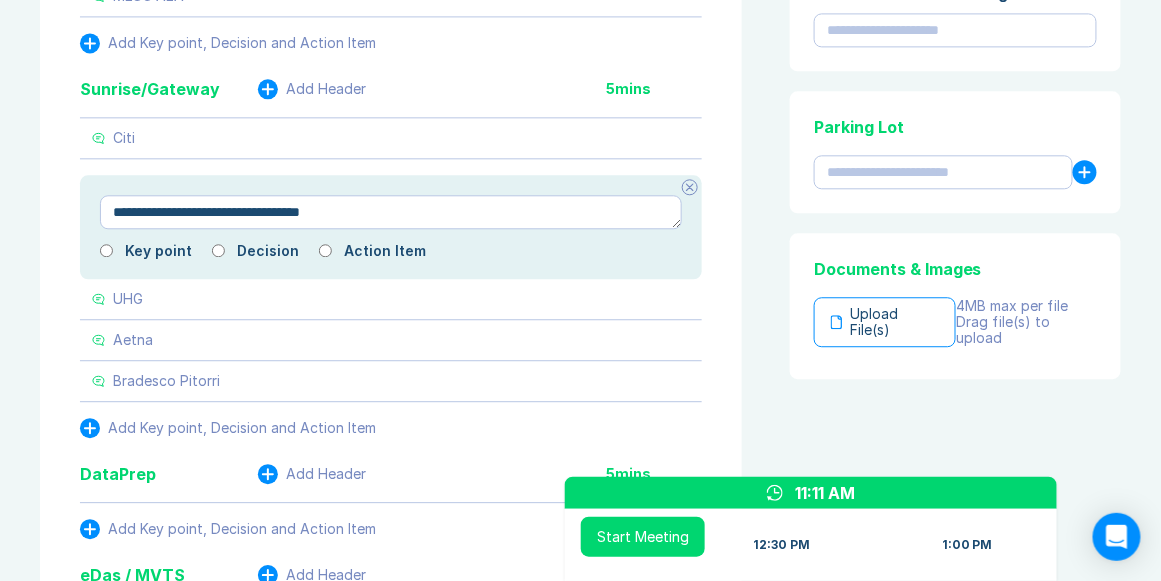 type on "**********" 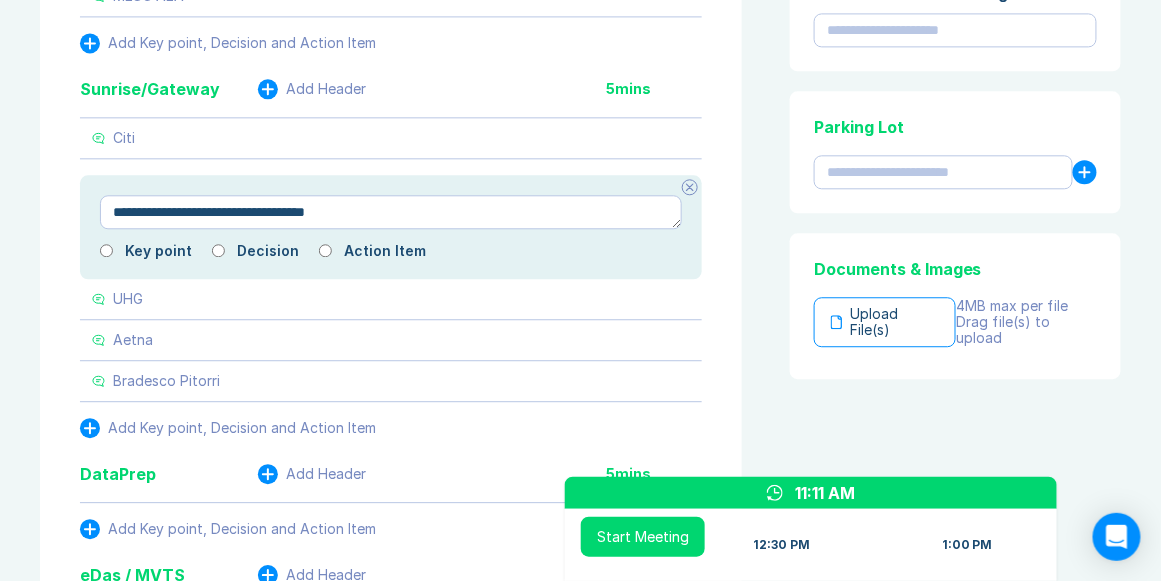 type on "*" 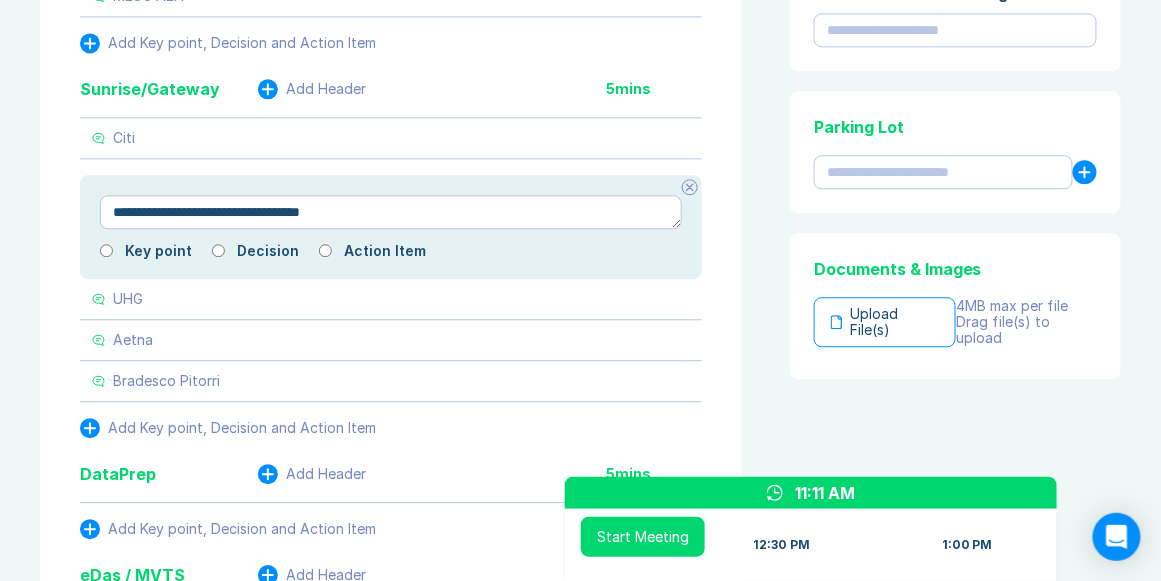 click on "**********" at bounding box center (391, 212) 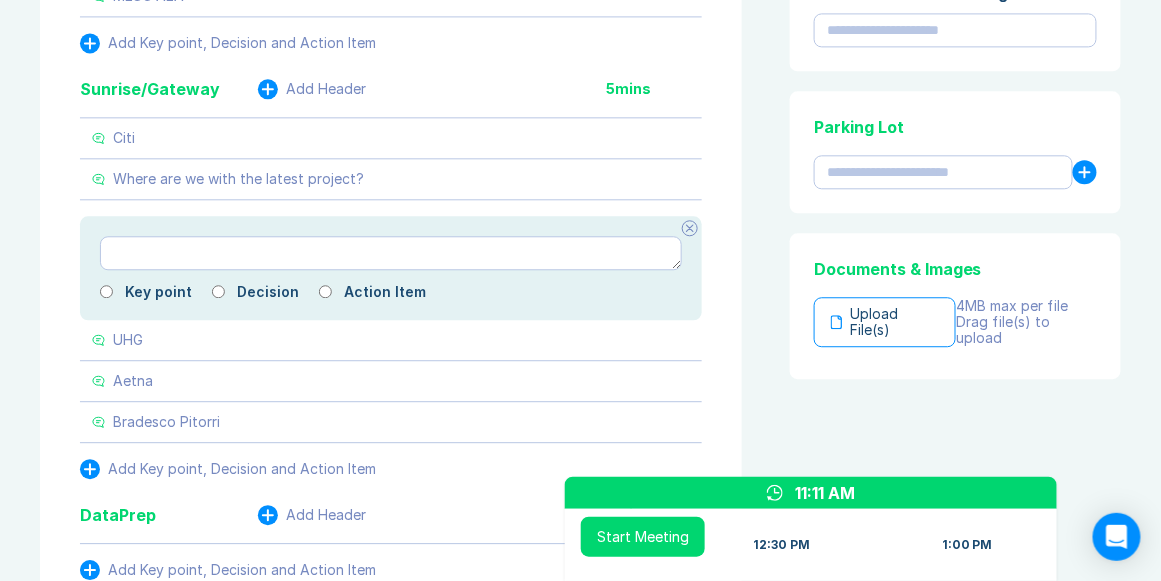 type on "*" 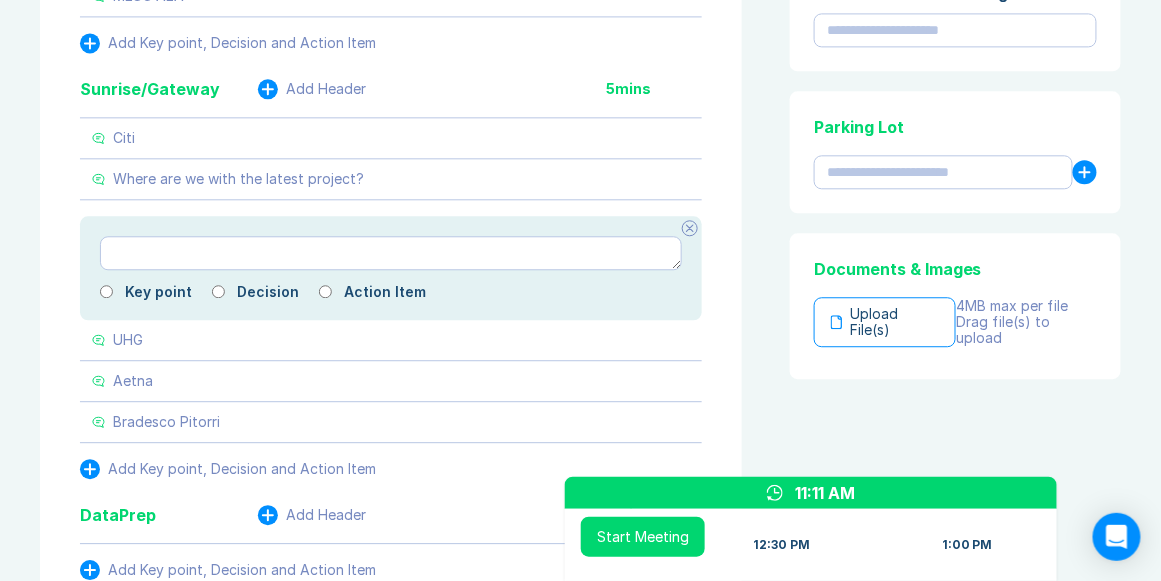 type on "*" 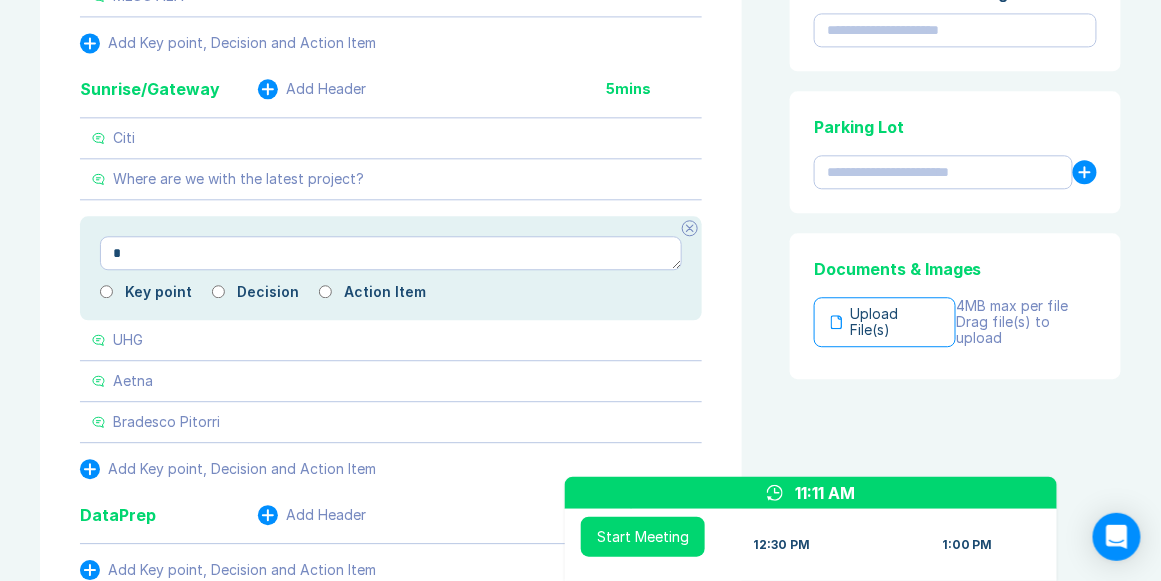type 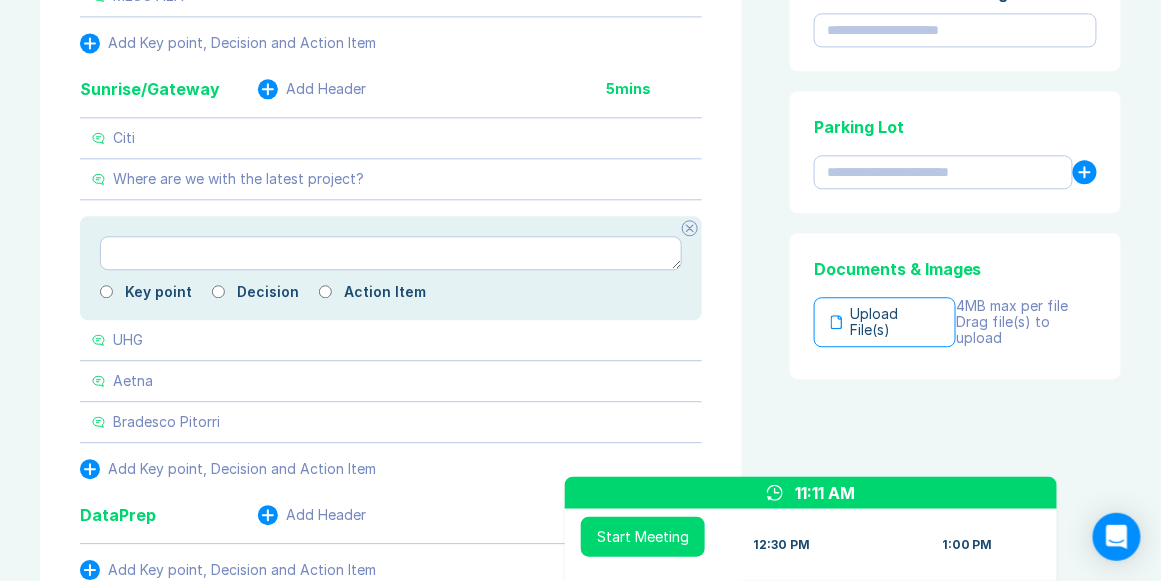 type on "*" 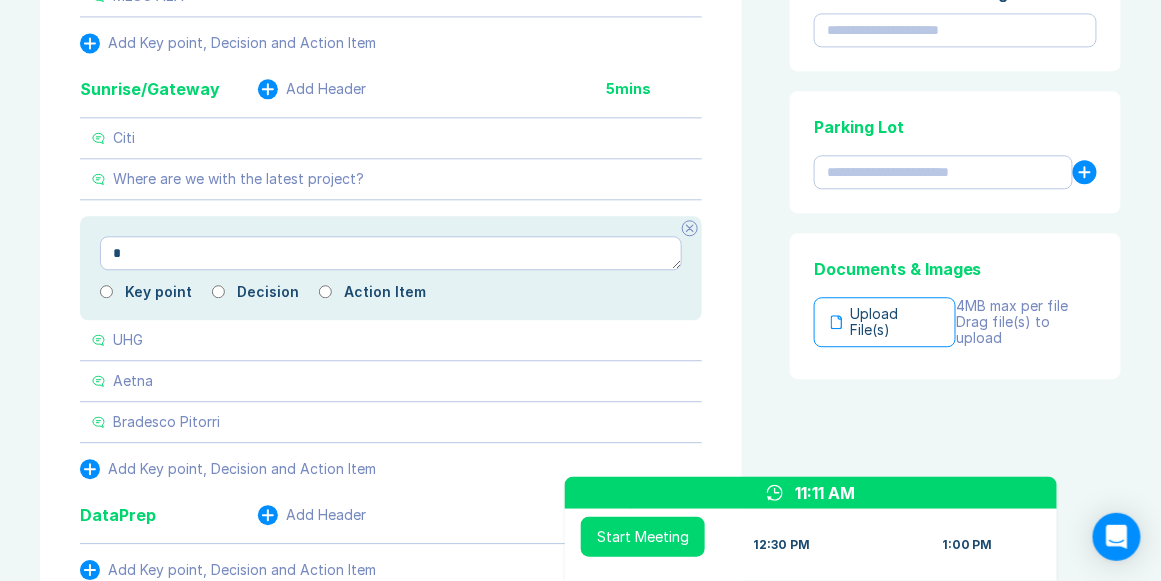 type on "*" 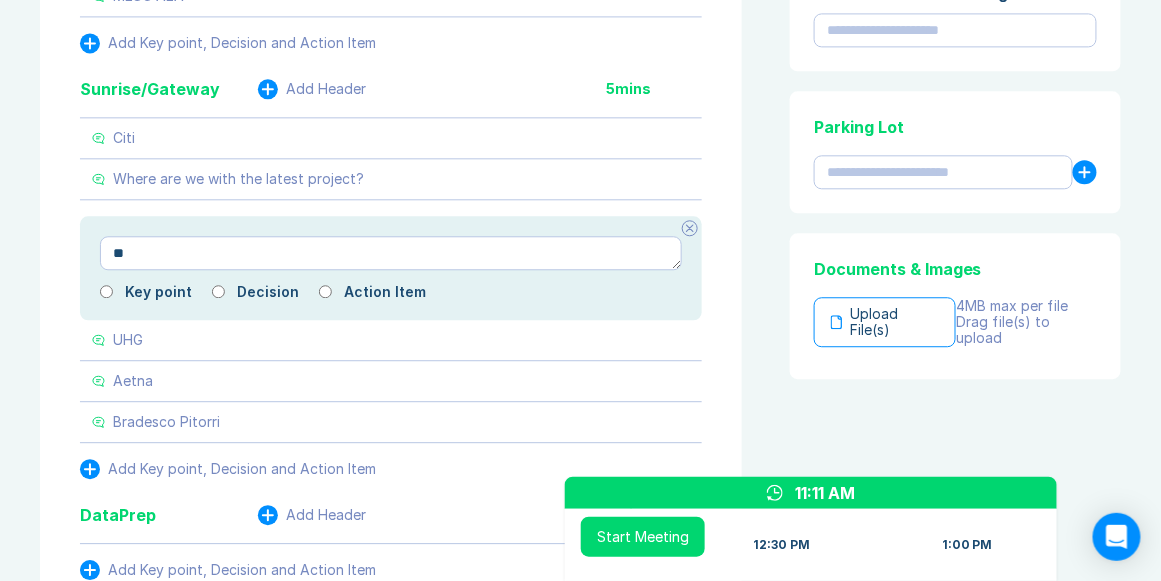type on "*" 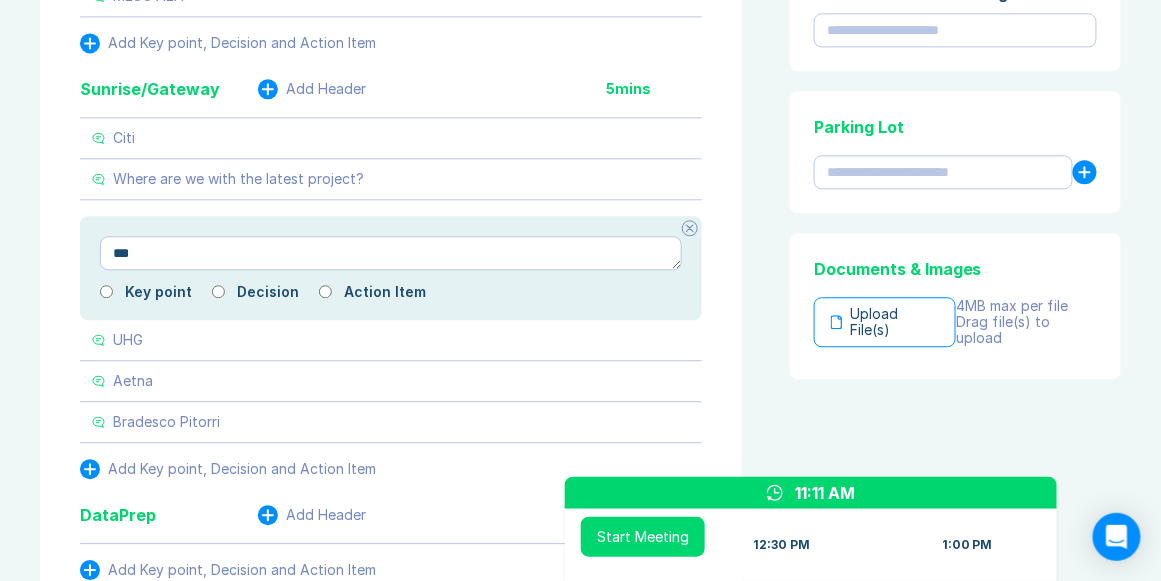 type on "*" 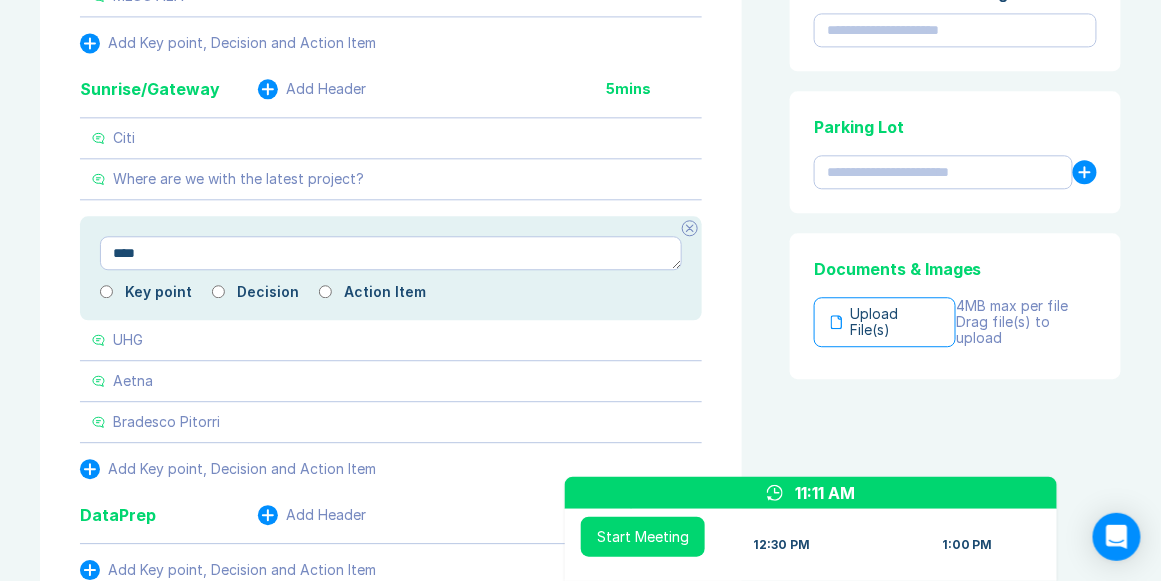 type on "*" 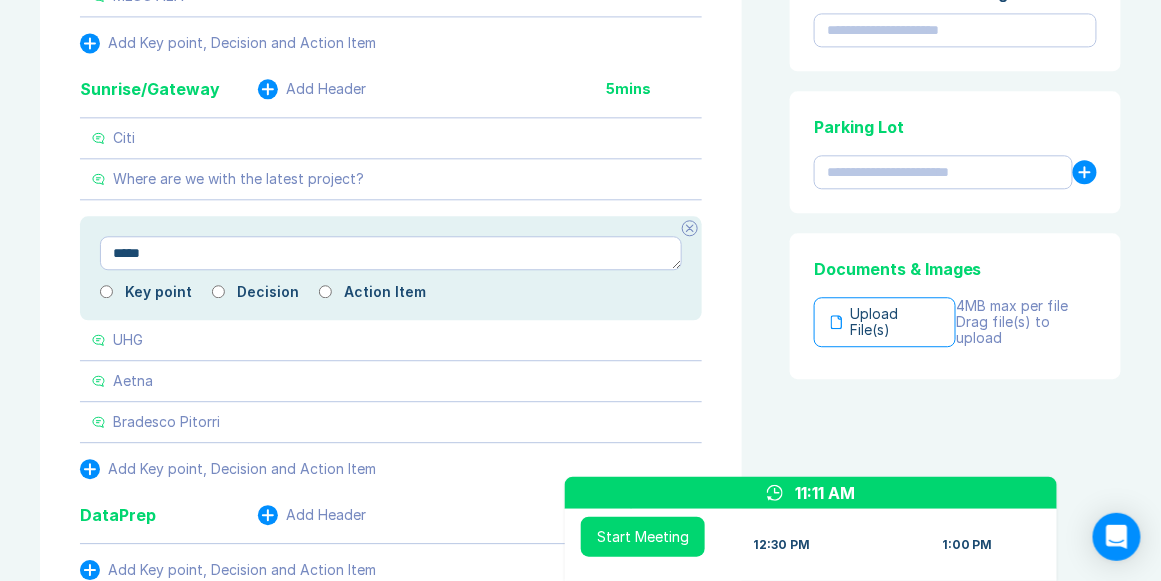 type on "*" 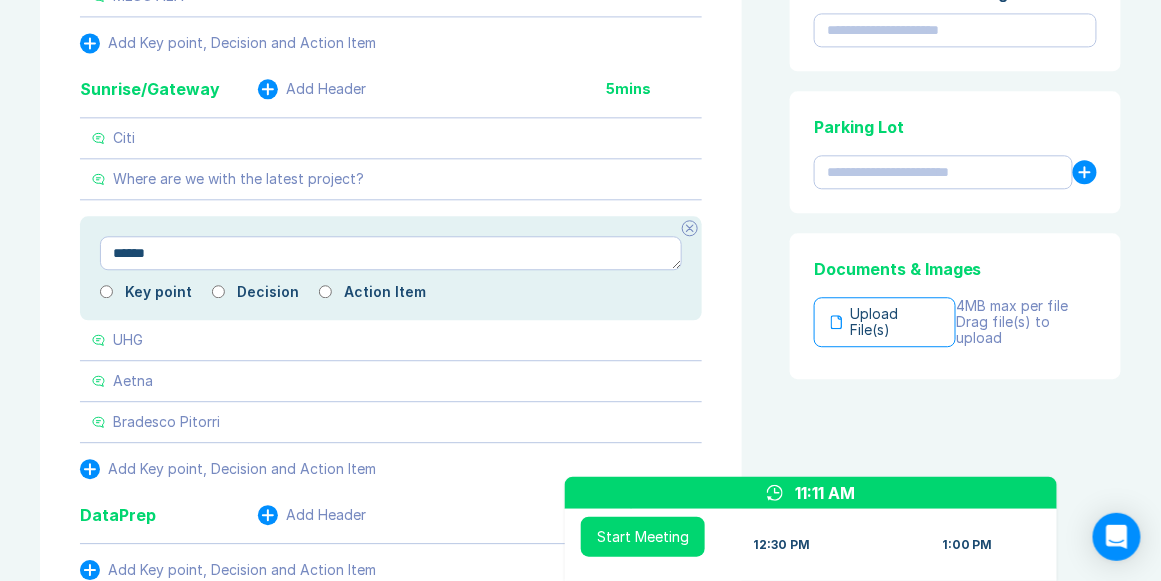 type on "*" 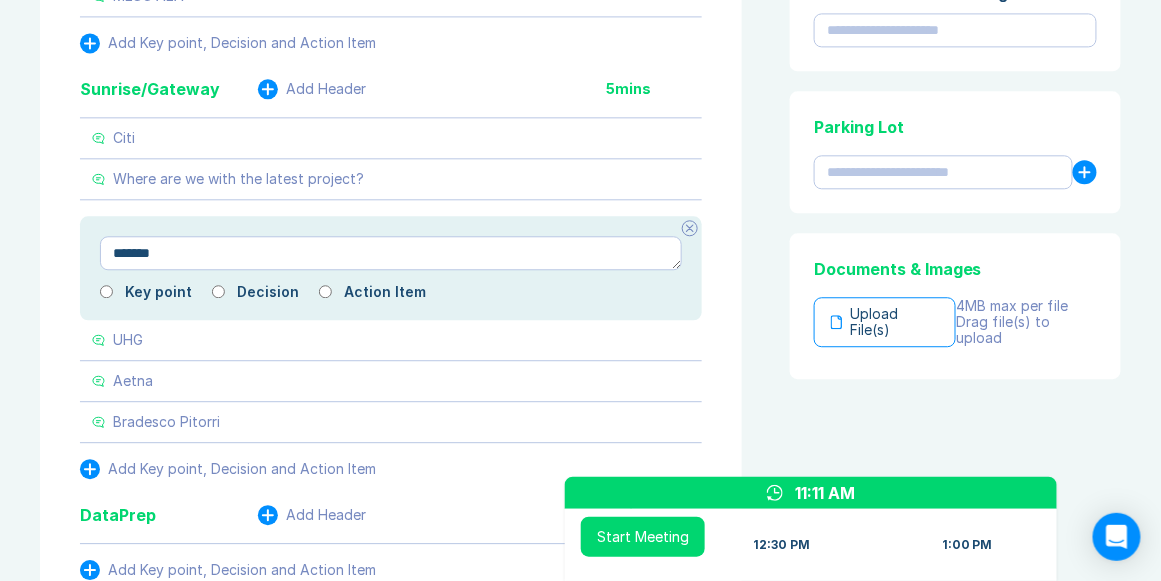 type on "*" 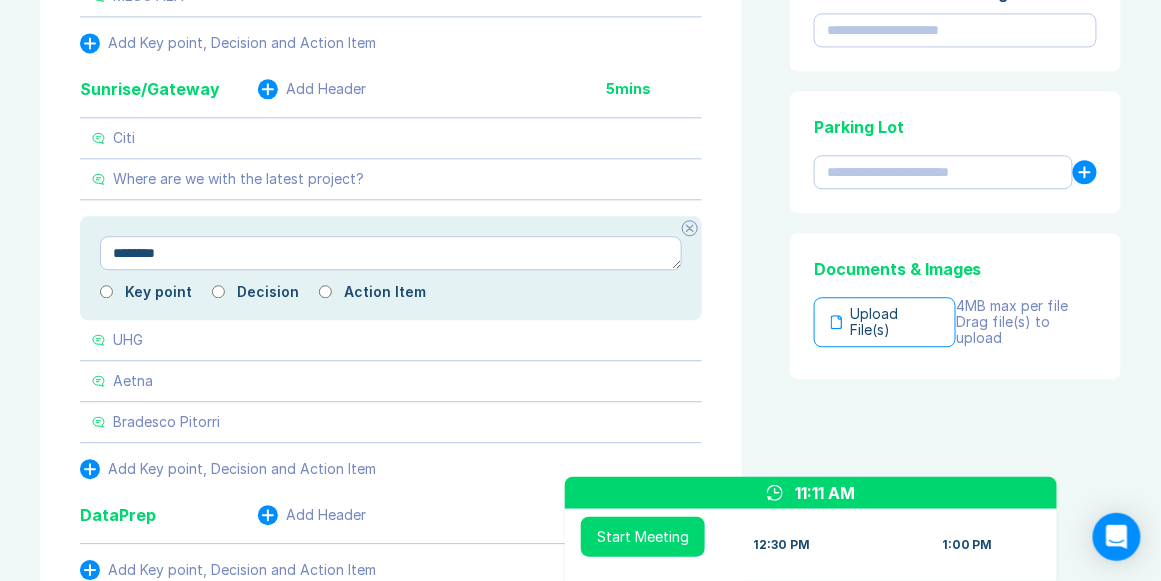 type on "*" 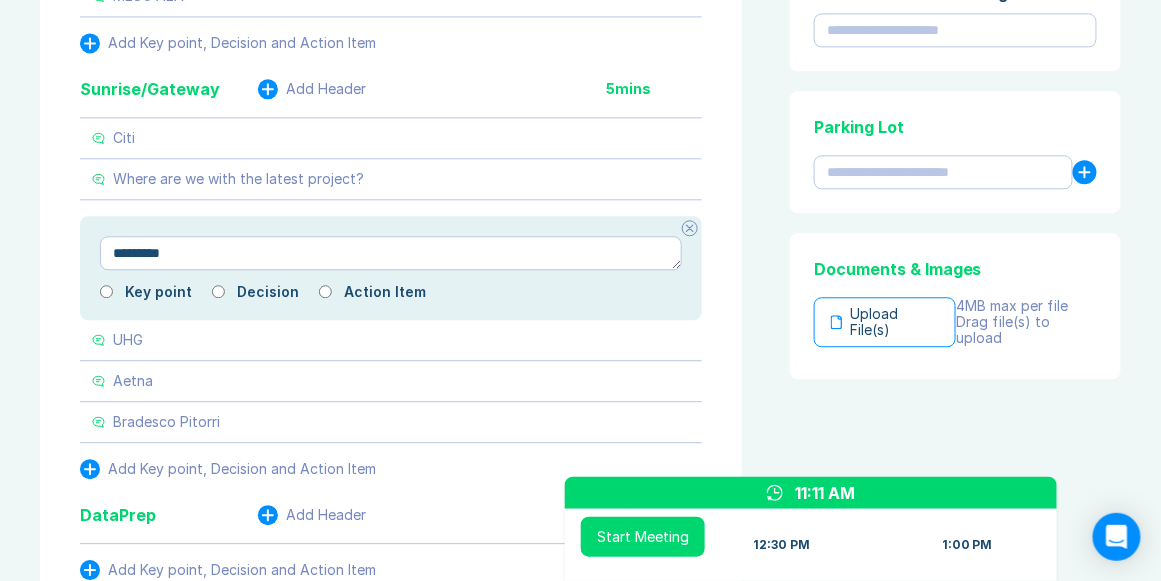 type on "*" 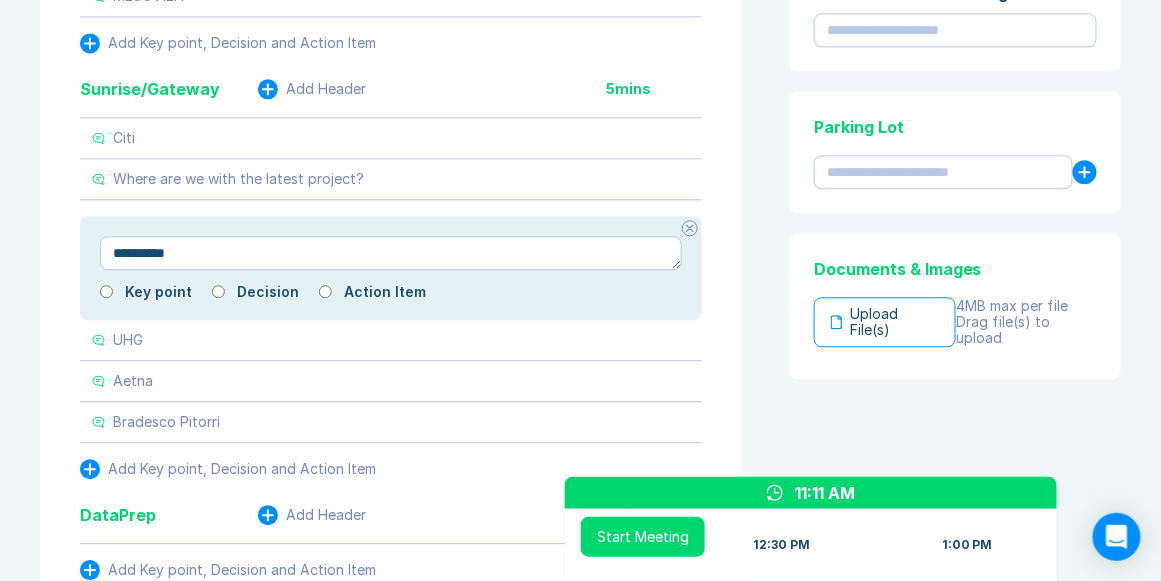 type on "*" 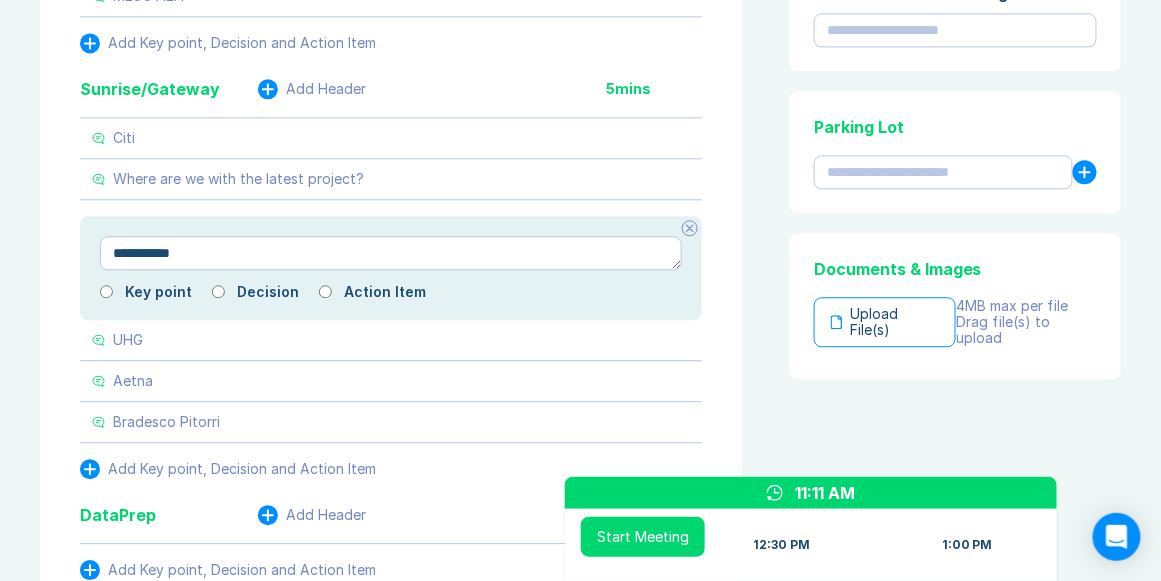 type on "*" 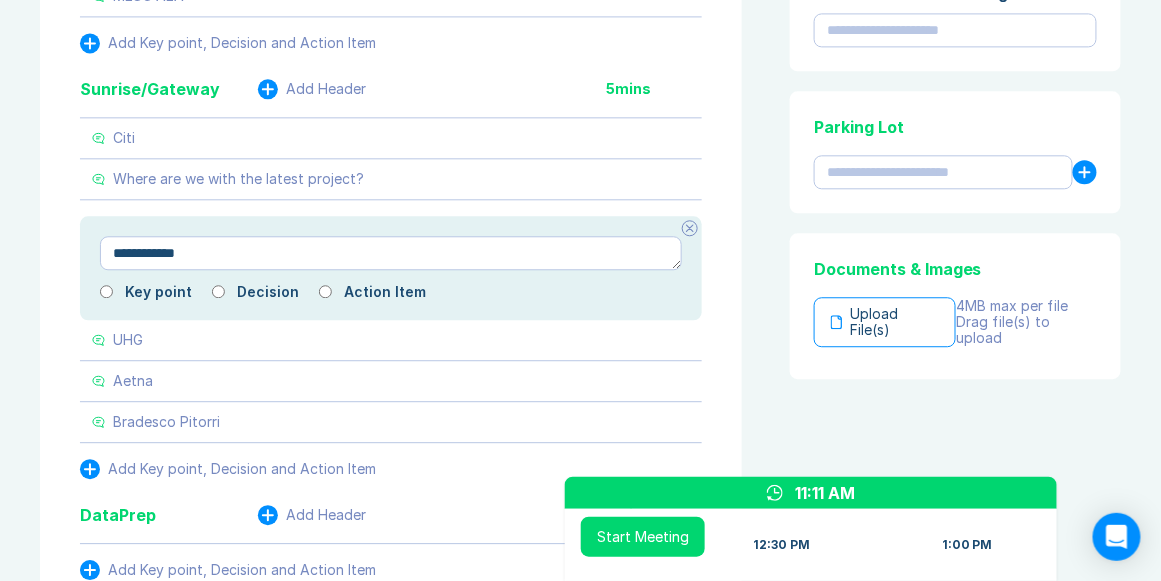 type on "*" 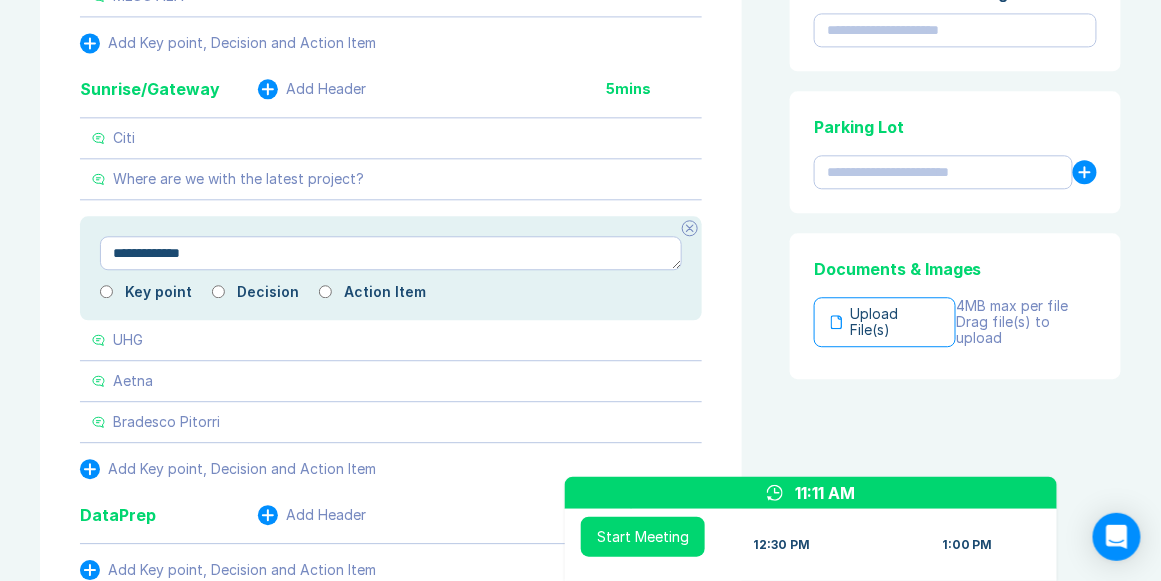 type on "*" 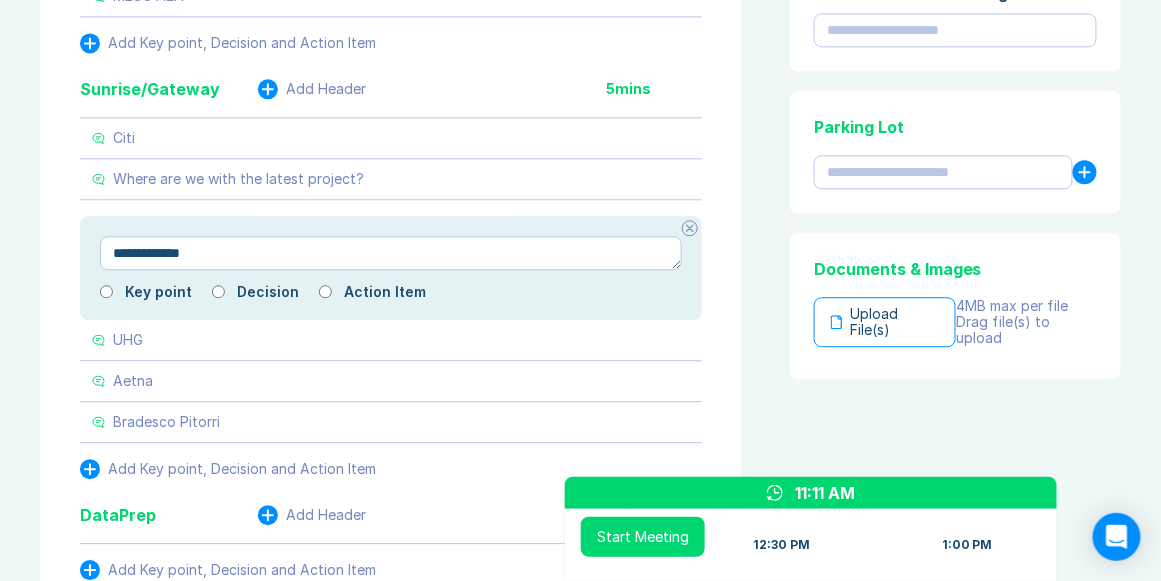 type on "**********" 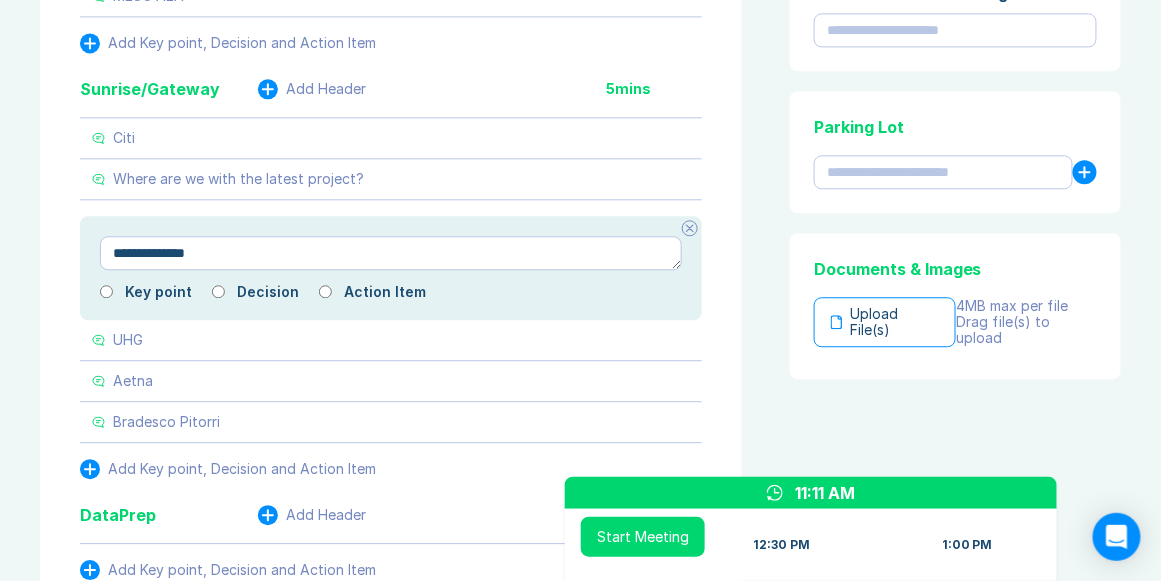 type on "*" 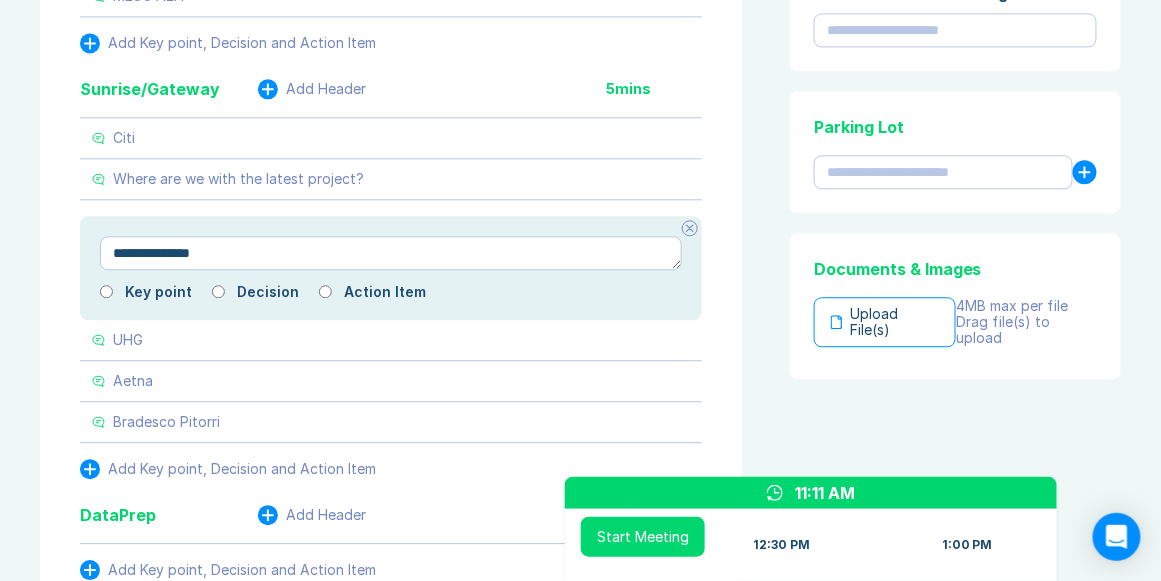 type on "*" 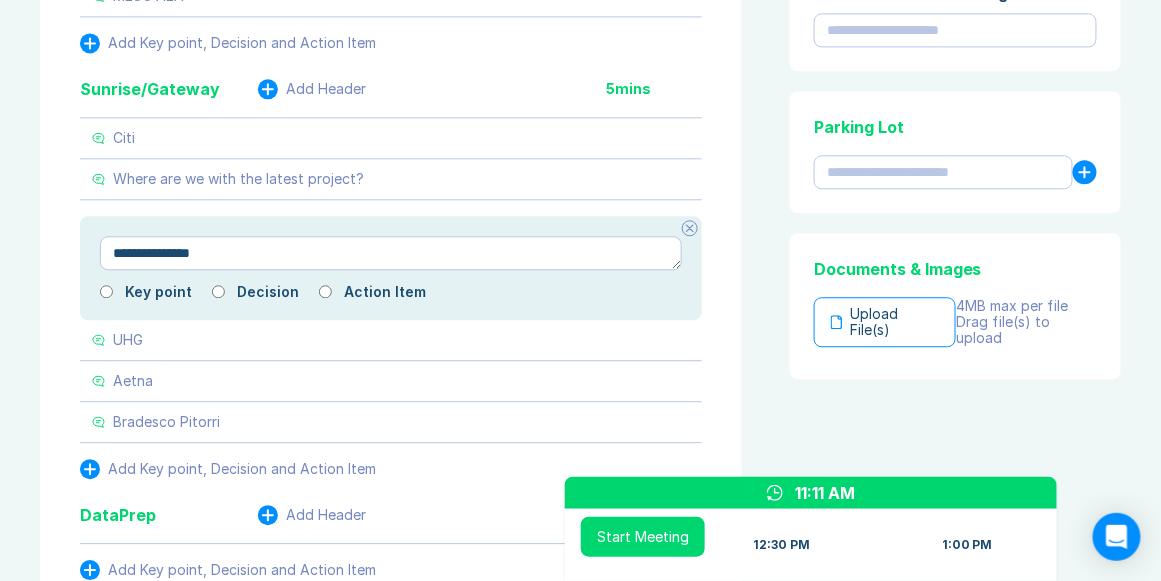 type on "**********" 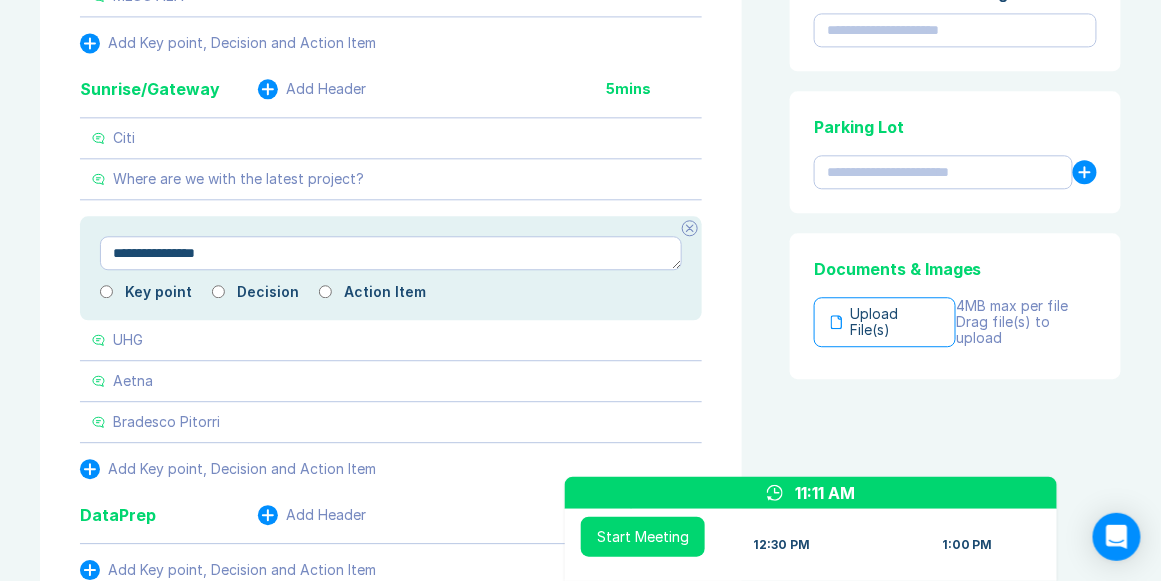 type on "*" 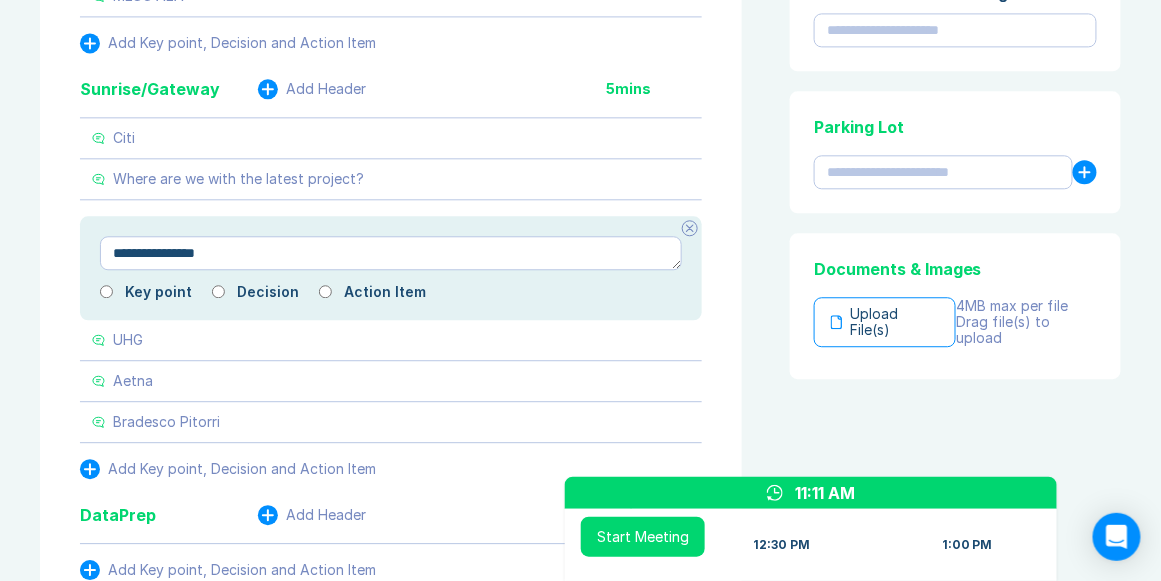 type on "**********" 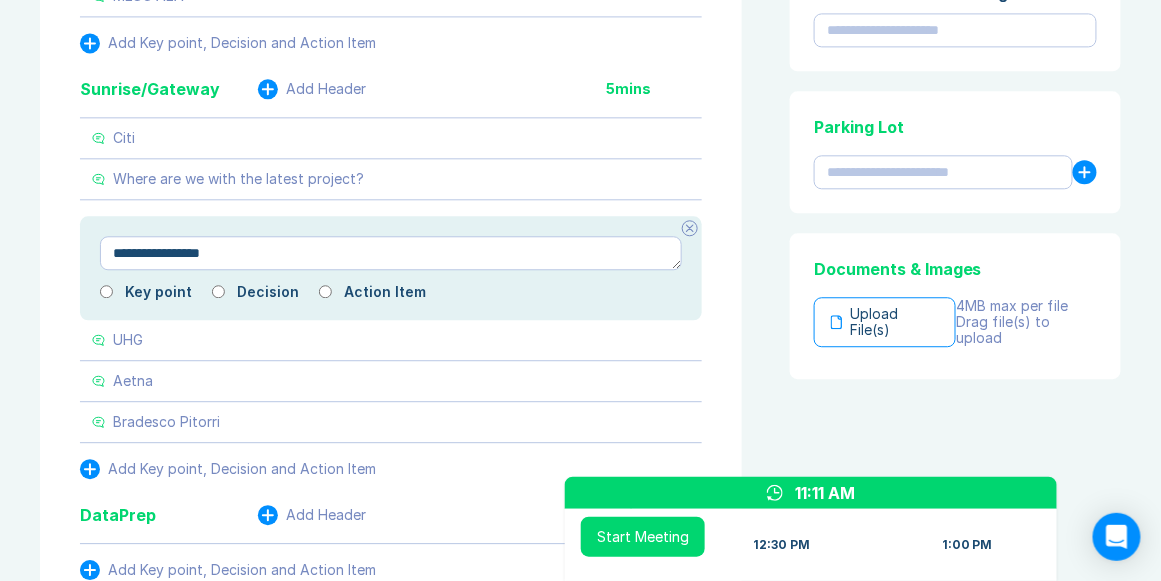 type on "*" 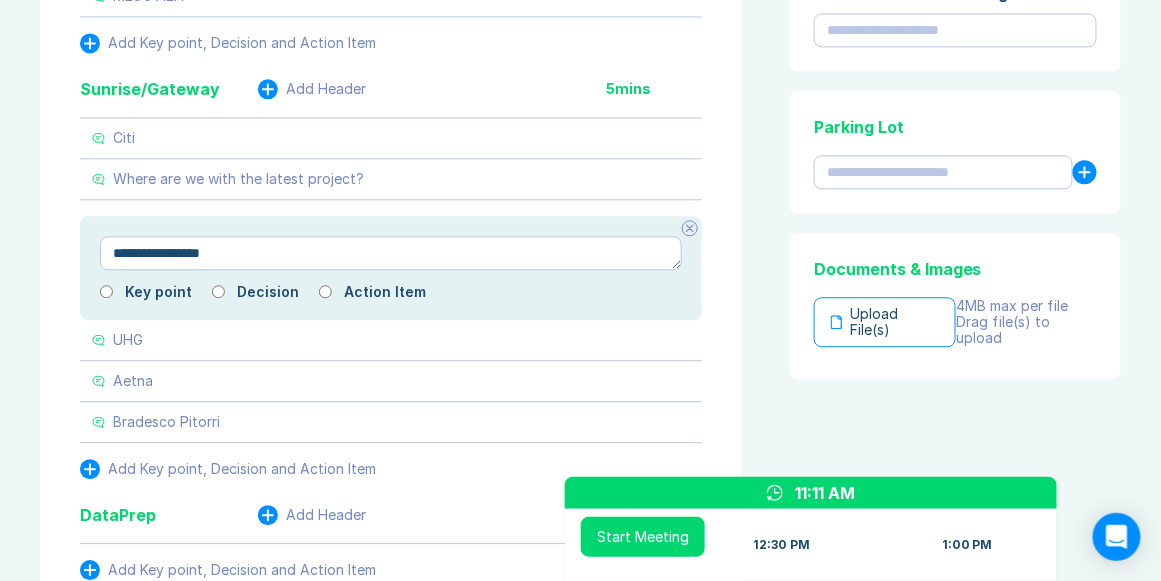 type on "**********" 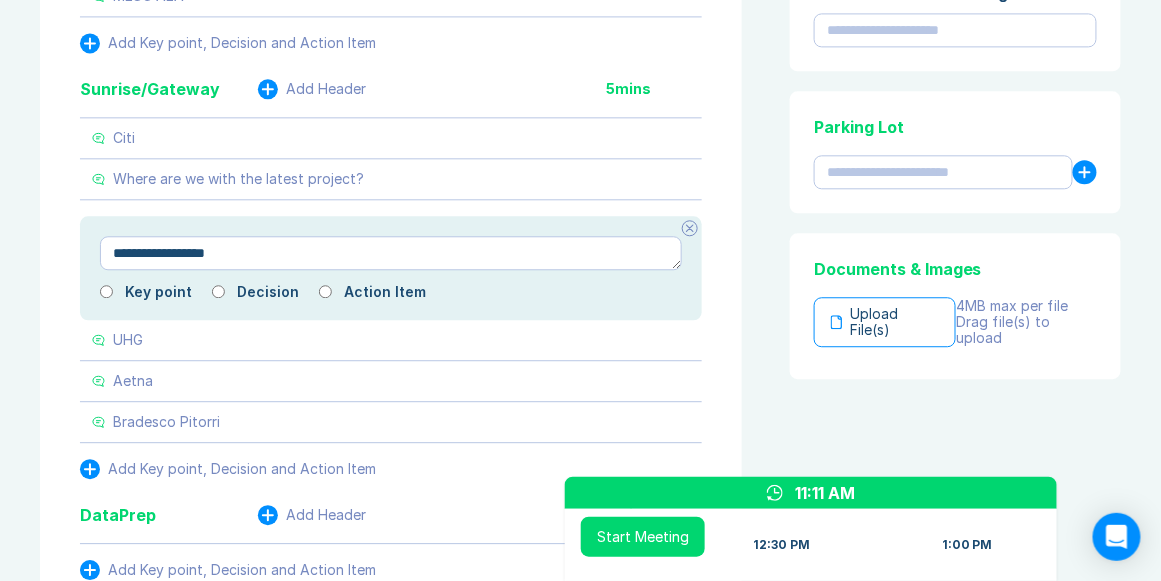 type on "*" 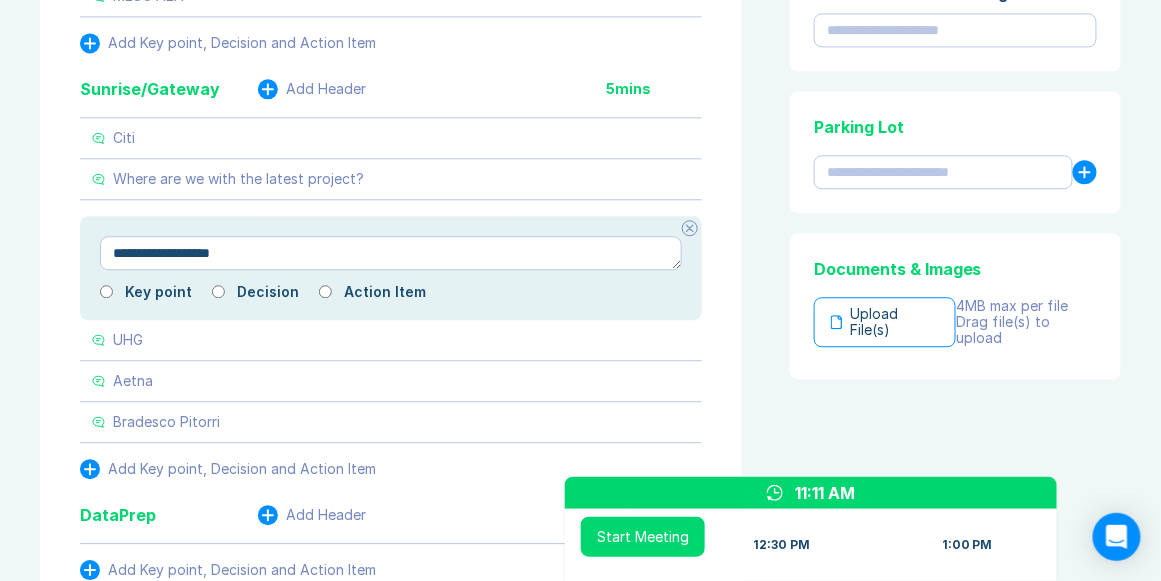 type on "*" 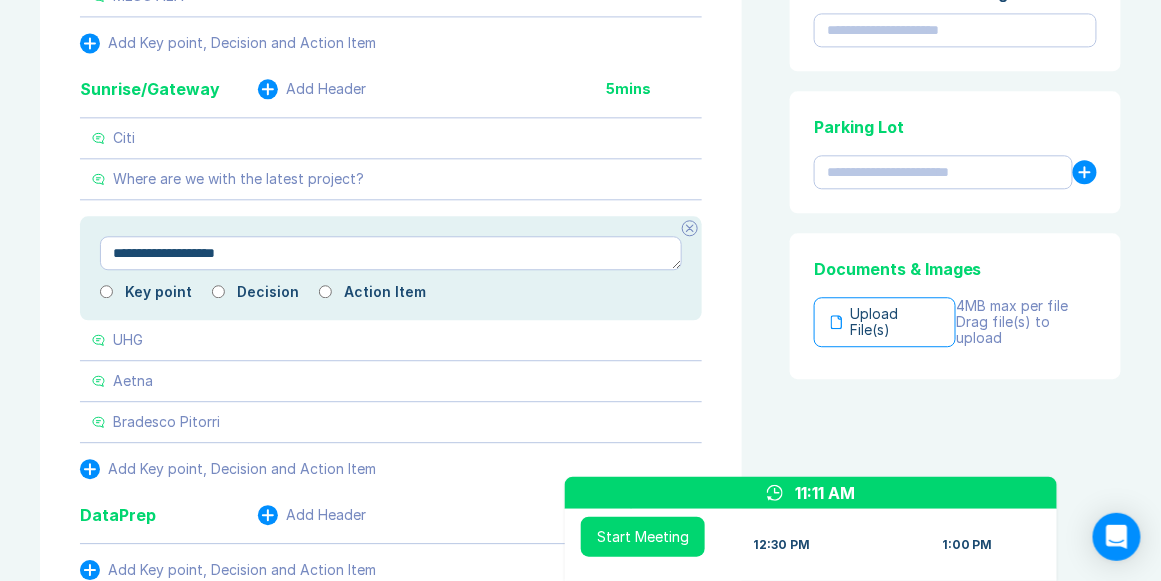 type on "*" 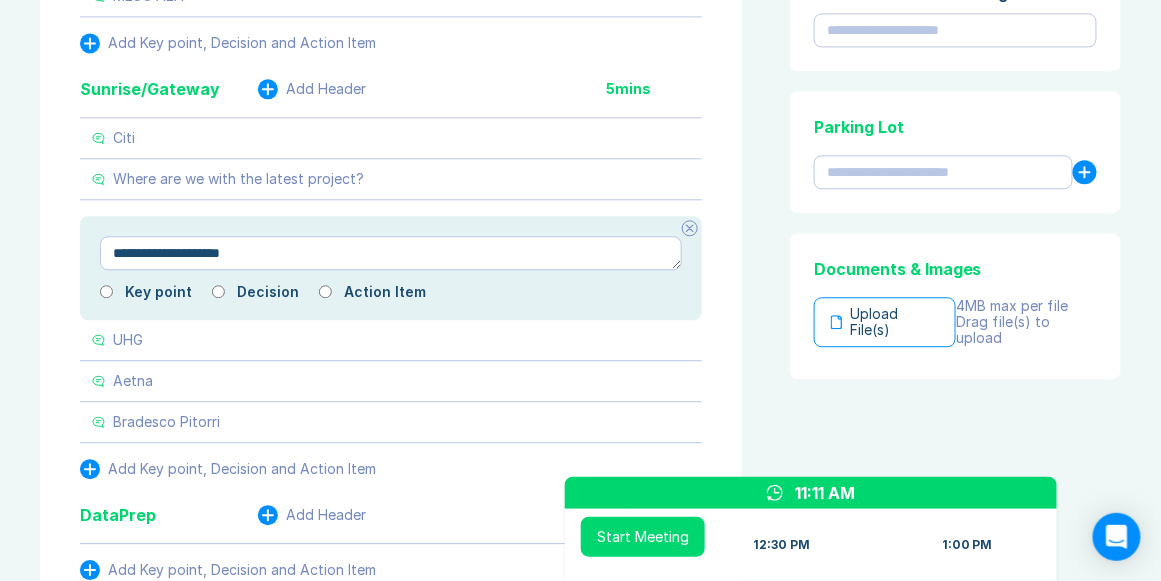 type on "*" 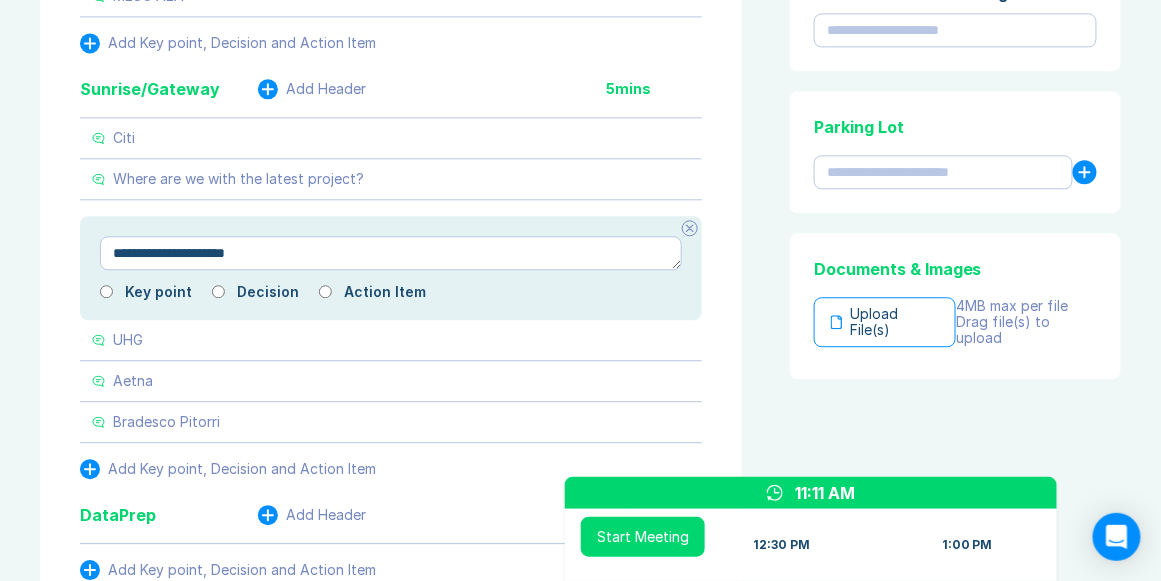 type on "*" 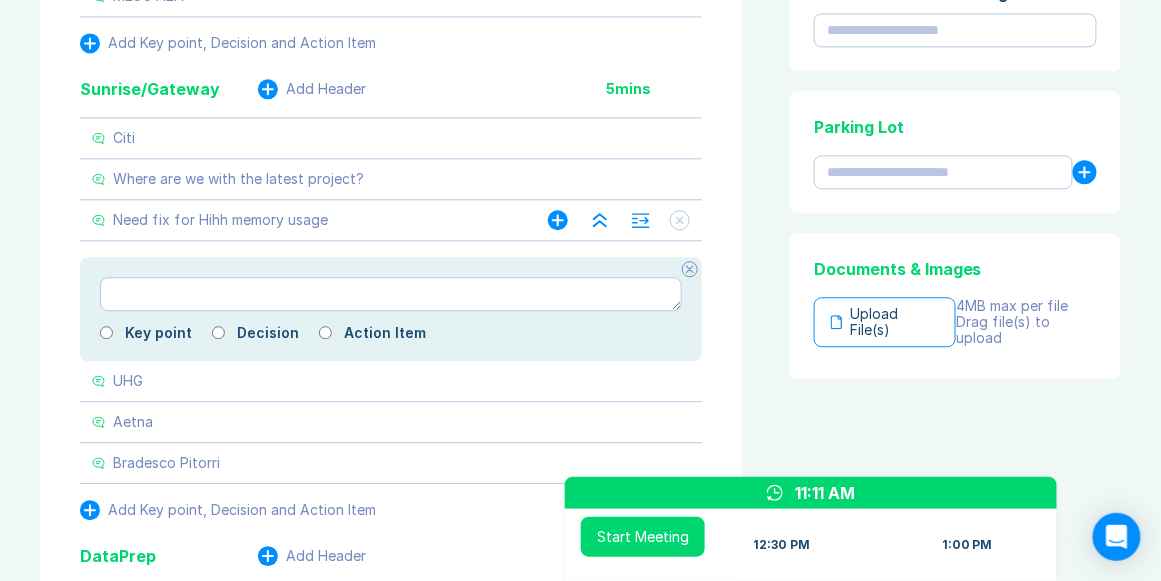 click on "Need fix for Hihh memory usage" at bounding box center (300, 220) 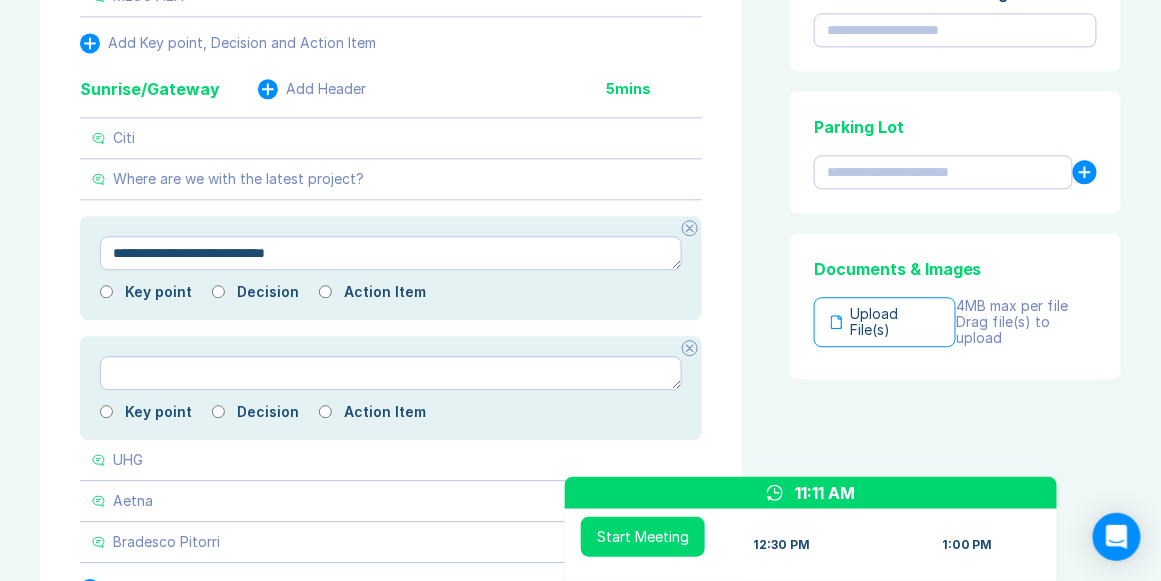click on "**********" at bounding box center [391, 253] 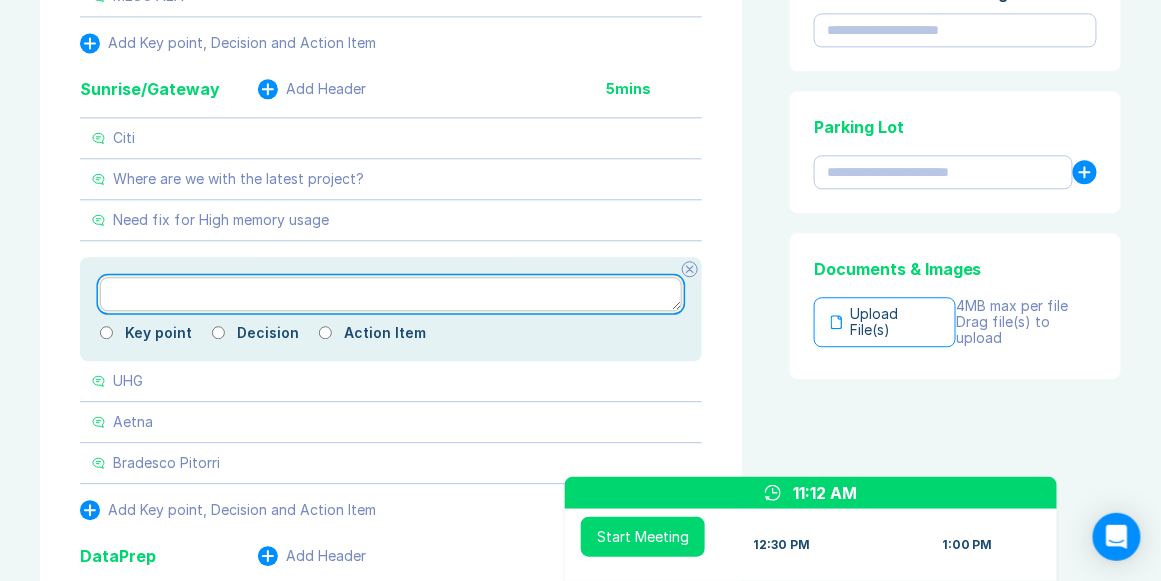 click at bounding box center (391, 294) 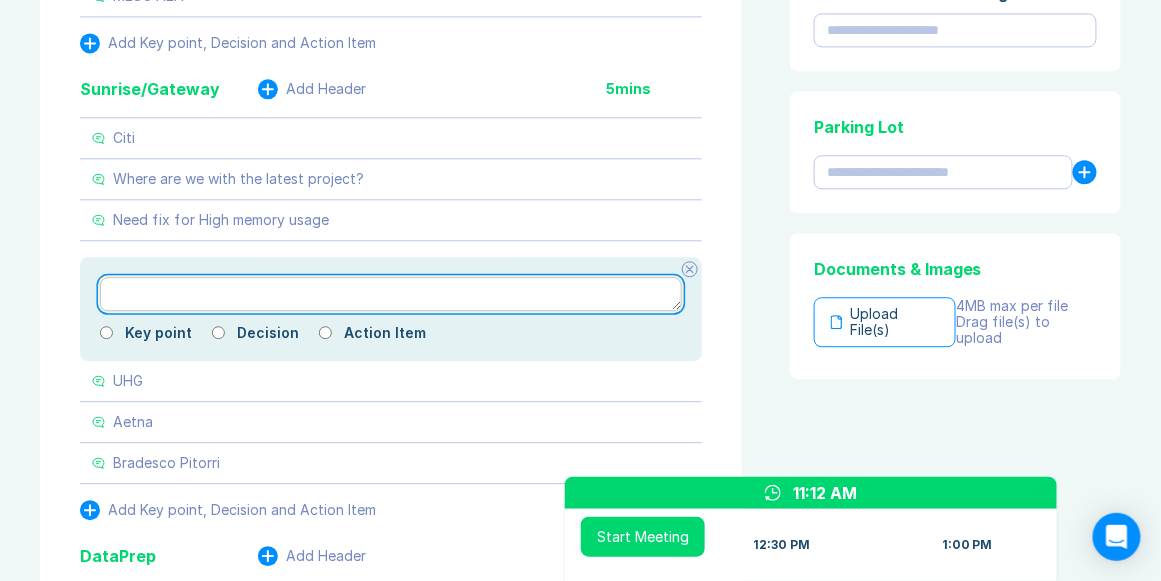 paste on "**********" 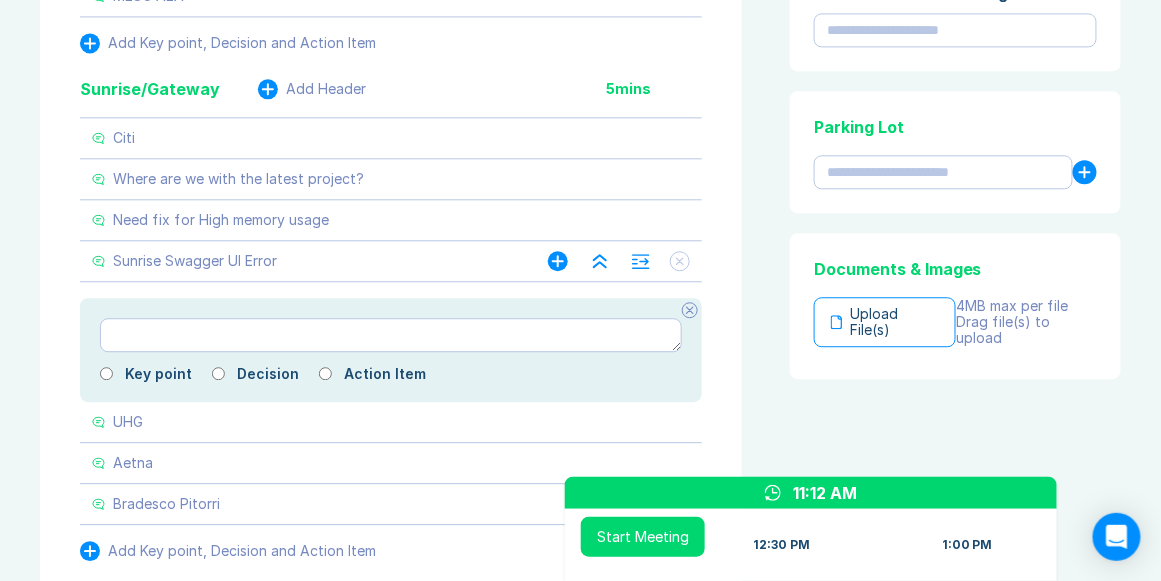 click on "Sunrise Swagger UI Error" at bounding box center (300, 261) 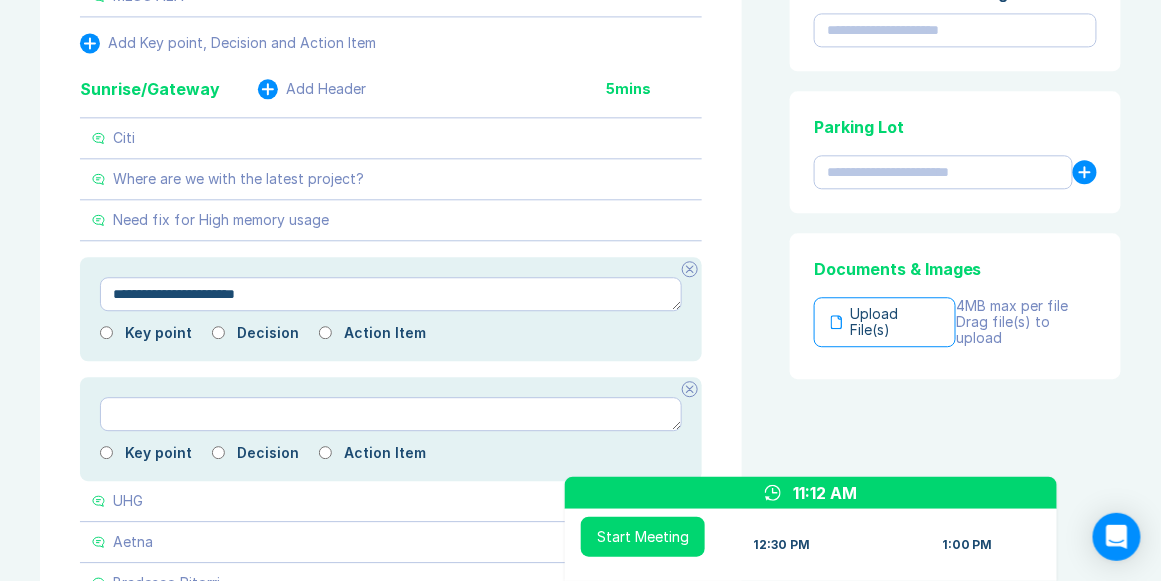 click on "**********" at bounding box center (391, 294) 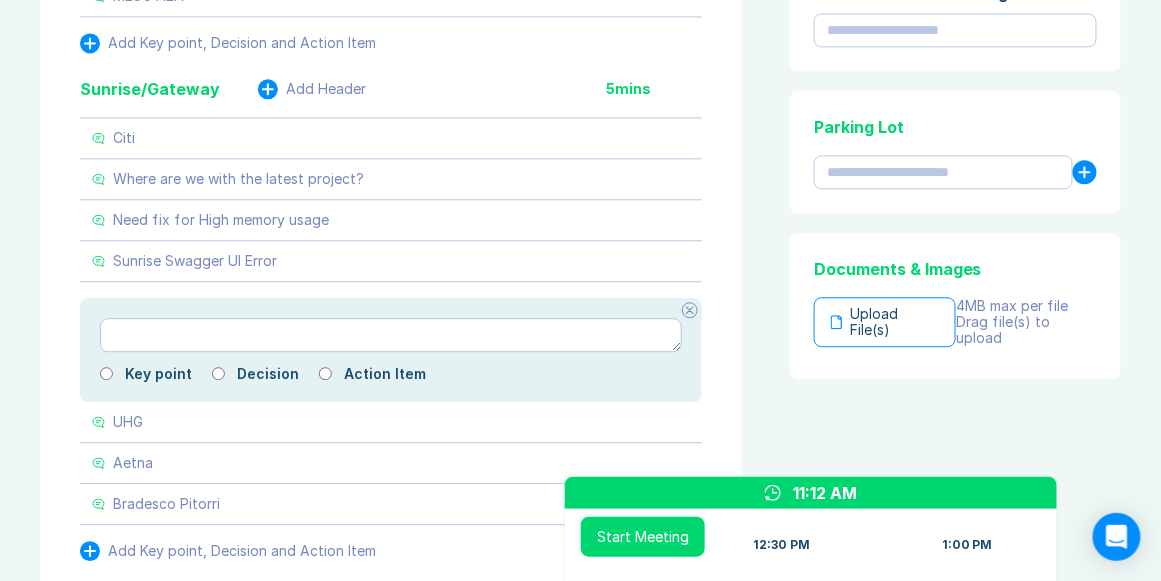 click 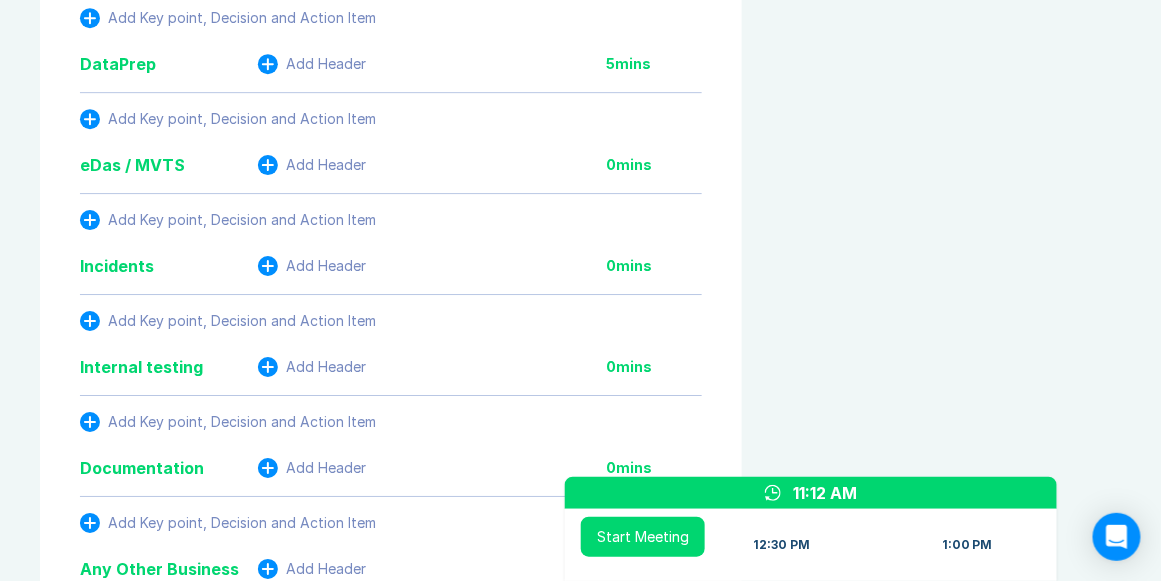 scroll, scrollTop: 1546, scrollLeft: 0, axis: vertical 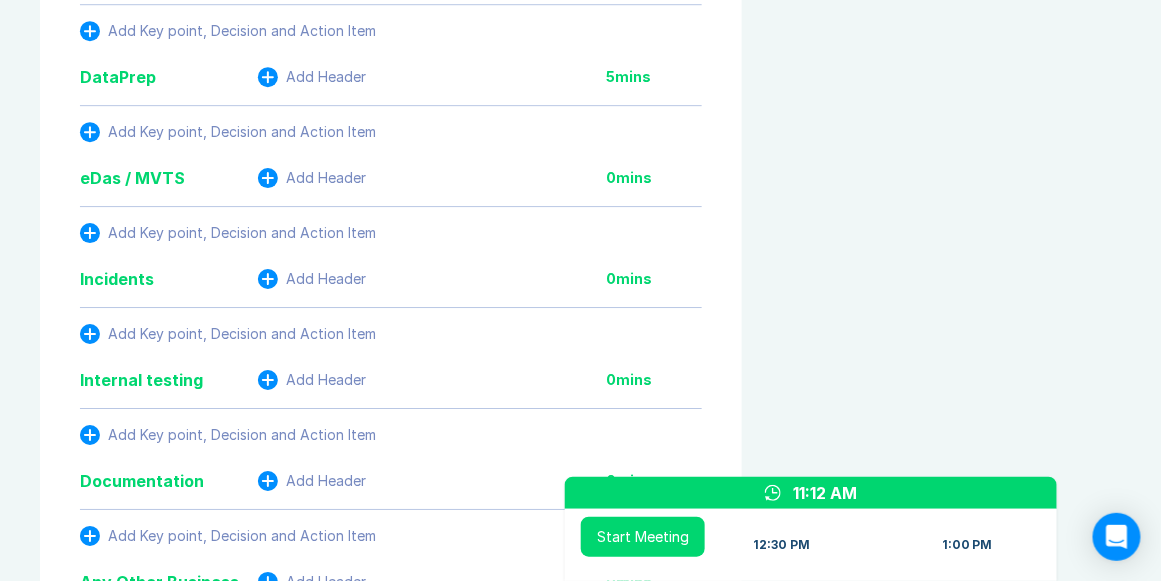 click 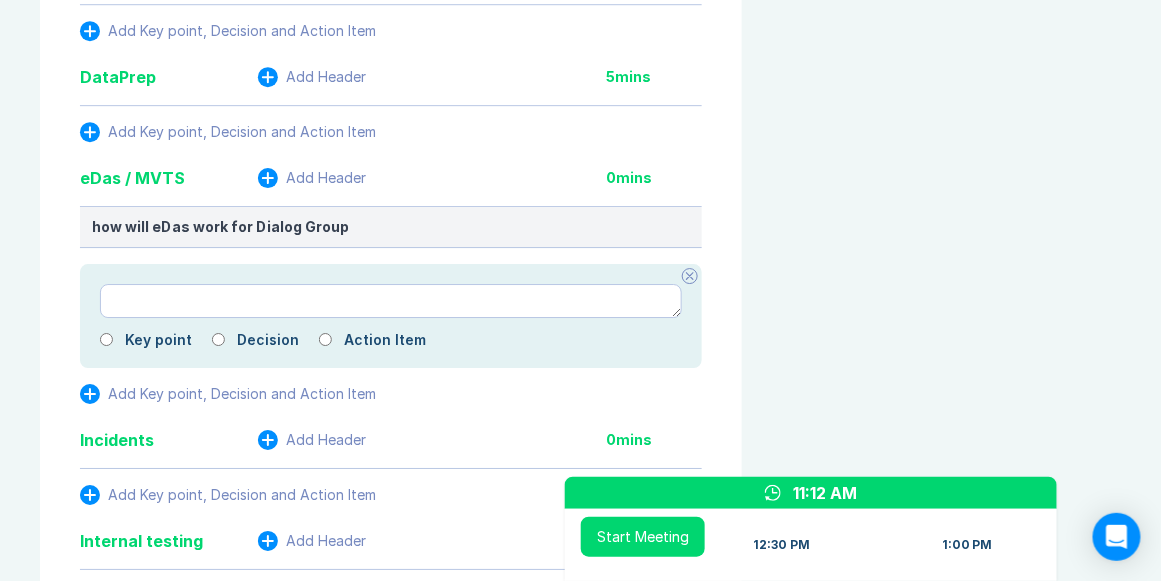 click 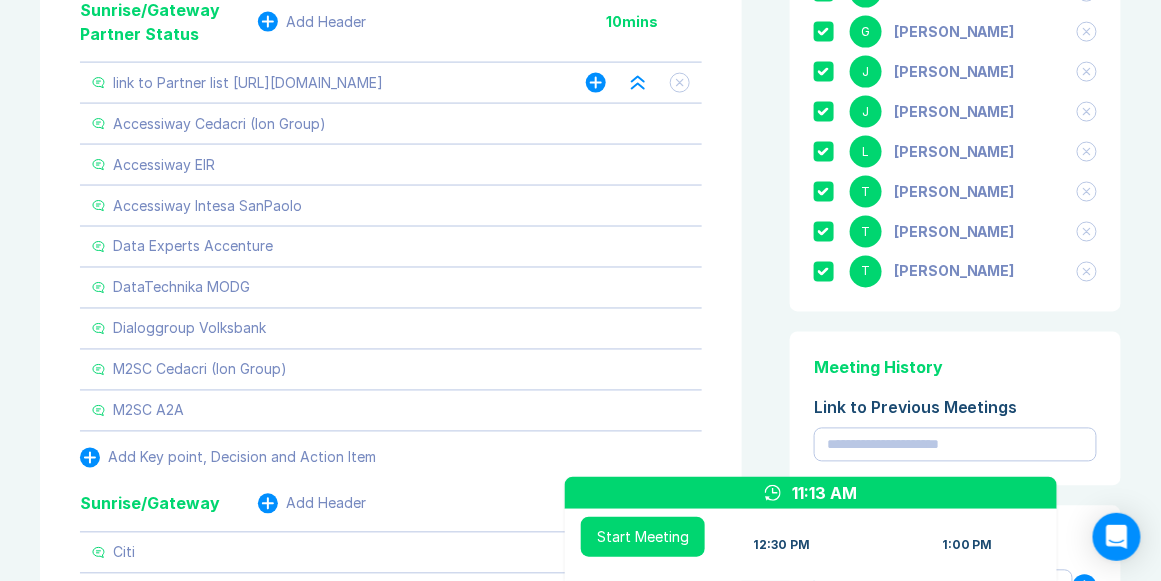 scroll, scrollTop: 632, scrollLeft: 0, axis: vertical 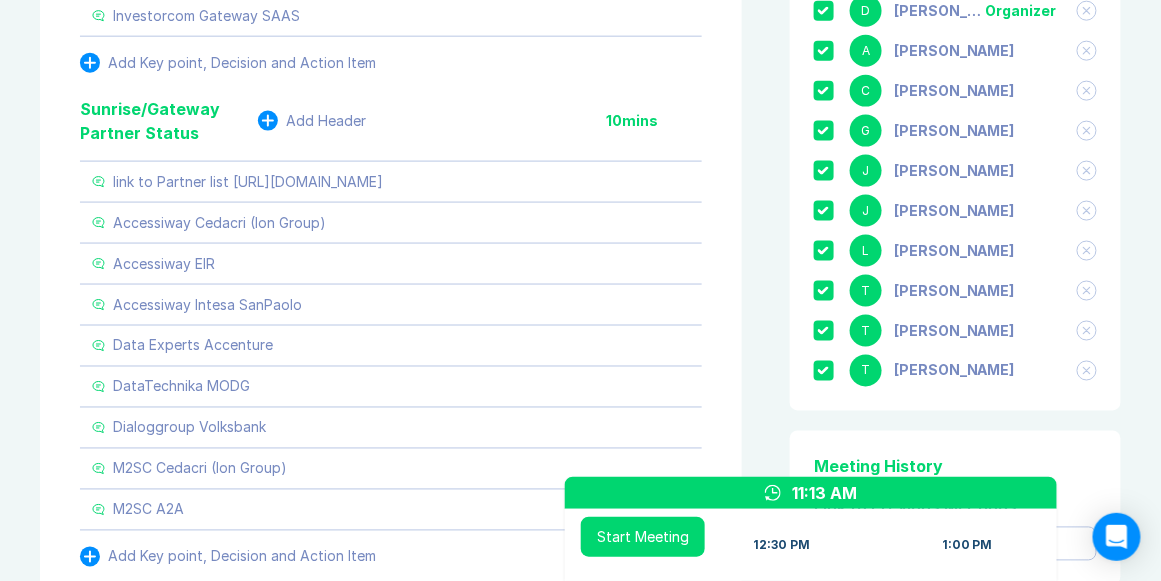 click on "Sunrise/Gateway Partner Status" at bounding box center [169, 121] 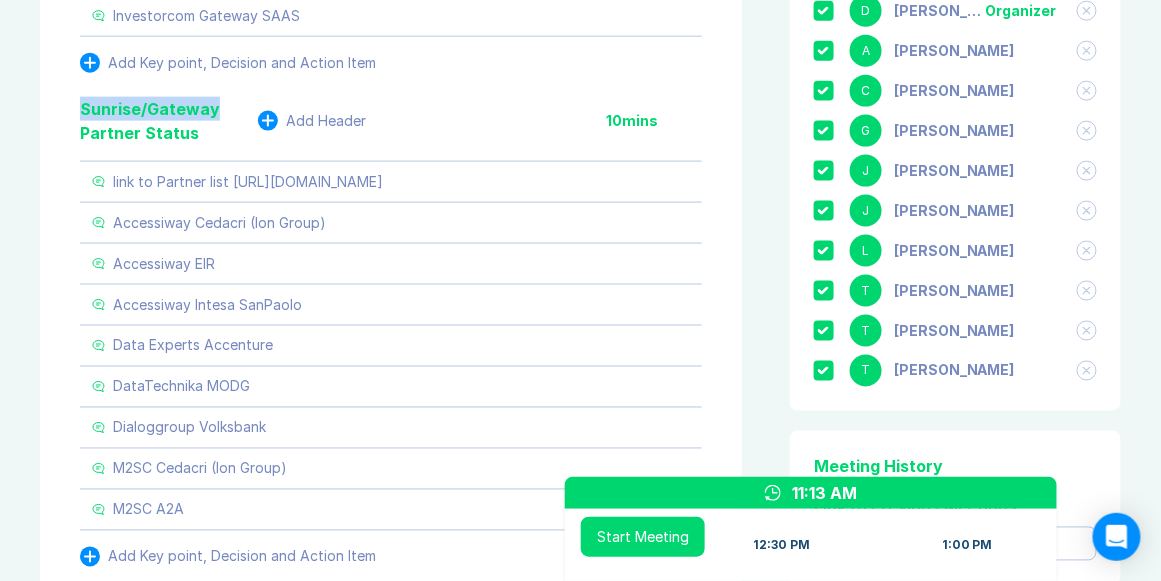 drag, startPoint x: 82, startPoint y: 106, endPoint x: 218, endPoint y: 111, distance: 136.09187 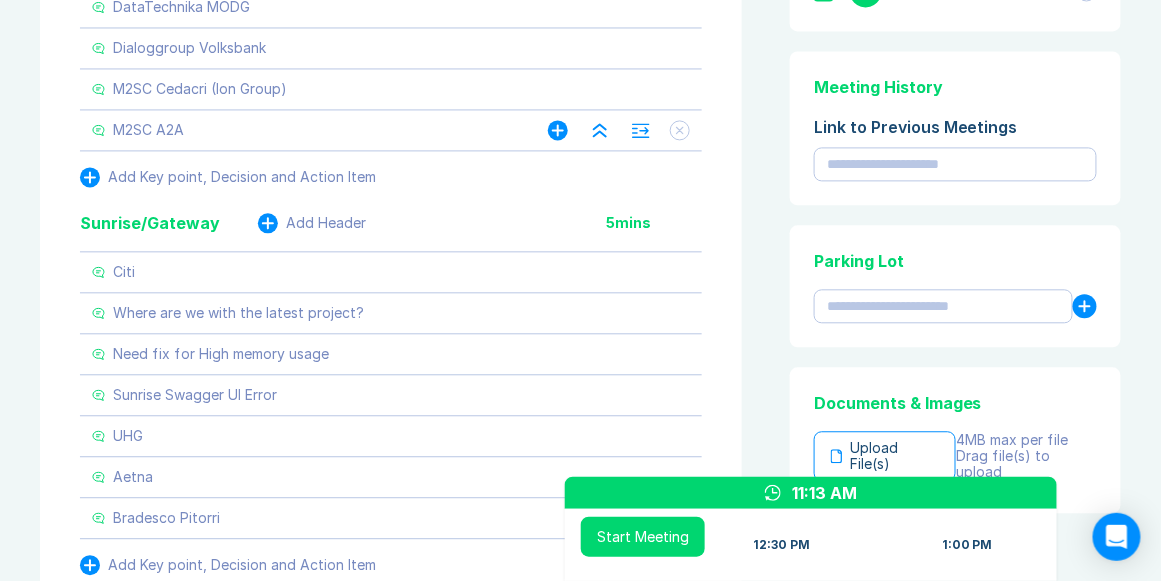 scroll, scrollTop: 1032, scrollLeft: 0, axis: vertical 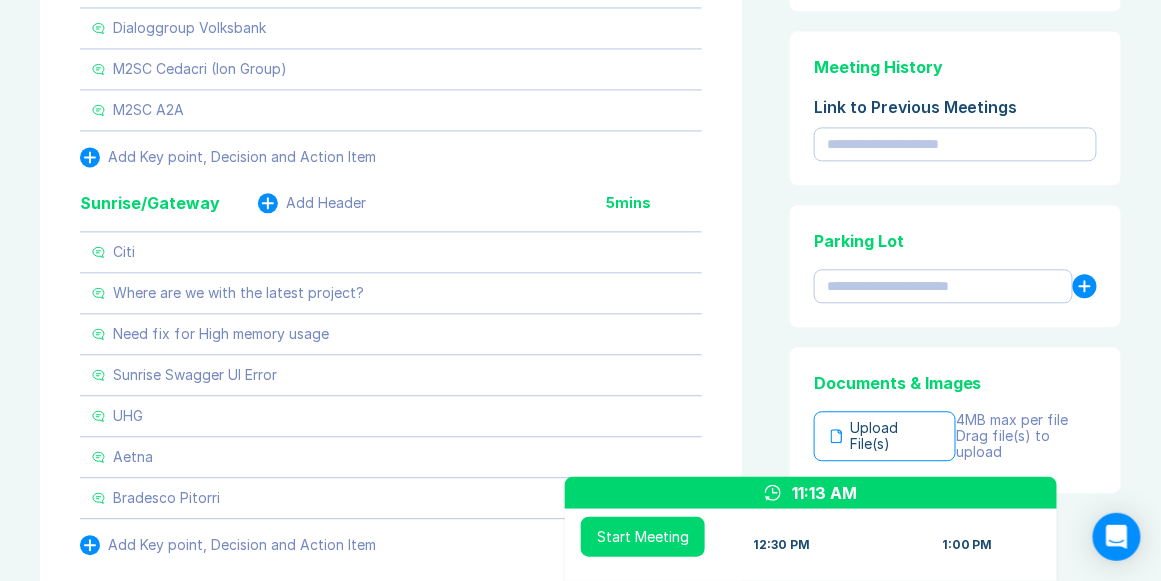 click 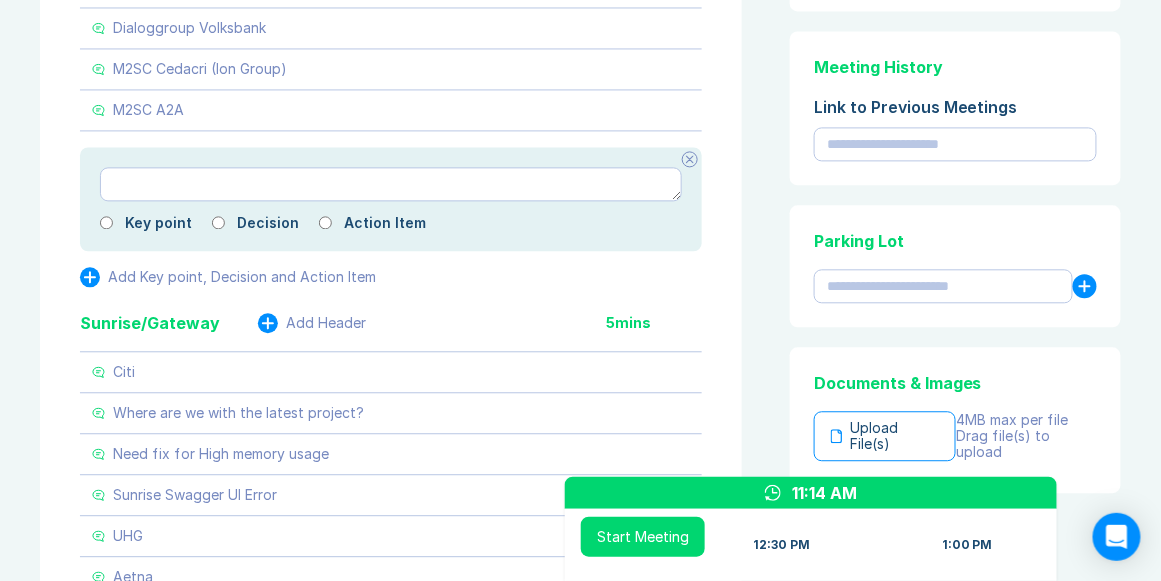 click 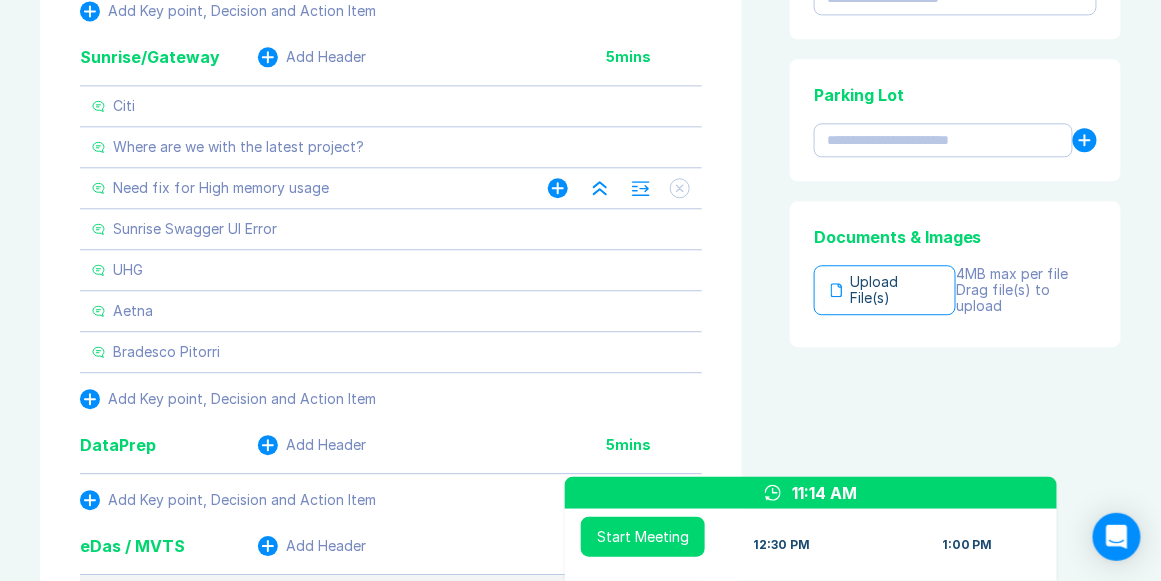 scroll, scrollTop: 1203, scrollLeft: 0, axis: vertical 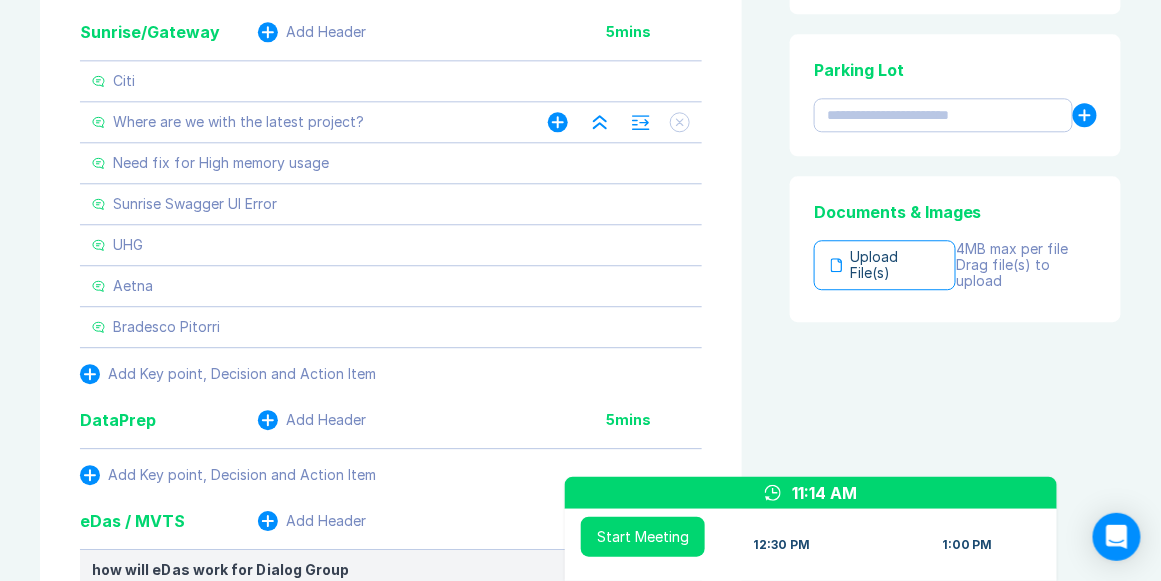 click 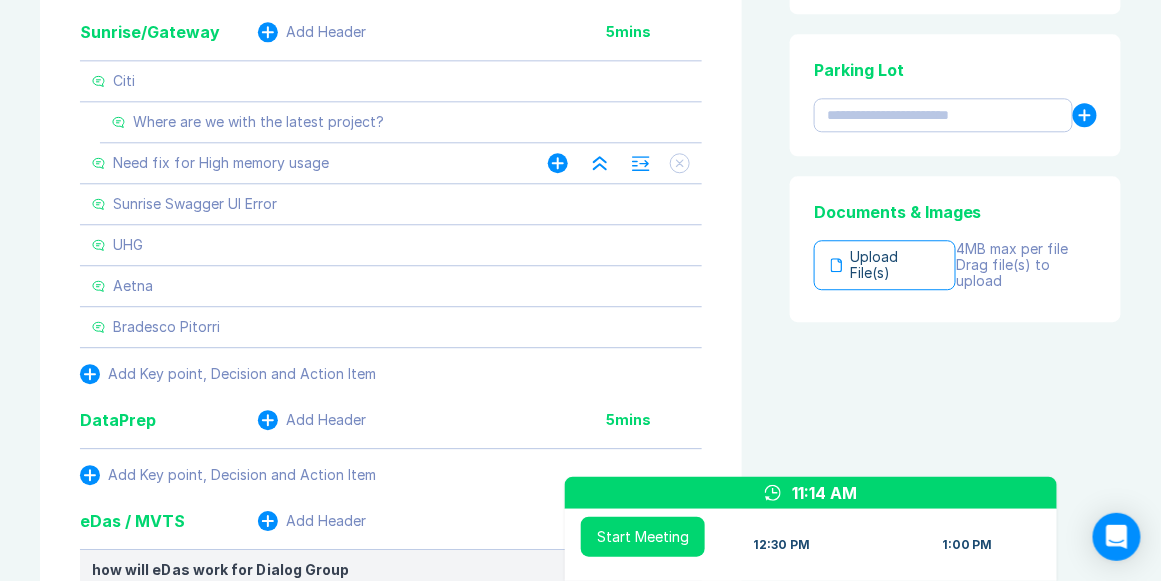 click 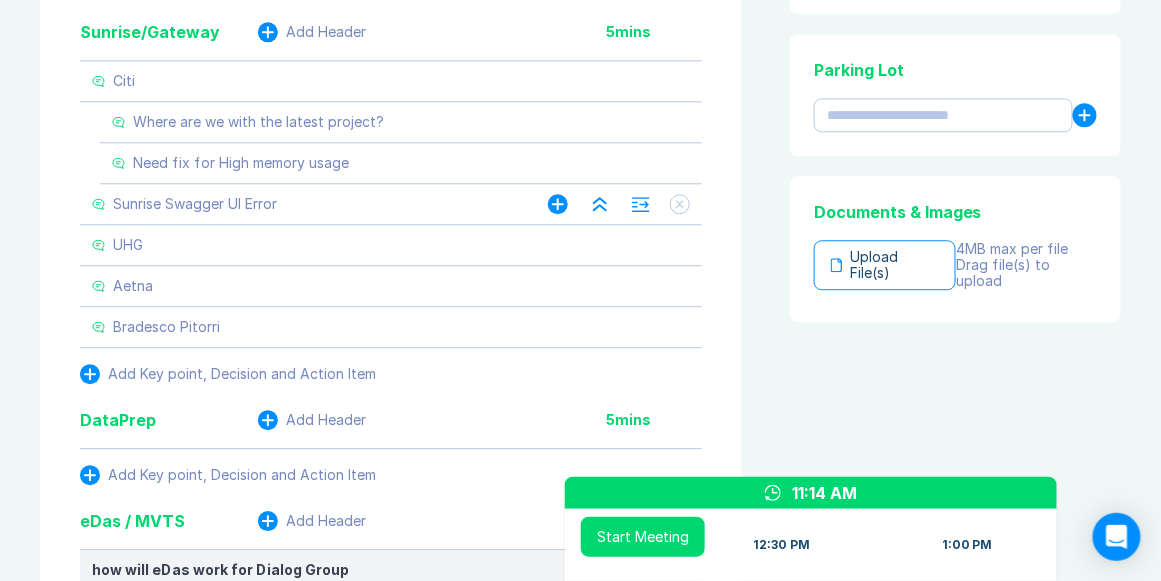 click 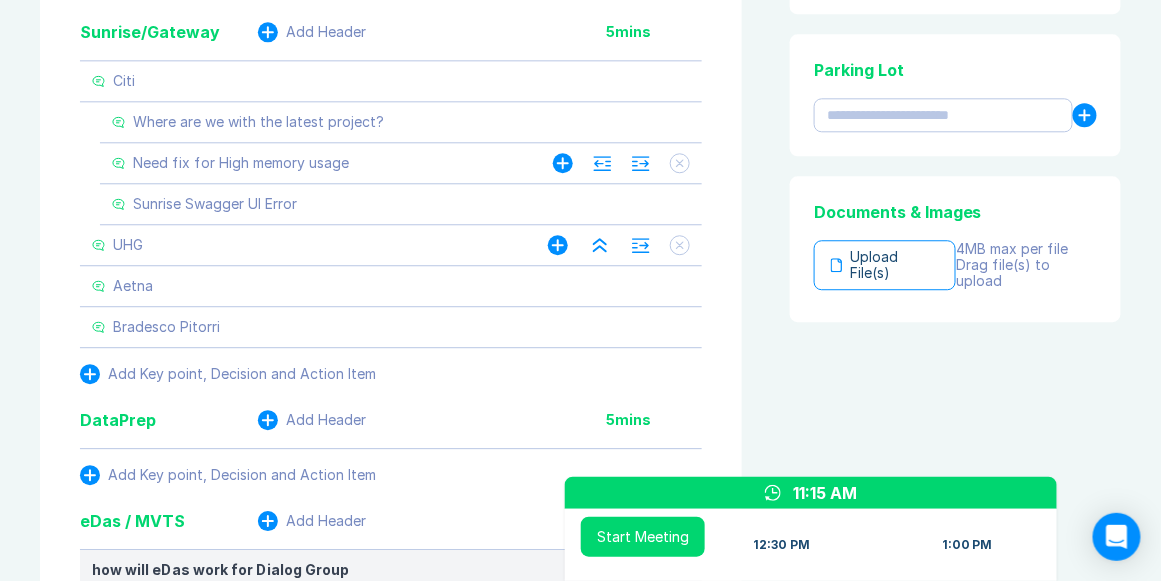 click 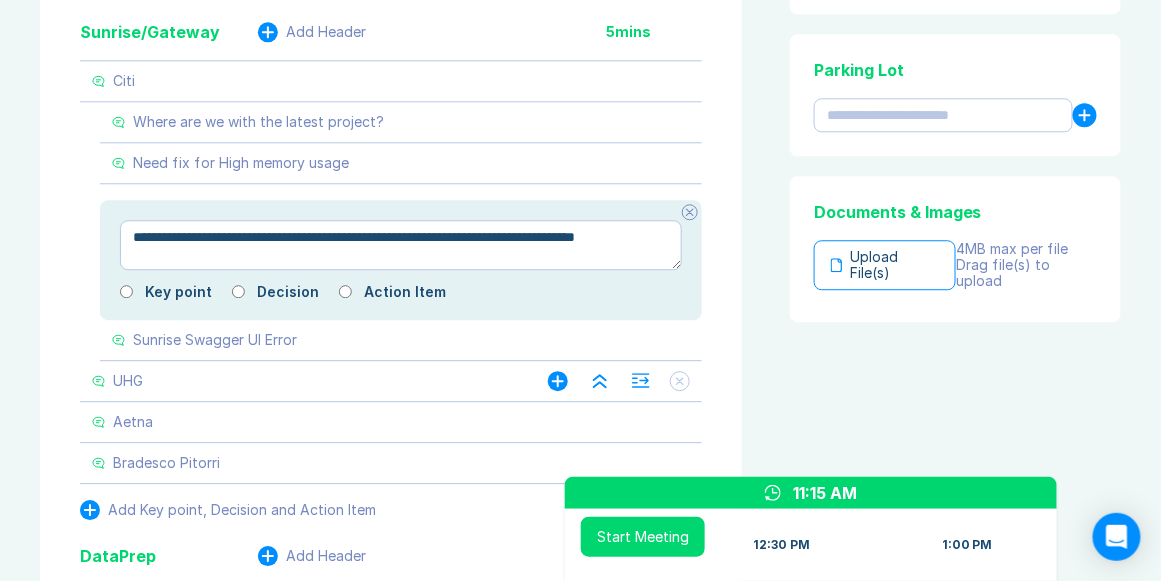 click on "**********" at bounding box center (401, 245) 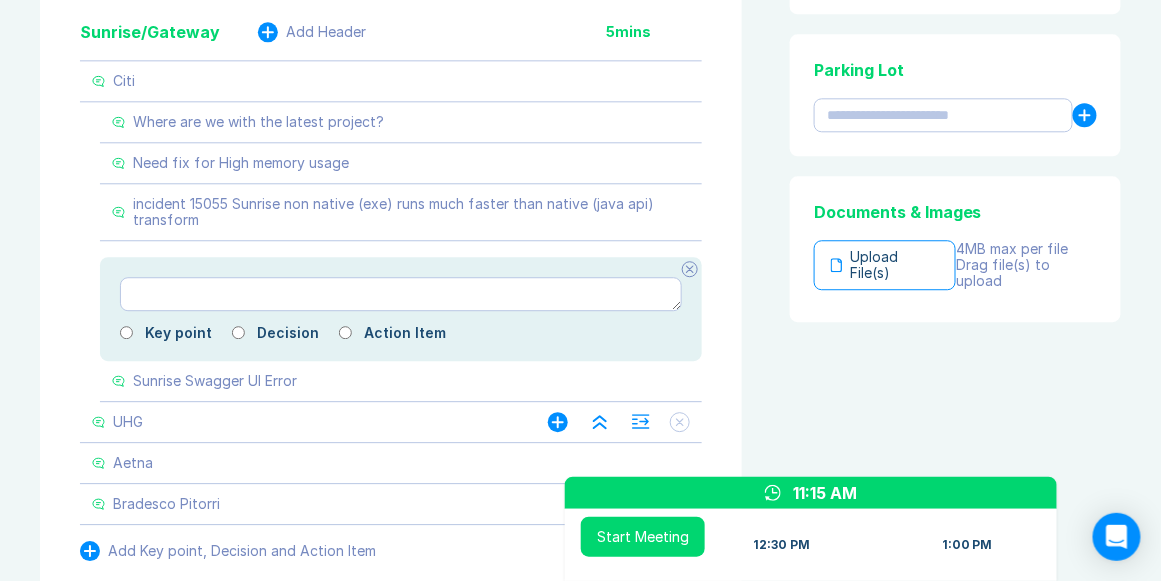 click at bounding box center [690, 269] 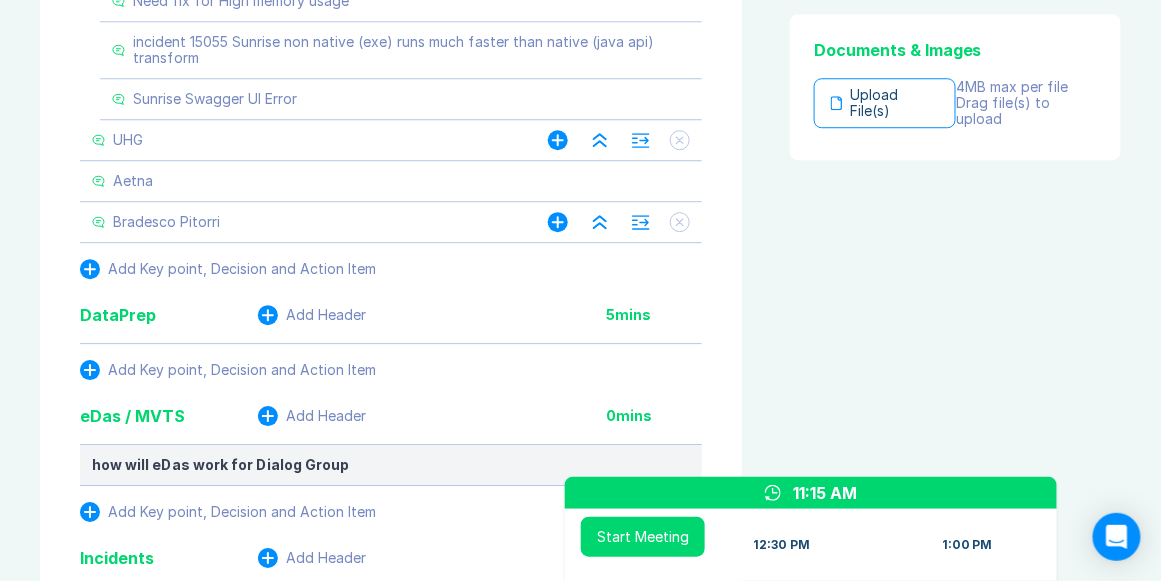 scroll, scrollTop: 1375, scrollLeft: 0, axis: vertical 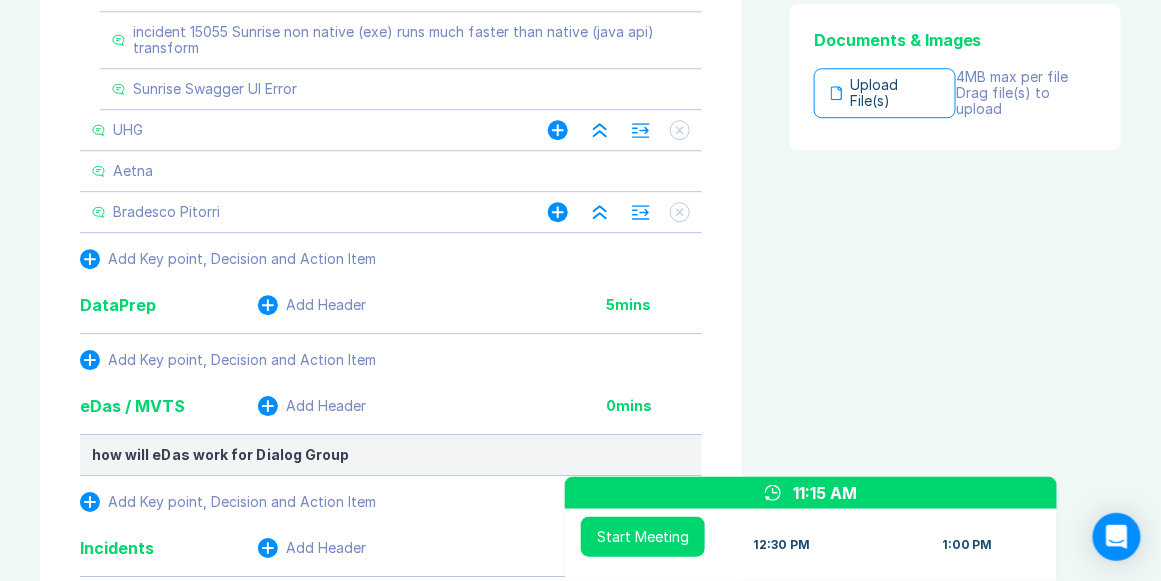 click 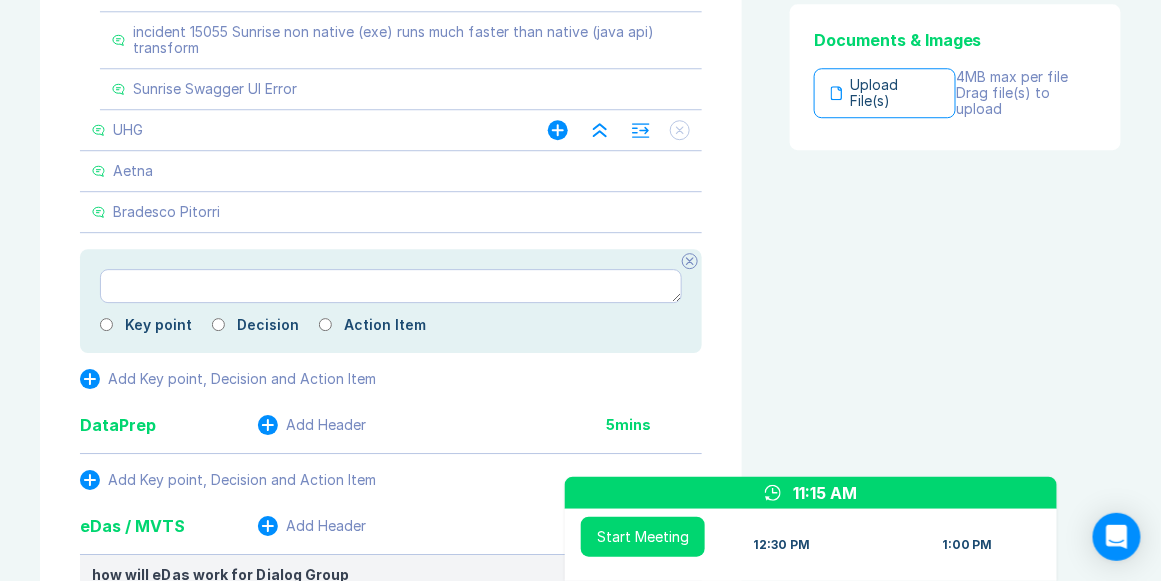 click at bounding box center (391, 286) 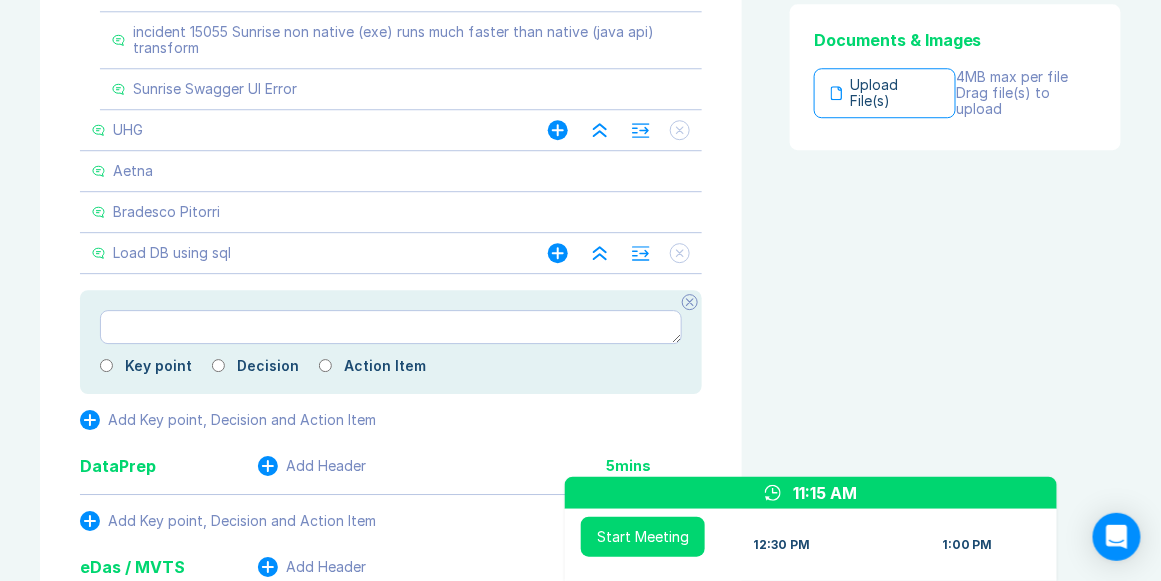 click 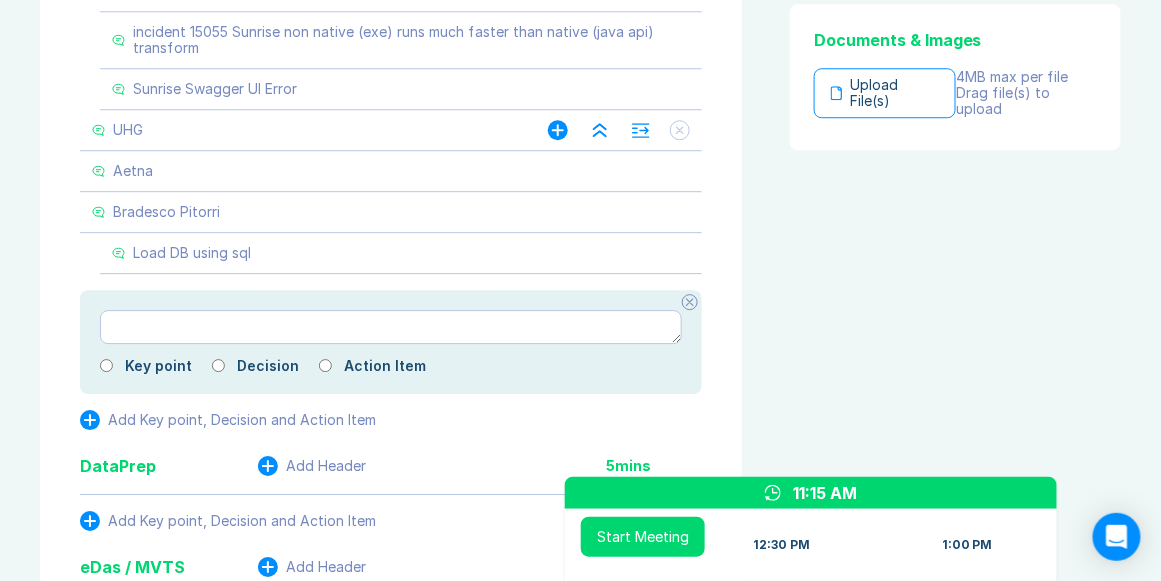 click at bounding box center (690, 302) 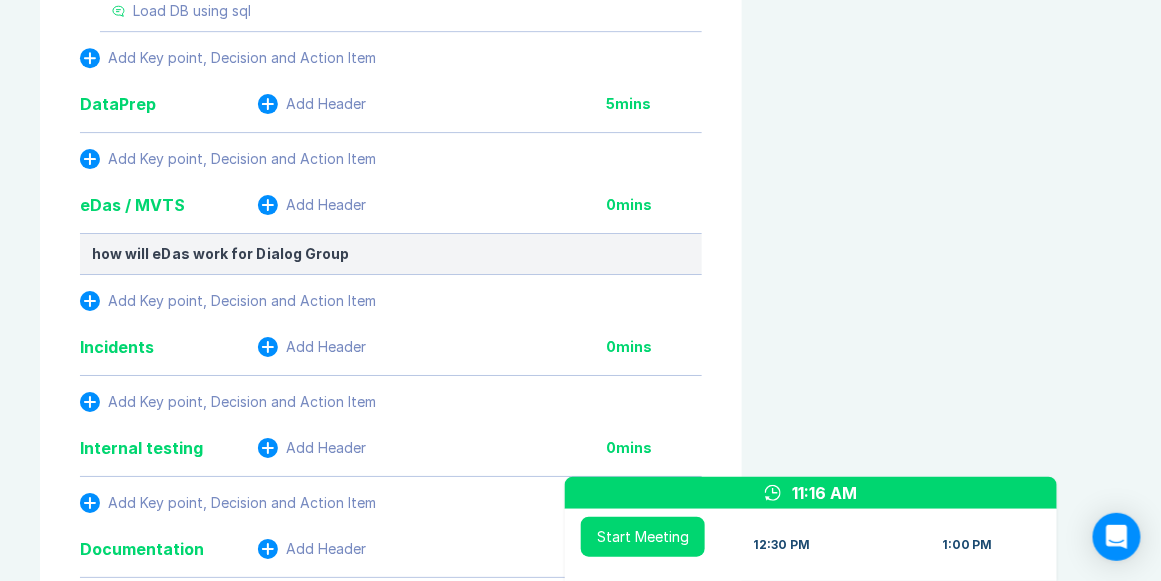 scroll, scrollTop: 1603, scrollLeft: 0, axis: vertical 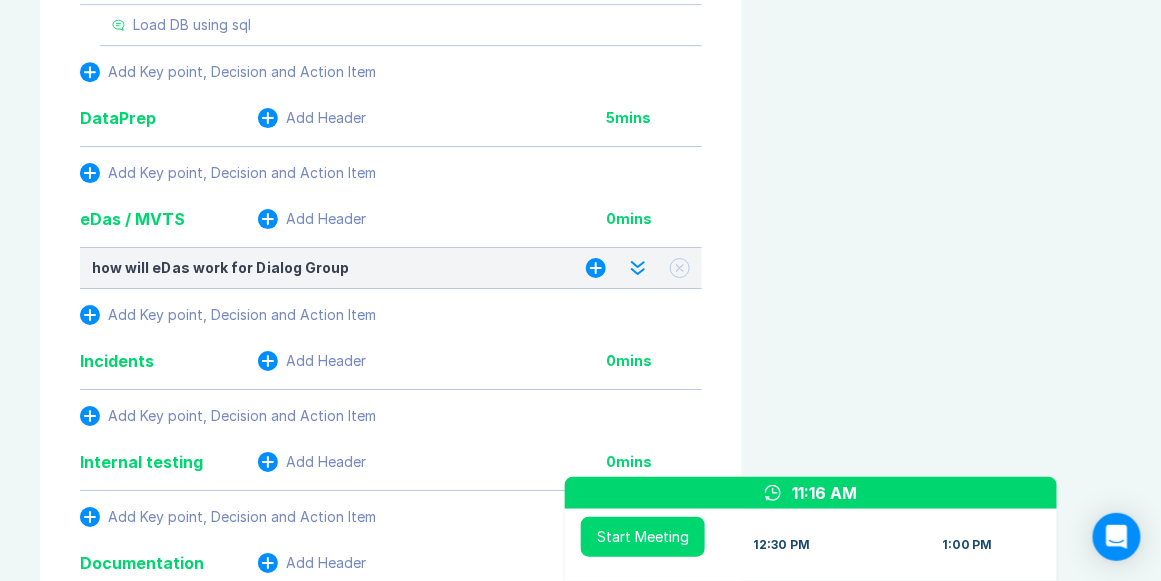 click 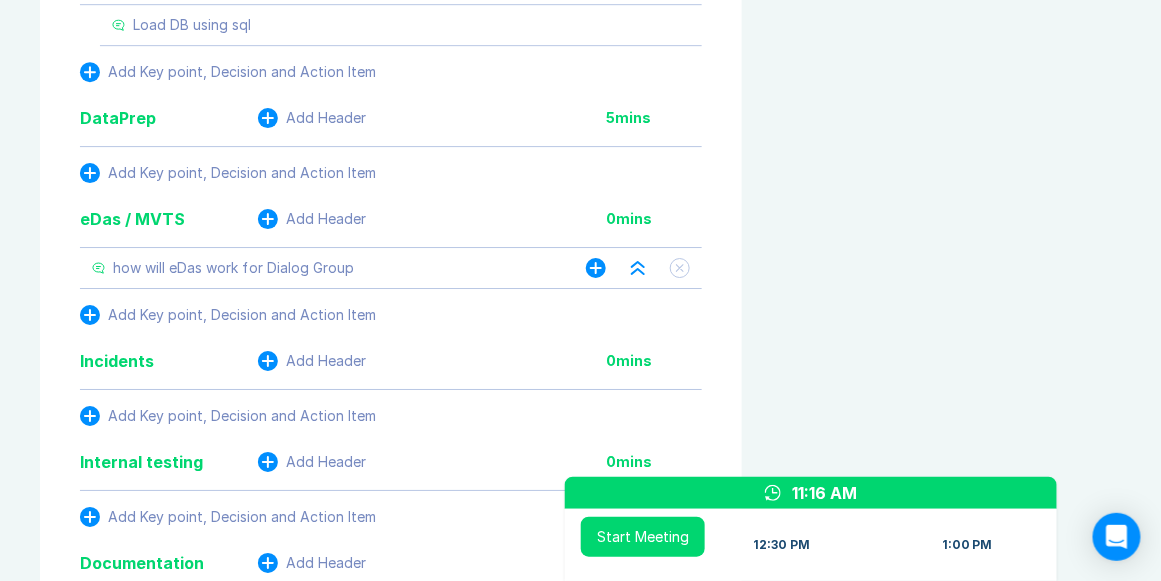 click 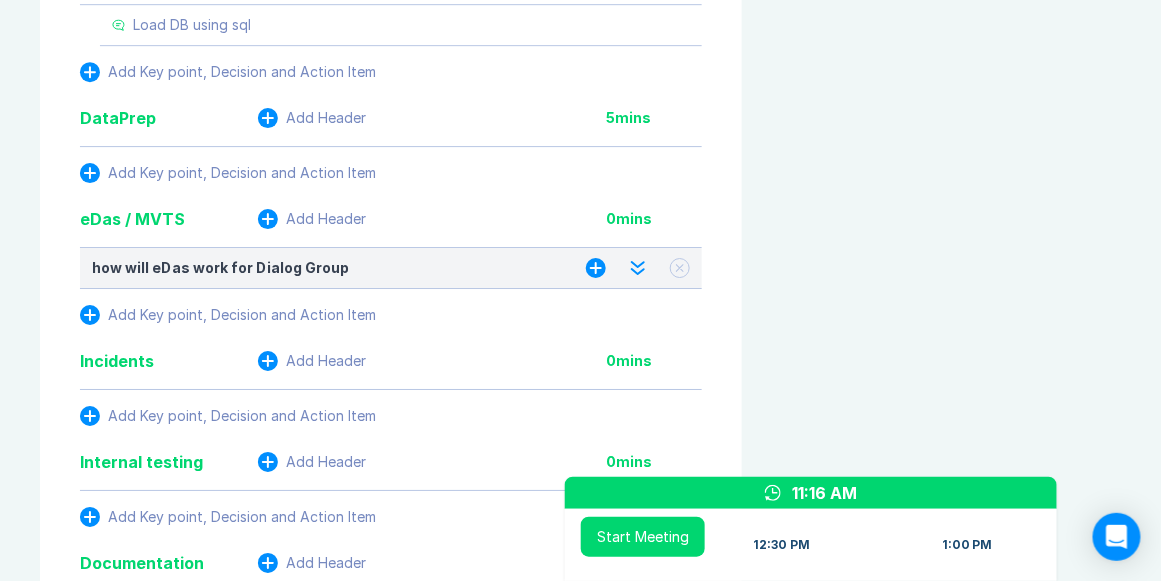 click 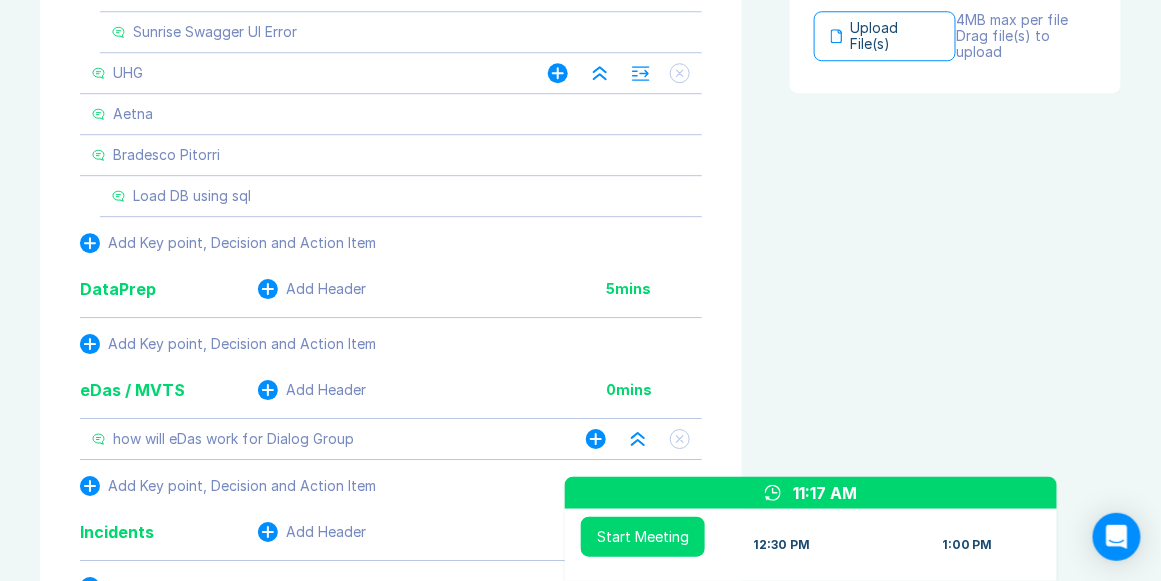 scroll, scrollTop: 1546, scrollLeft: 0, axis: vertical 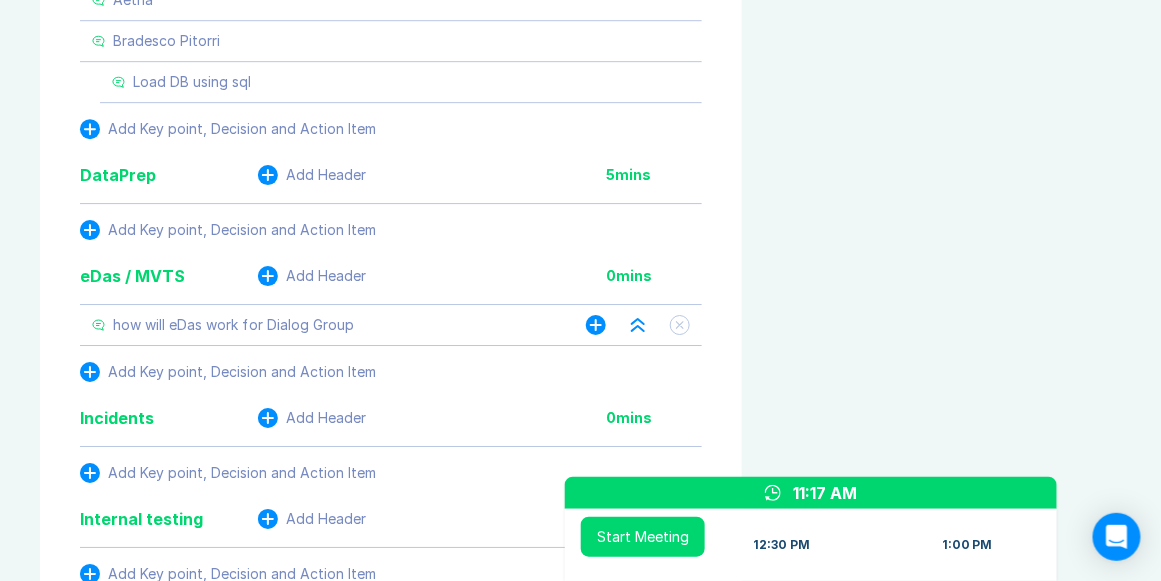 click 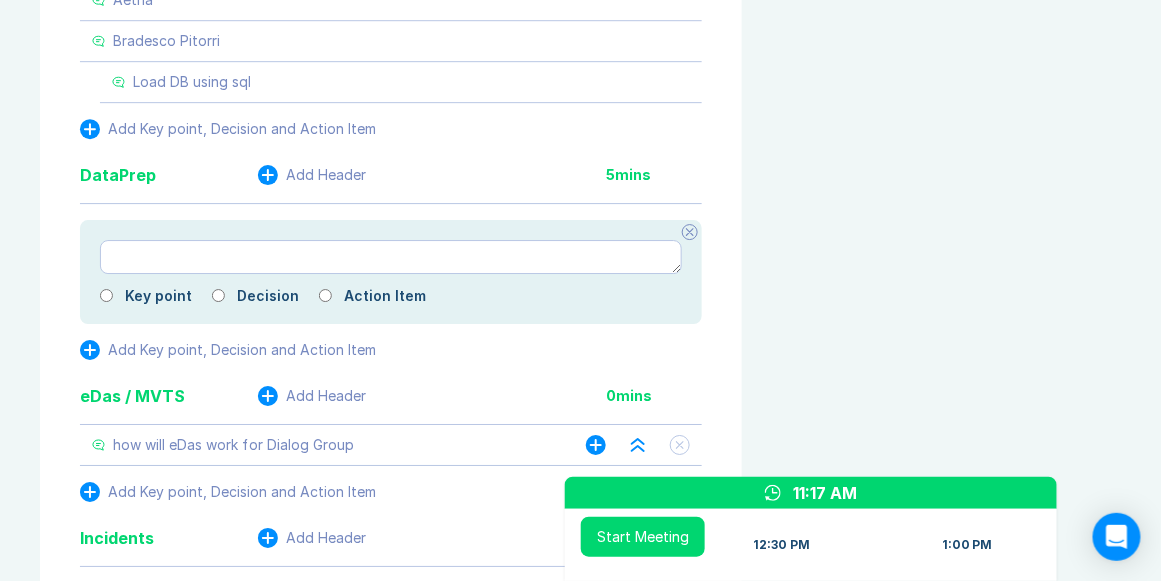 click at bounding box center (391, 257) 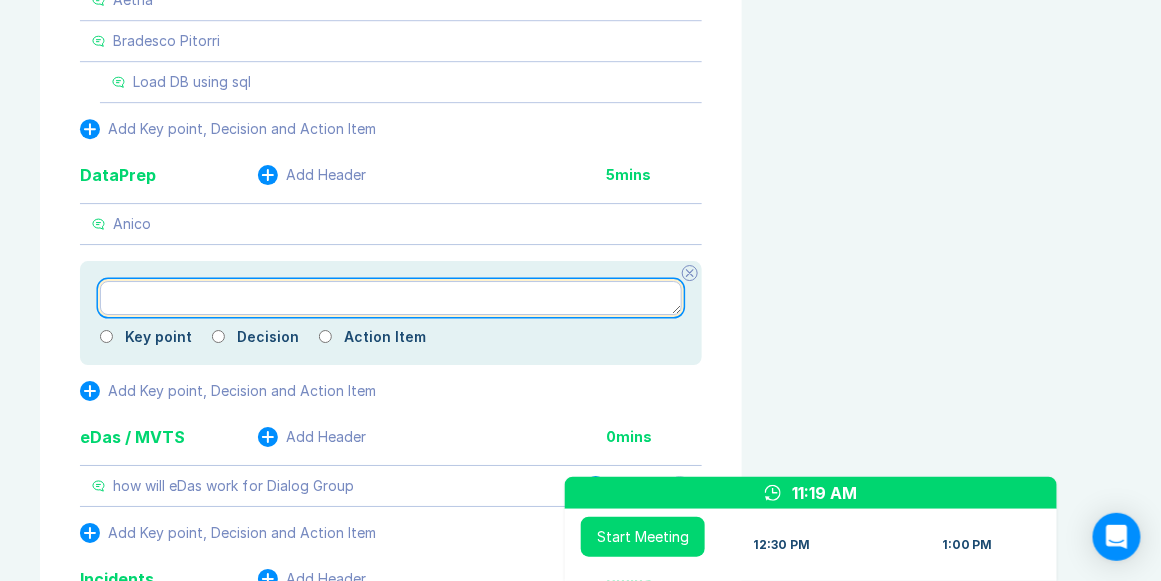 click at bounding box center [391, 298] 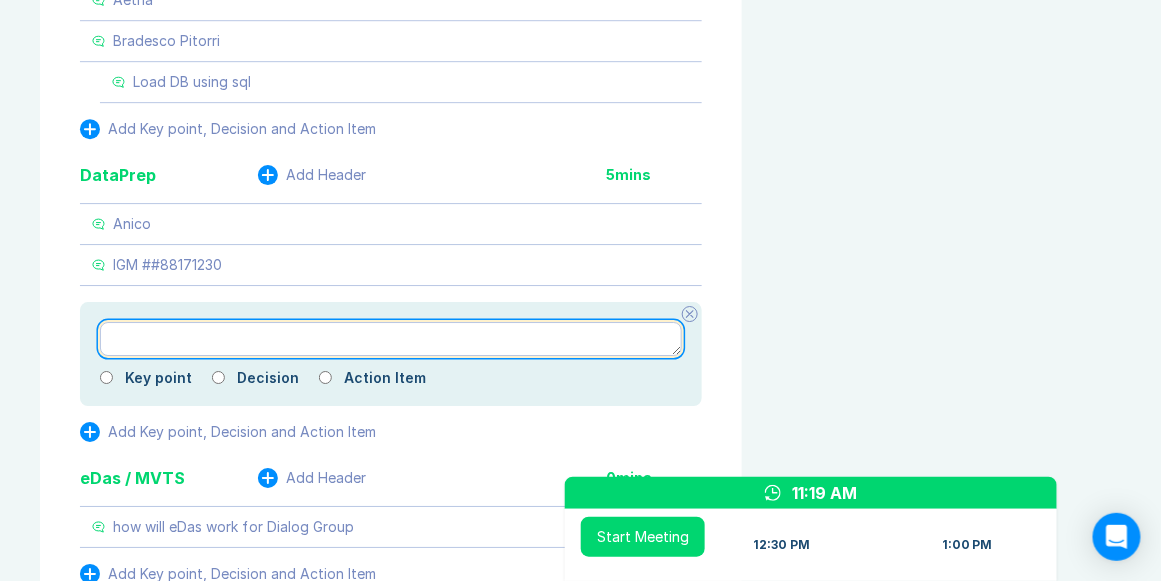 click at bounding box center (391, 339) 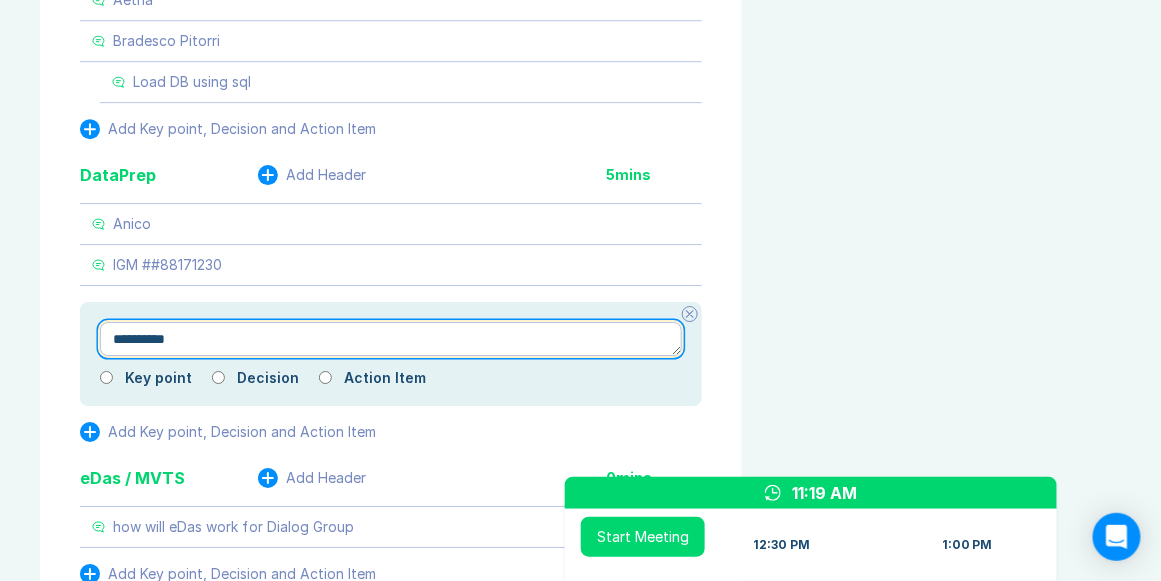 paste on "**********" 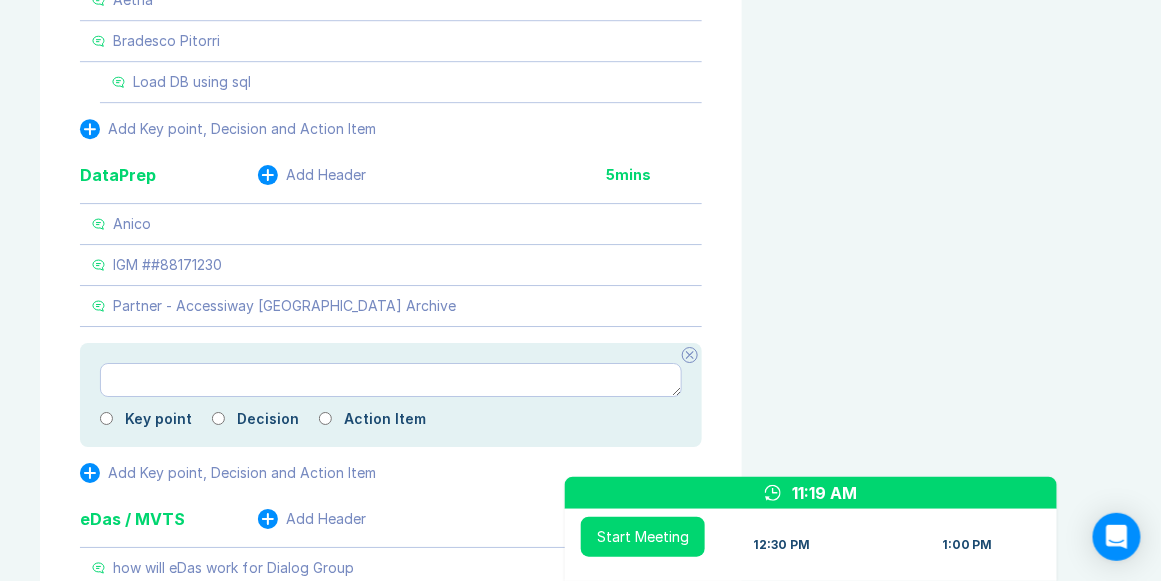 click at bounding box center [690, 355] 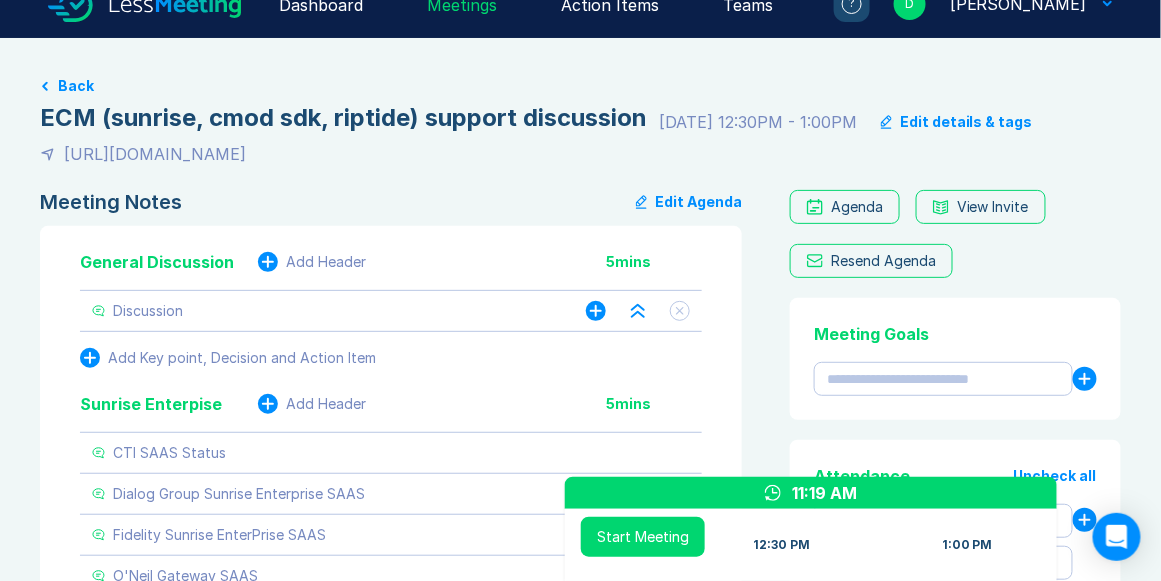 scroll, scrollTop: 57, scrollLeft: 0, axis: vertical 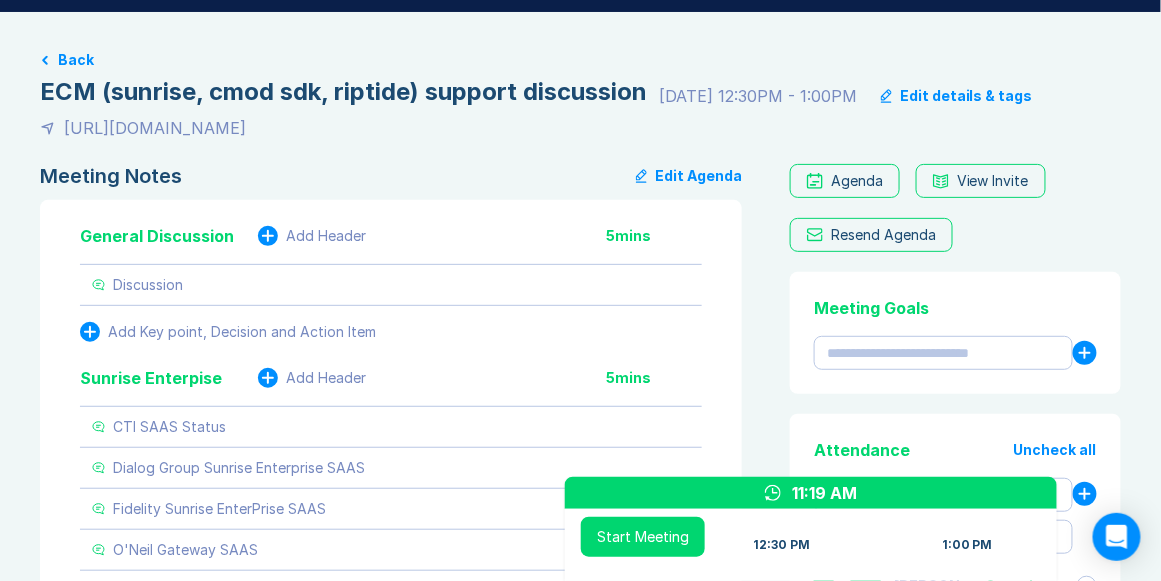 click on "Discussion" at bounding box center [391, 285] 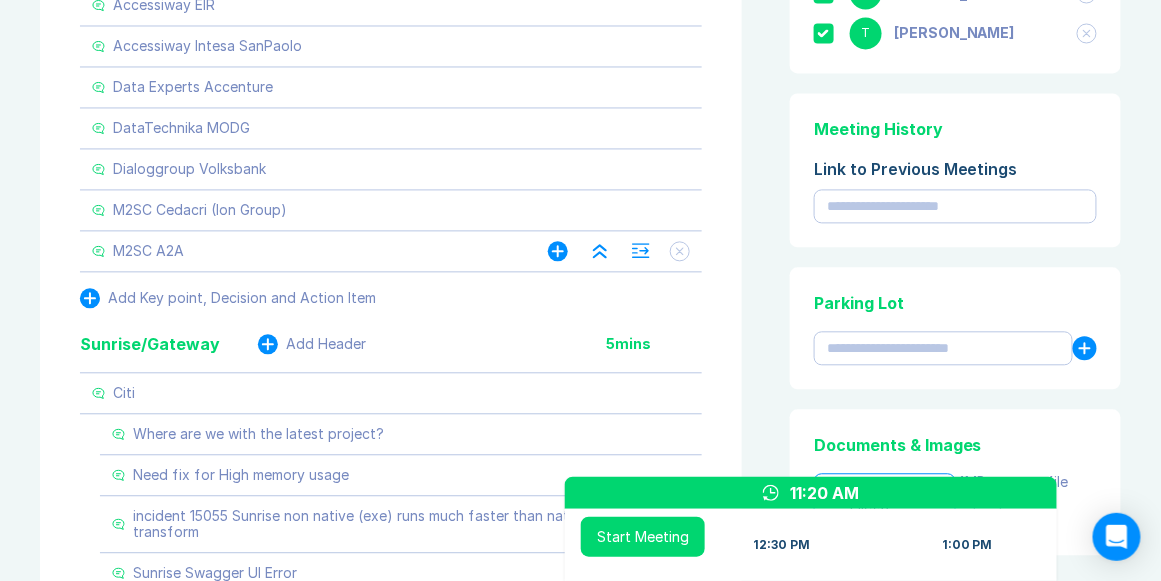 scroll, scrollTop: 971, scrollLeft: 0, axis: vertical 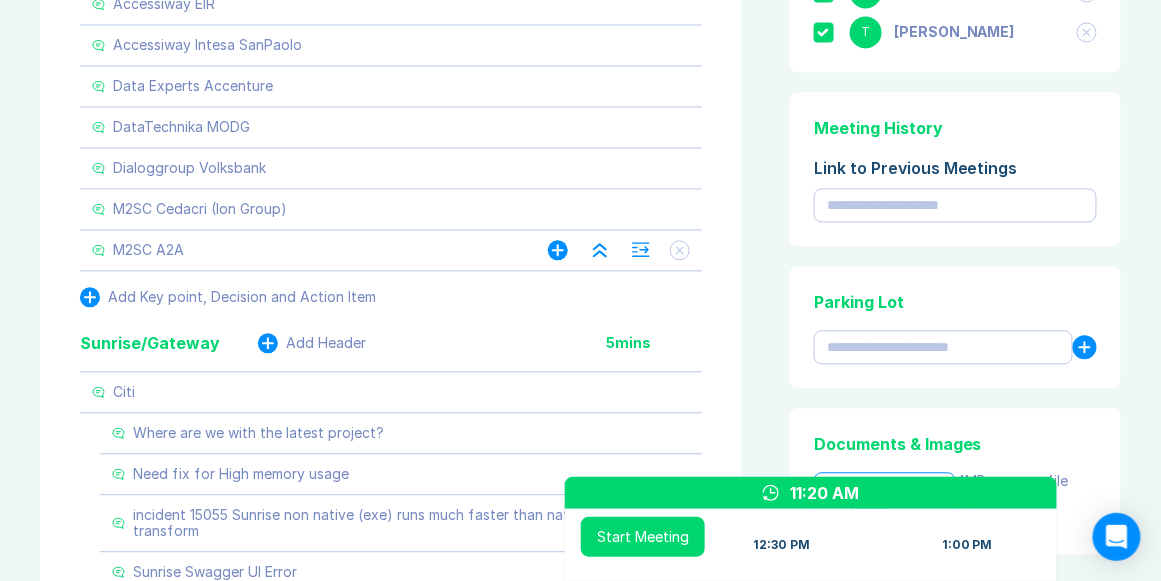 click 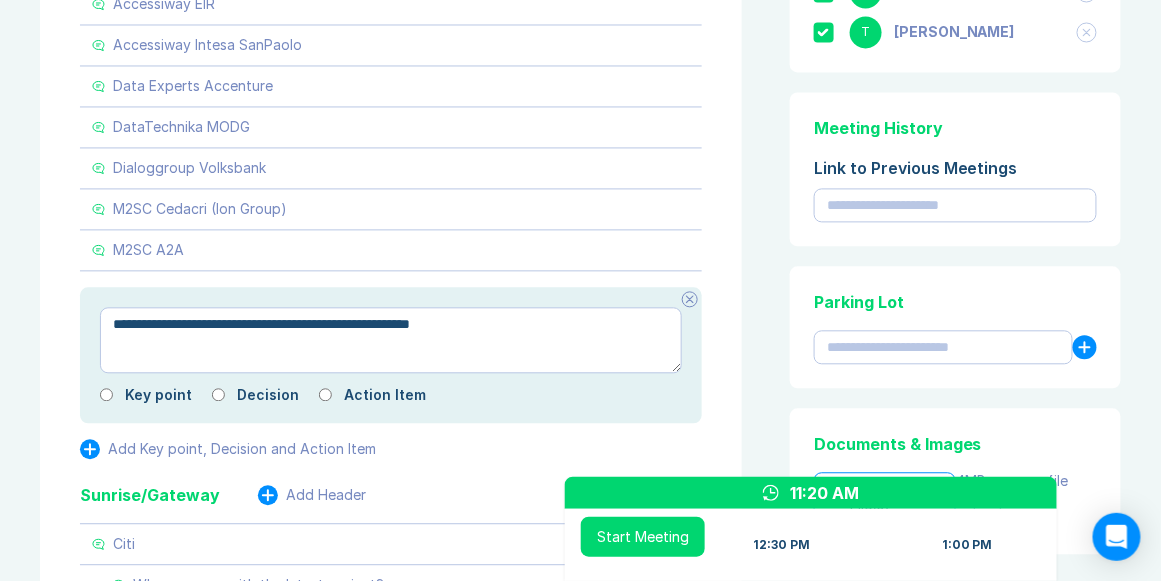 drag, startPoint x: 538, startPoint y: 372, endPoint x: 555, endPoint y: 371, distance: 17.029387 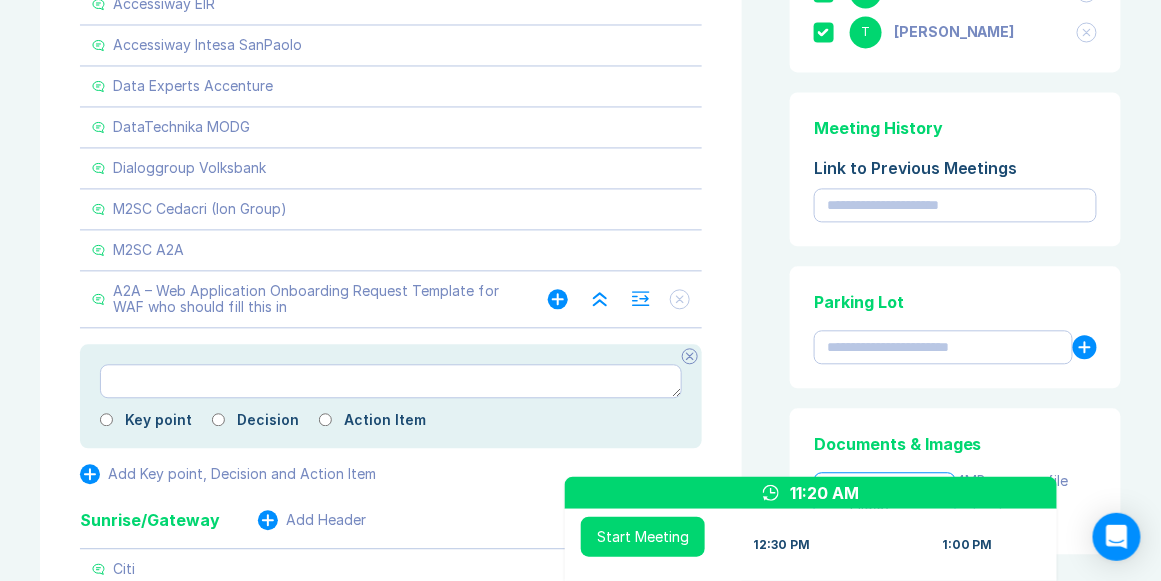 click 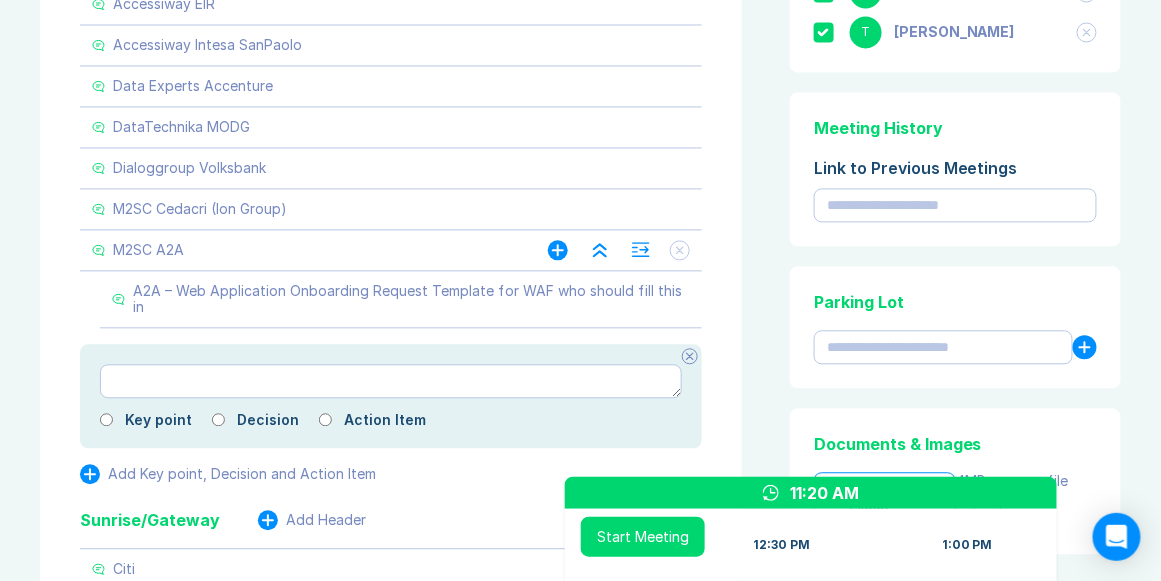 click 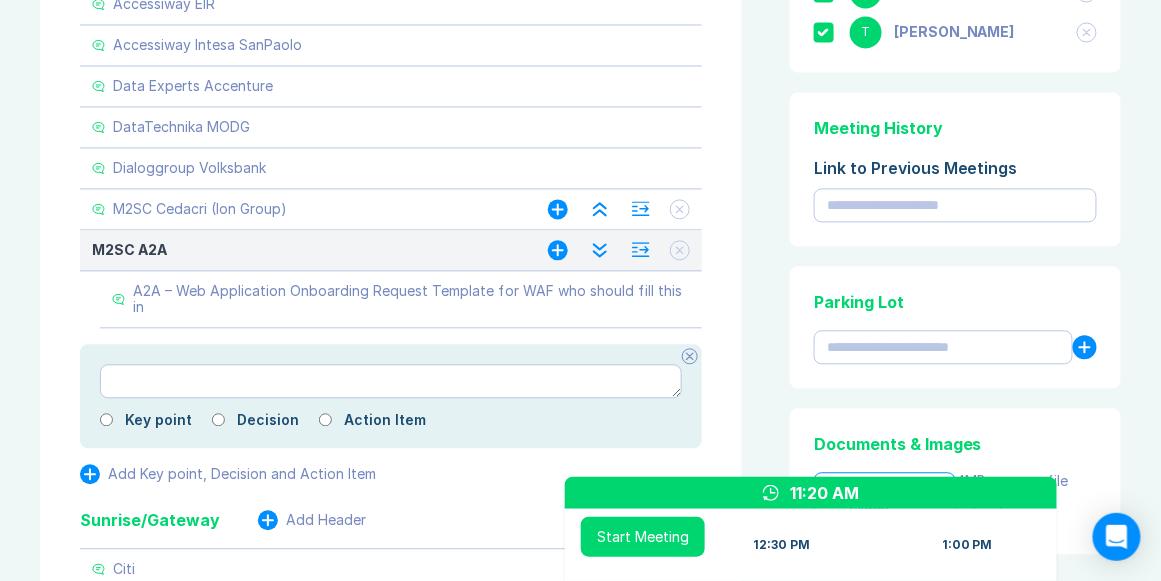 click 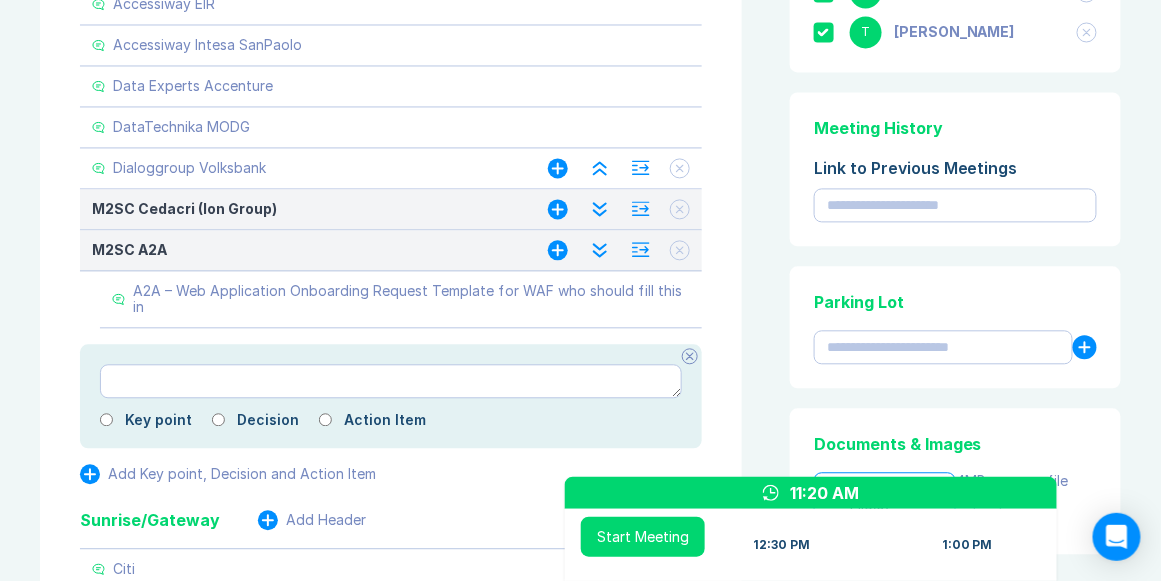 click 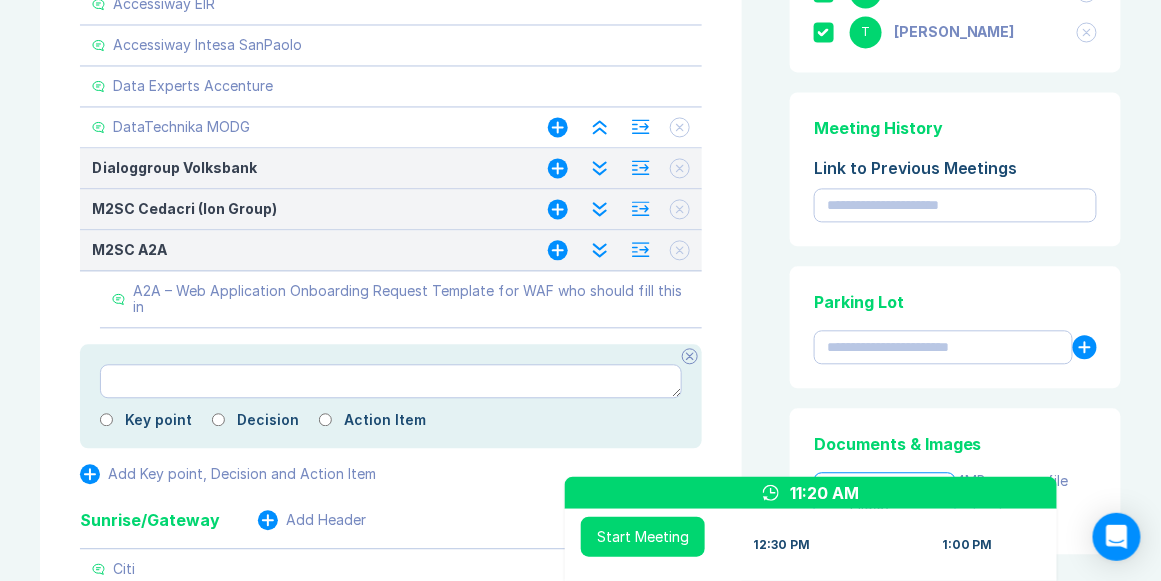 click 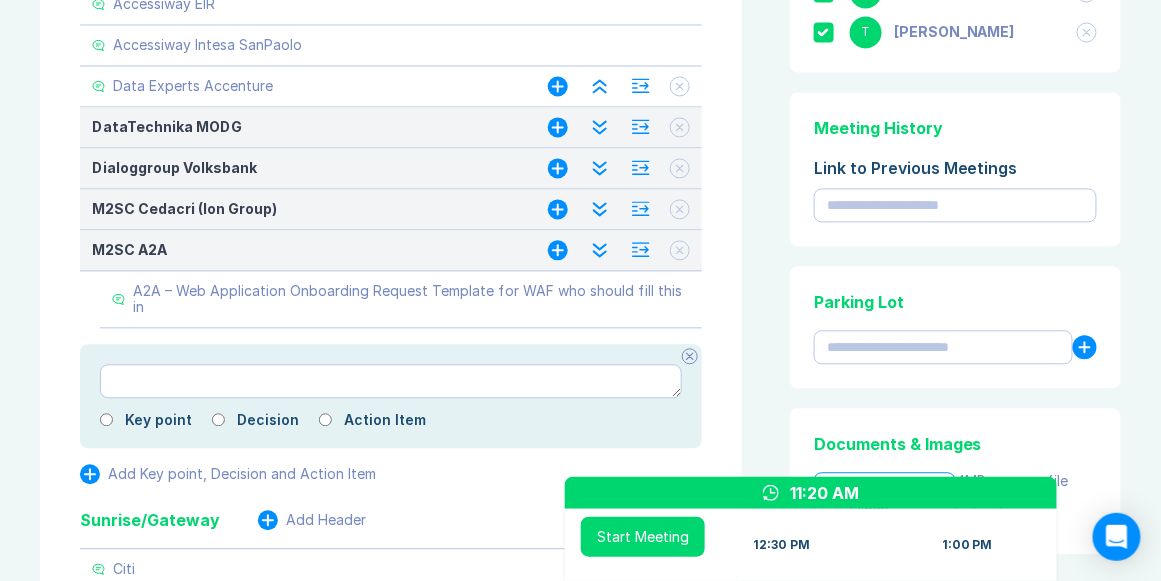 click 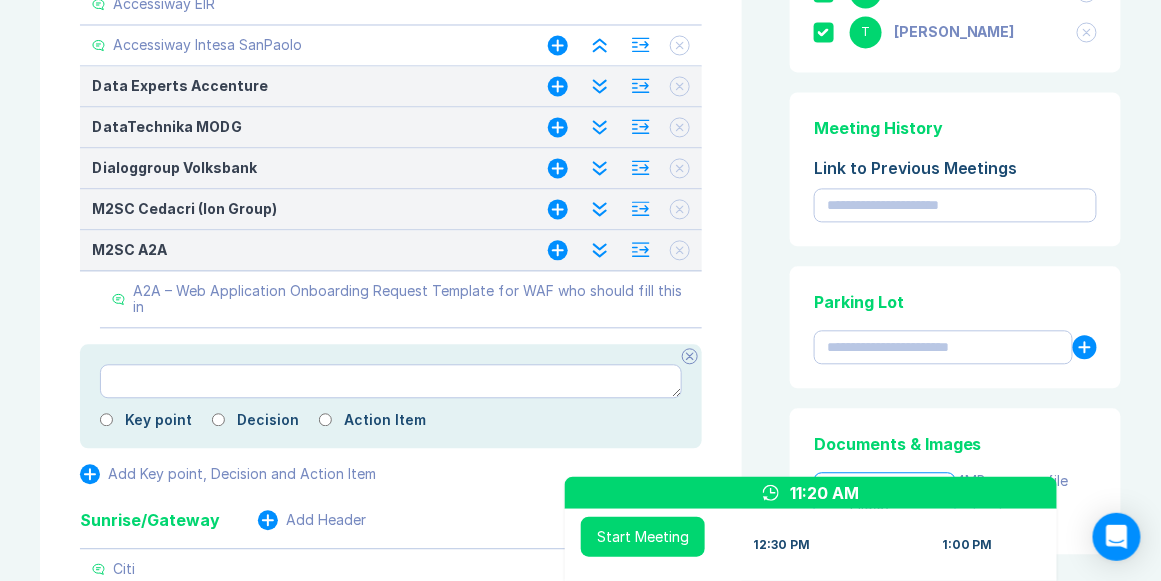 click 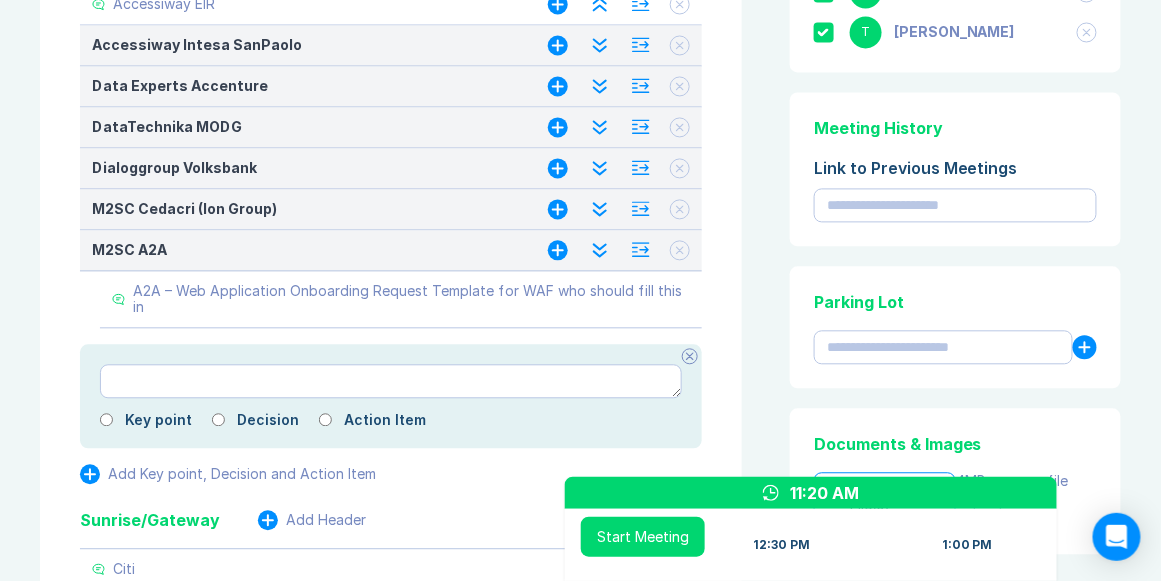click 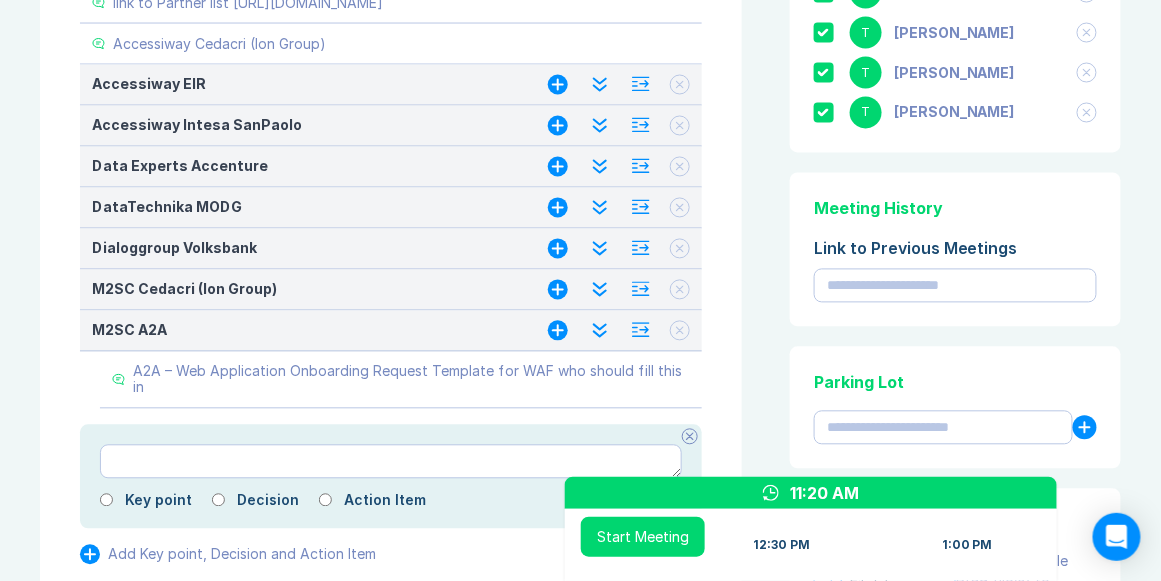 scroll, scrollTop: 857, scrollLeft: 0, axis: vertical 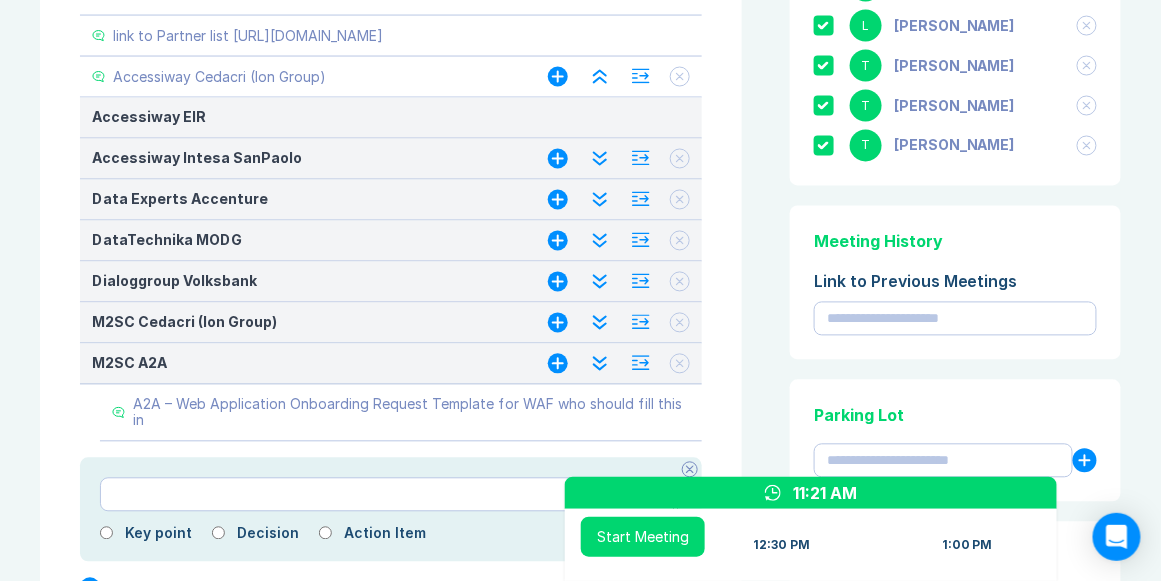 click 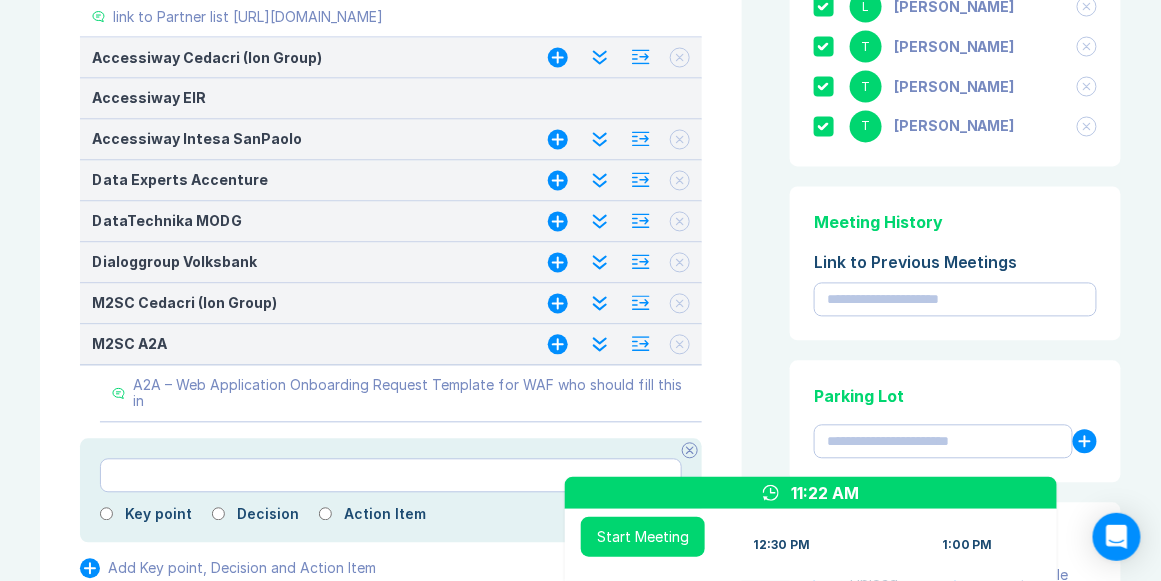 scroll, scrollTop: 857, scrollLeft: 0, axis: vertical 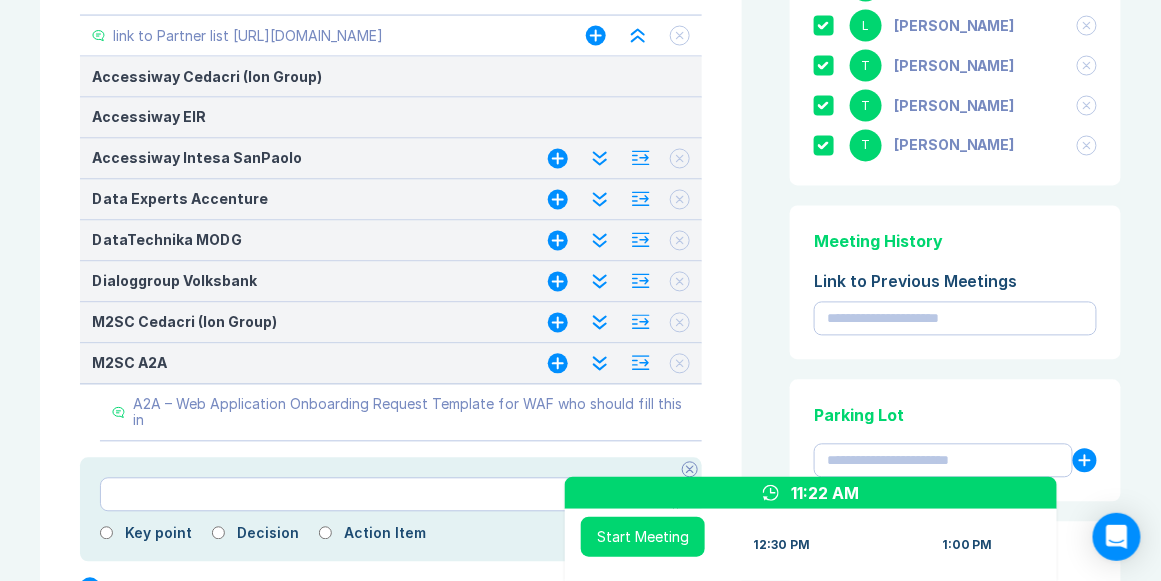click on "link to Partner list
https://teams.microsoft.com/l/team/19%3A42YYffgcqfAqzRl0CwK2EUPH5sFhfnRWCPZLb8p-H7s1%40thread.tacv2/conversations?groupId=a4f68010-74e0-45b5-a163-f2c2a0e51e18&tenantId=96769483-1ccd-4c04-8d4c-24c227525813" at bounding box center [248, 36] 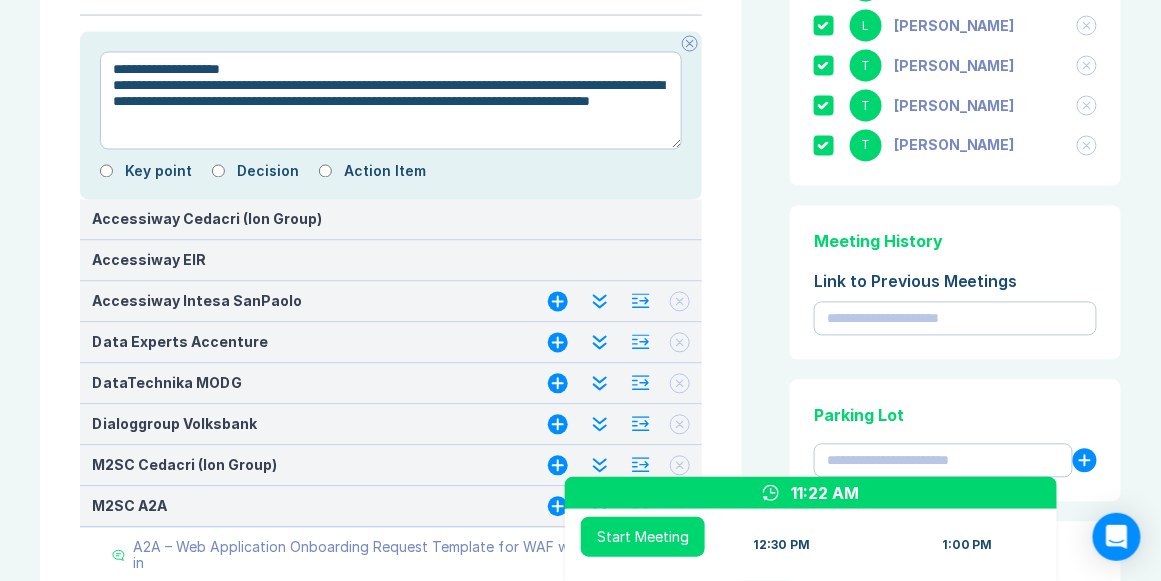 drag, startPoint x: 609, startPoint y: 132, endPoint x: 105, endPoint y: 107, distance: 504.61966 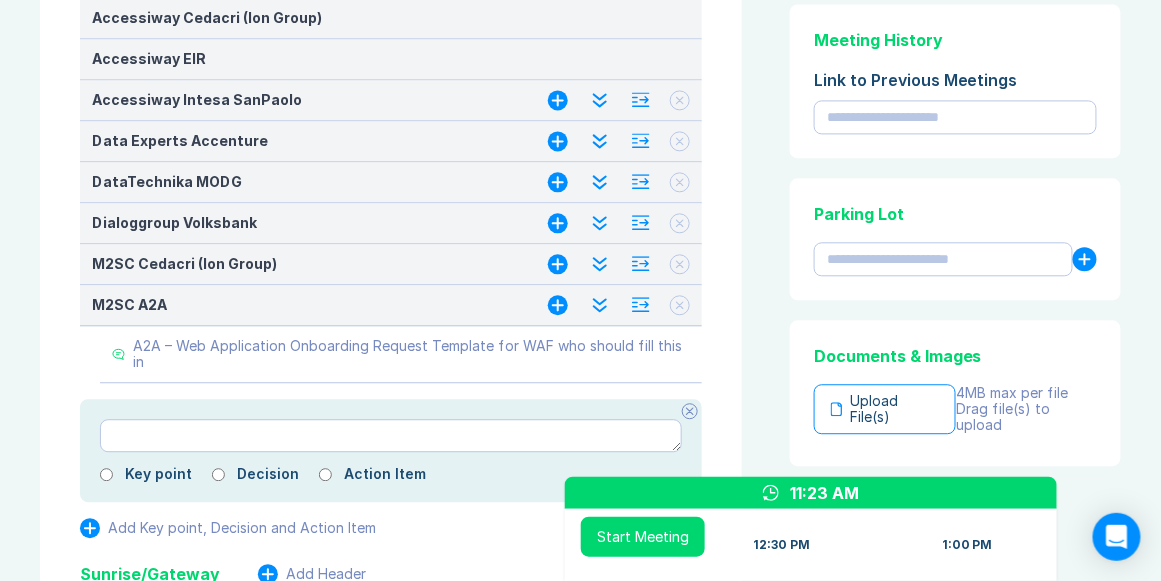 scroll, scrollTop: 1085, scrollLeft: 0, axis: vertical 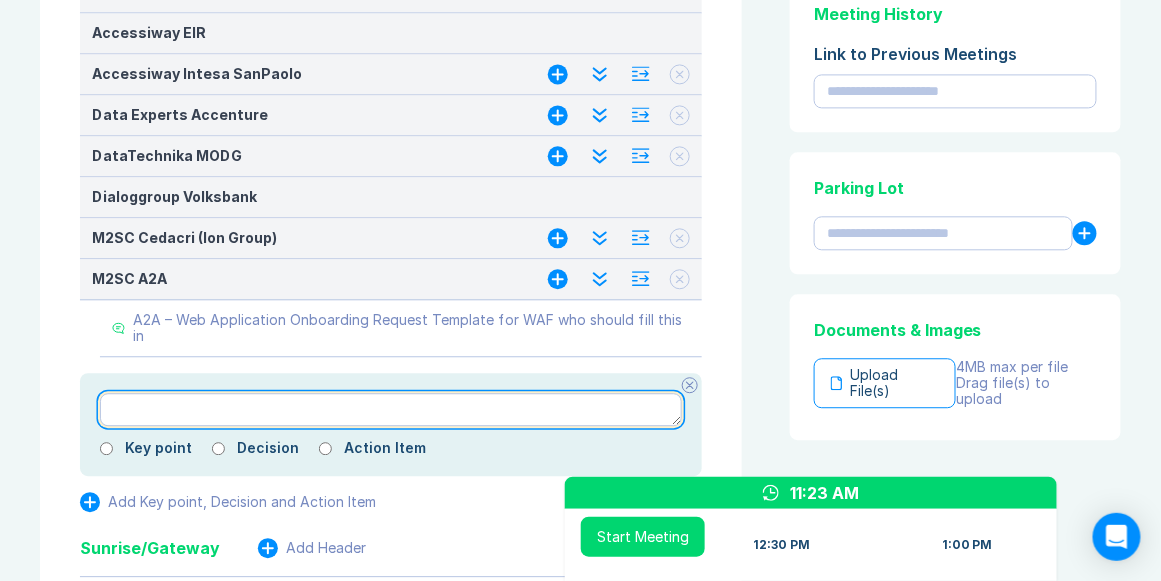 click at bounding box center [391, 410] 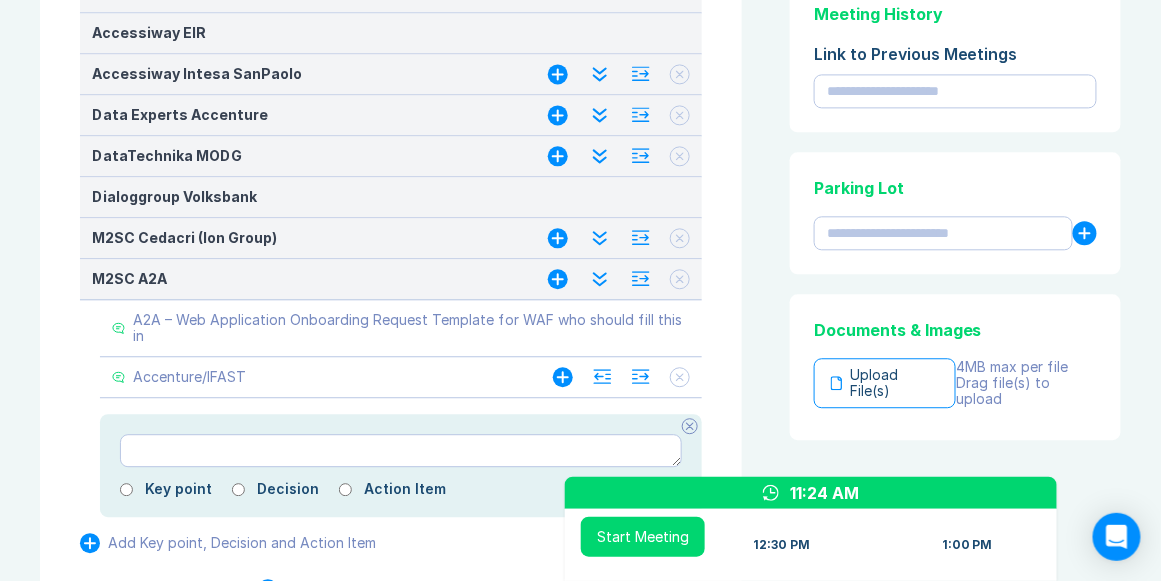 click 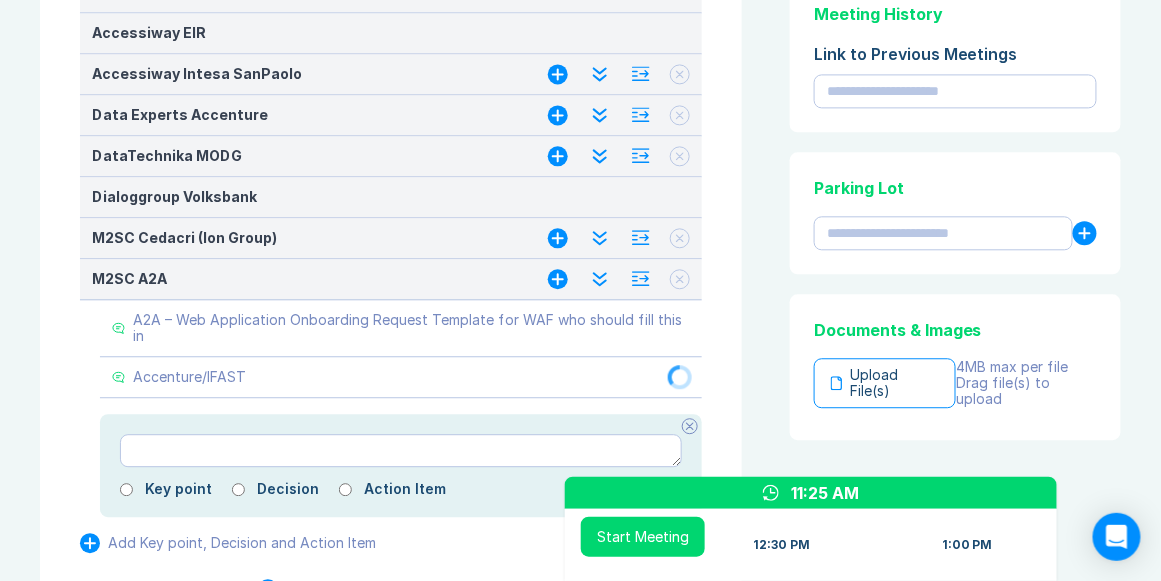 click 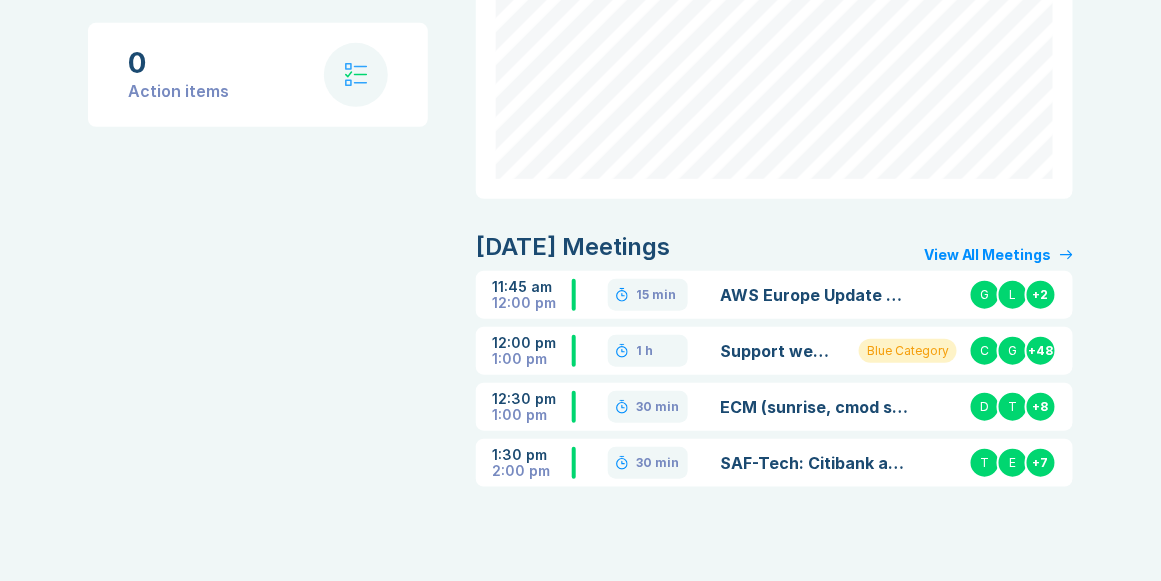 scroll, scrollTop: 247, scrollLeft: 0, axis: vertical 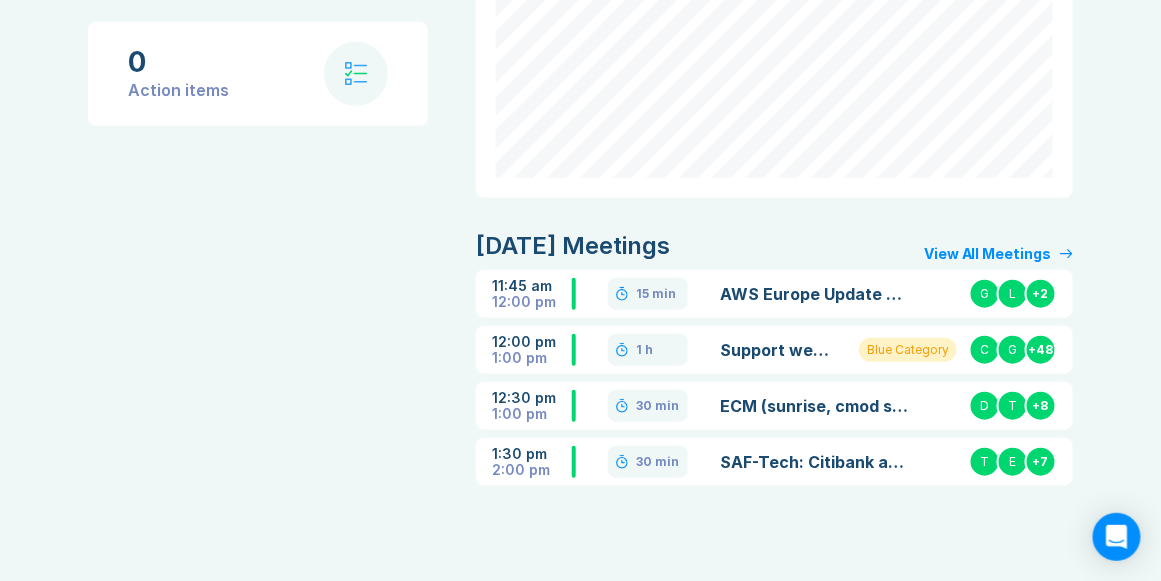 click on "ECM (sunrise, cmod sdk, riptide) support discussion" at bounding box center [814, 406] 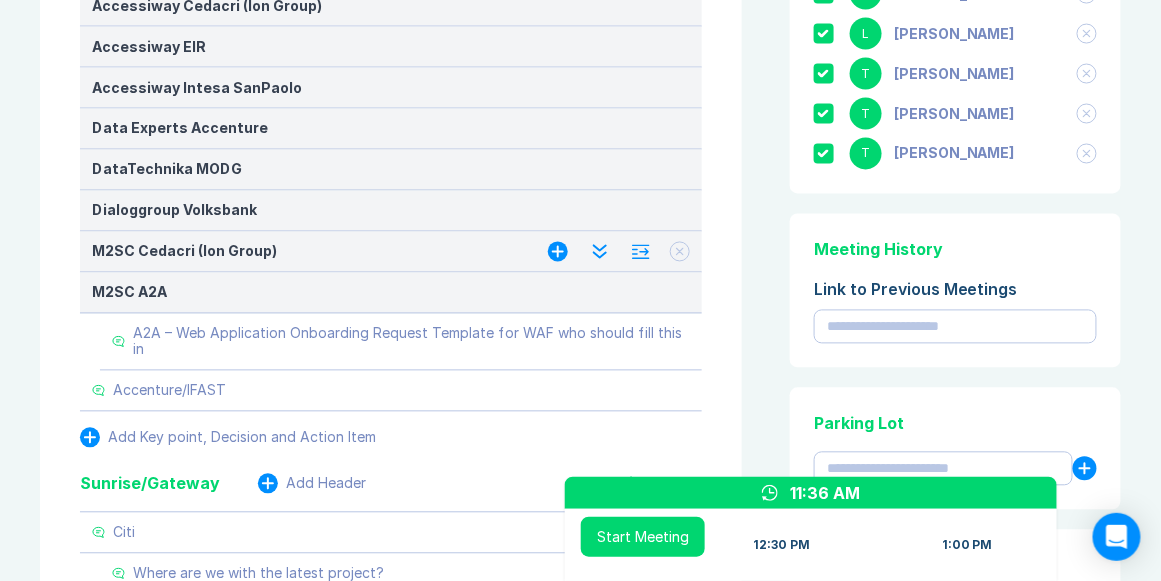 scroll, scrollTop: 857, scrollLeft: 0, axis: vertical 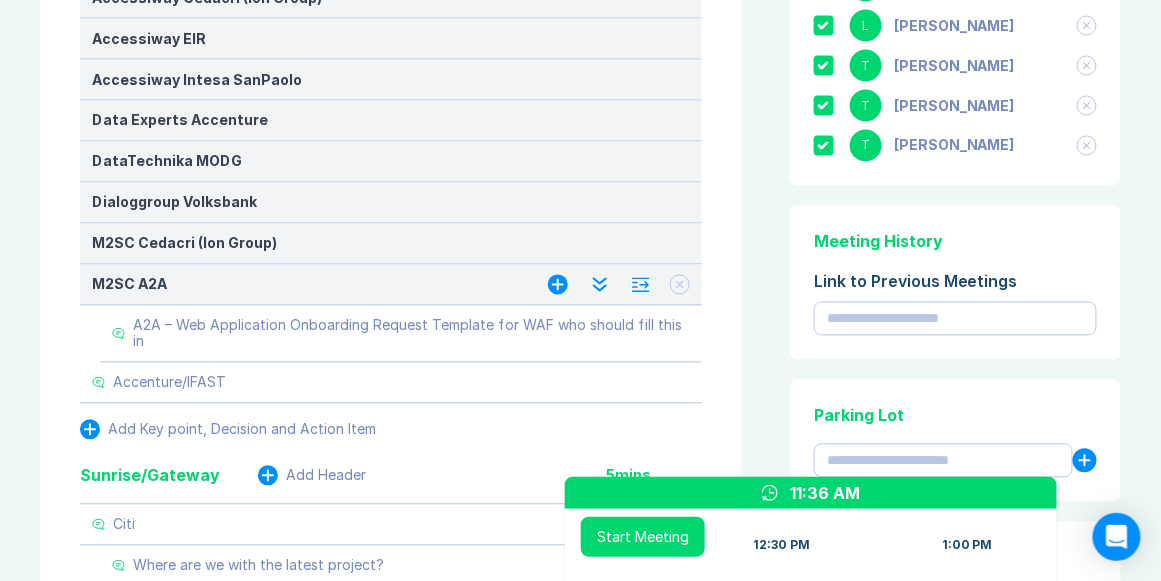 click on "M2SC	A2A" at bounding box center [300, 285] 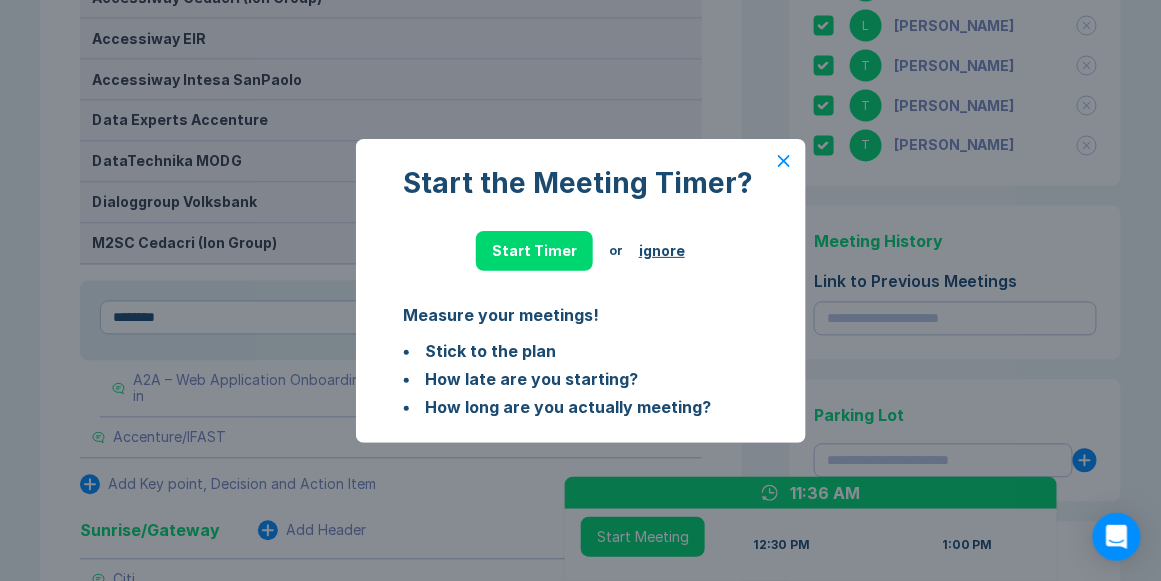 click on "ignore" at bounding box center [662, 251] 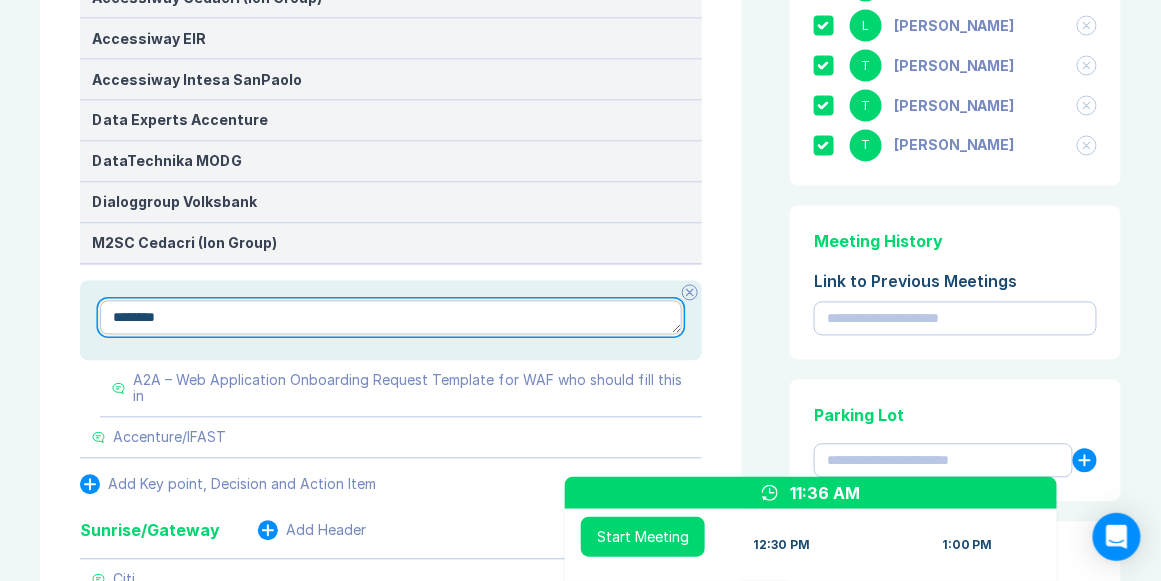 drag, startPoint x: 203, startPoint y: 367, endPoint x: 63, endPoint y: 354, distance: 140.60228 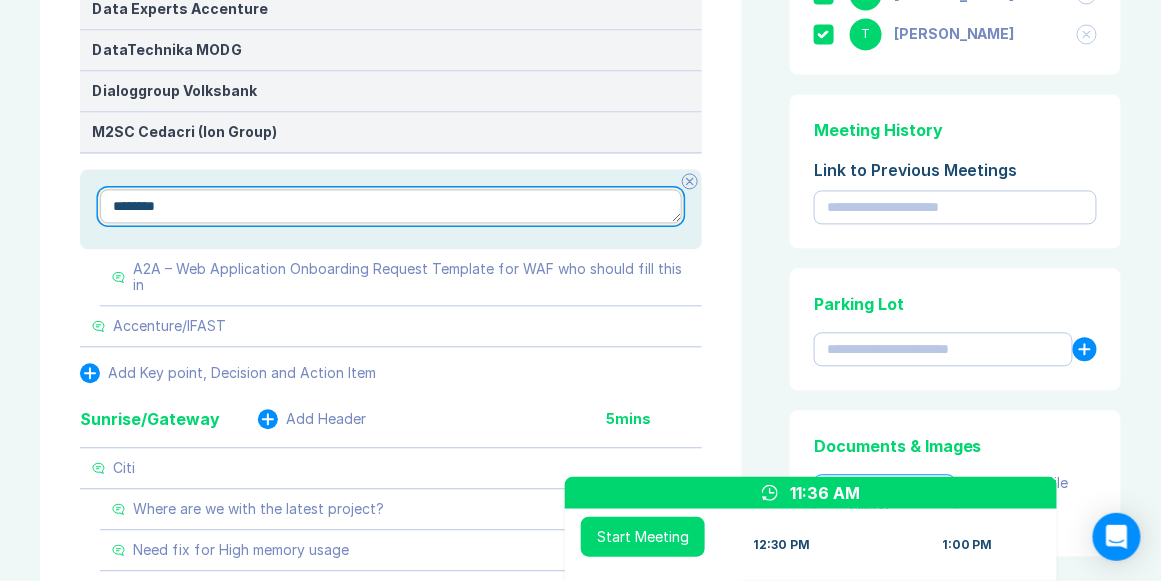 scroll, scrollTop: 971, scrollLeft: 0, axis: vertical 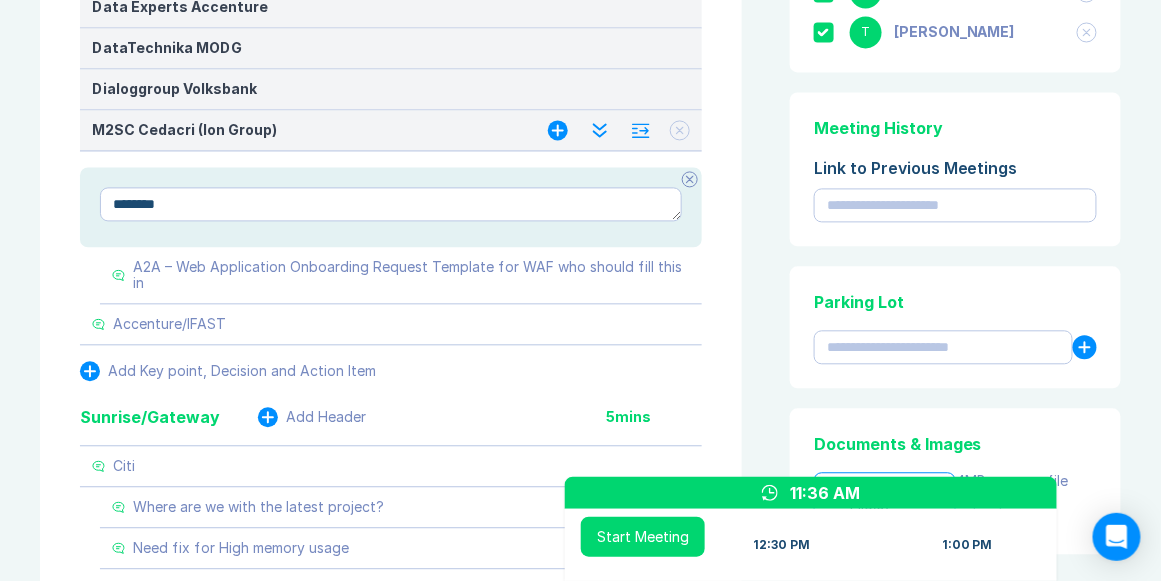 click on "M2SC	Cedacri (Ion Group)" at bounding box center (300, 130) 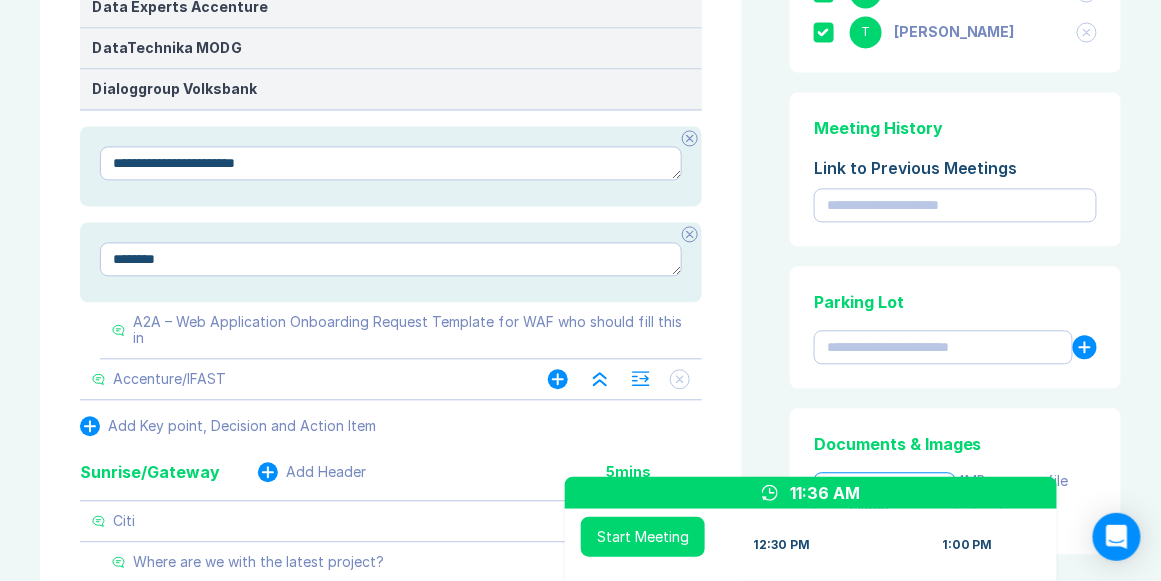 click on "Accenture/IFAST" at bounding box center (169, 379) 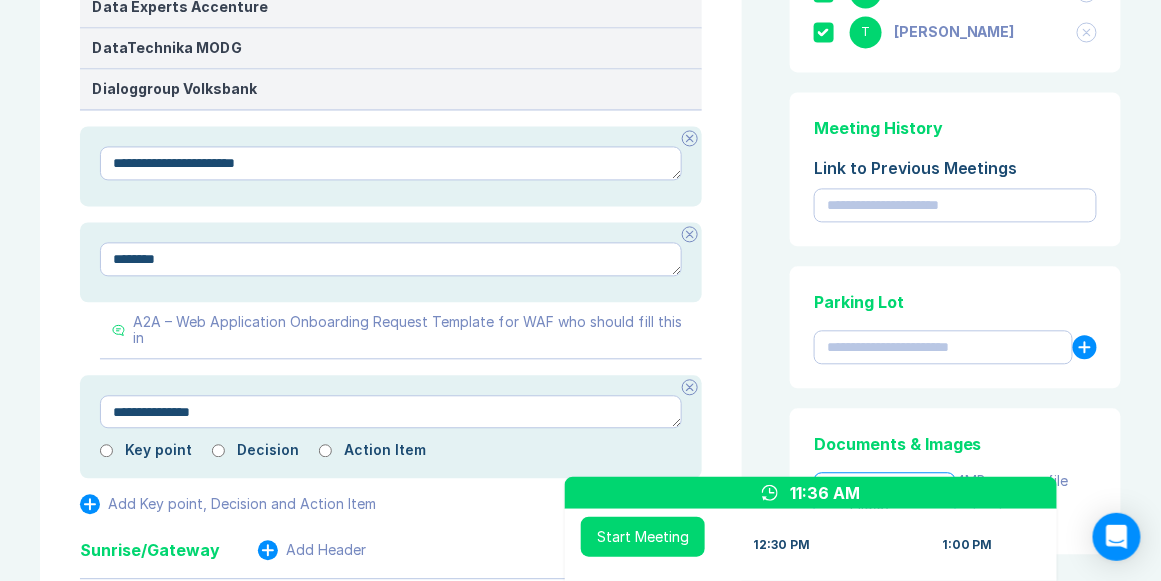 drag, startPoint x: 232, startPoint y: 440, endPoint x: 123, endPoint y: 442, distance: 109.01835 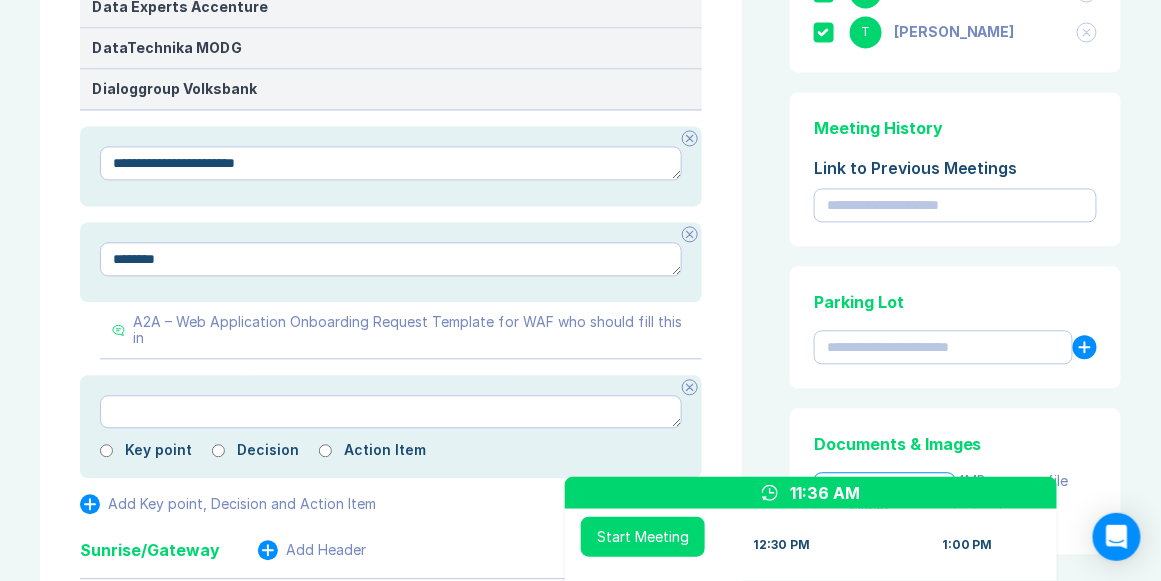 type 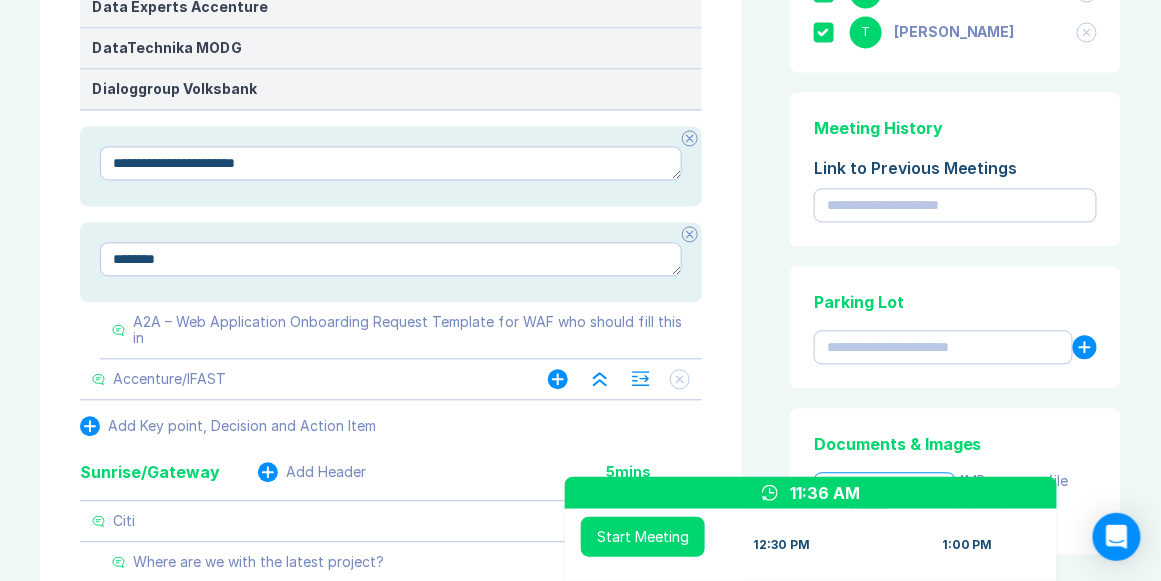 click 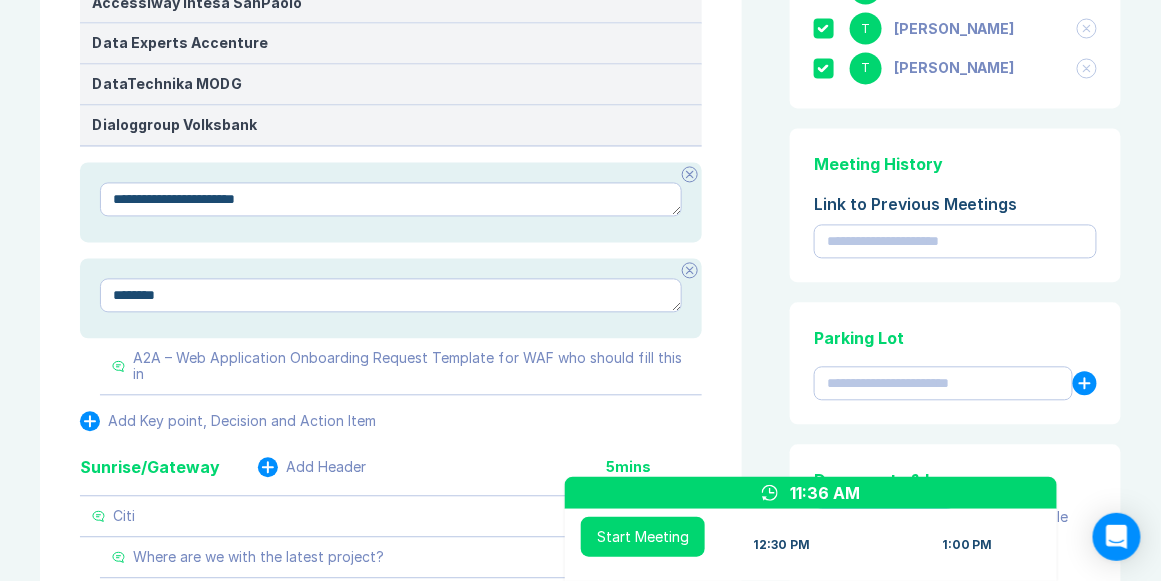 scroll, scrollTop: 914, scrollLeft: 0, axis: vertical 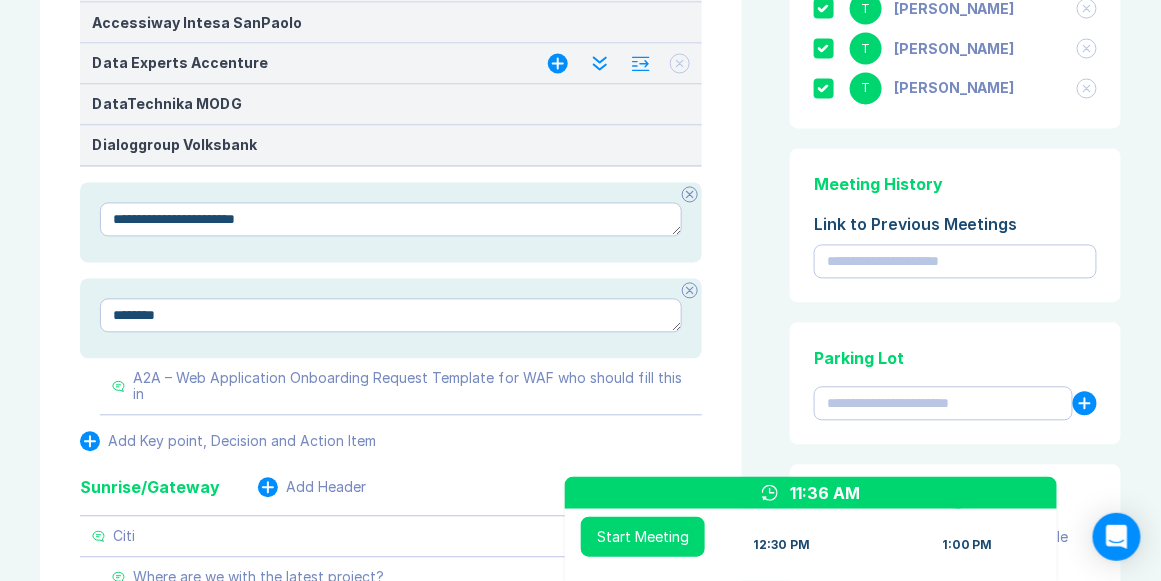 click on "Data Experts	Accenture" at bounding box center [300, 64] 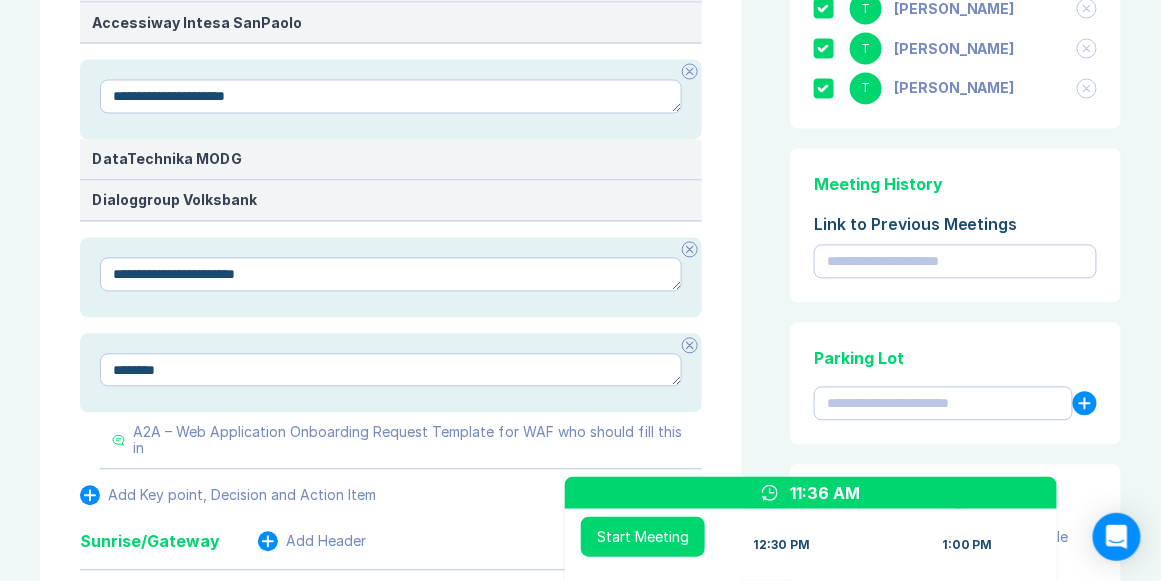 click on "**********" at bounding box center [391, 97] 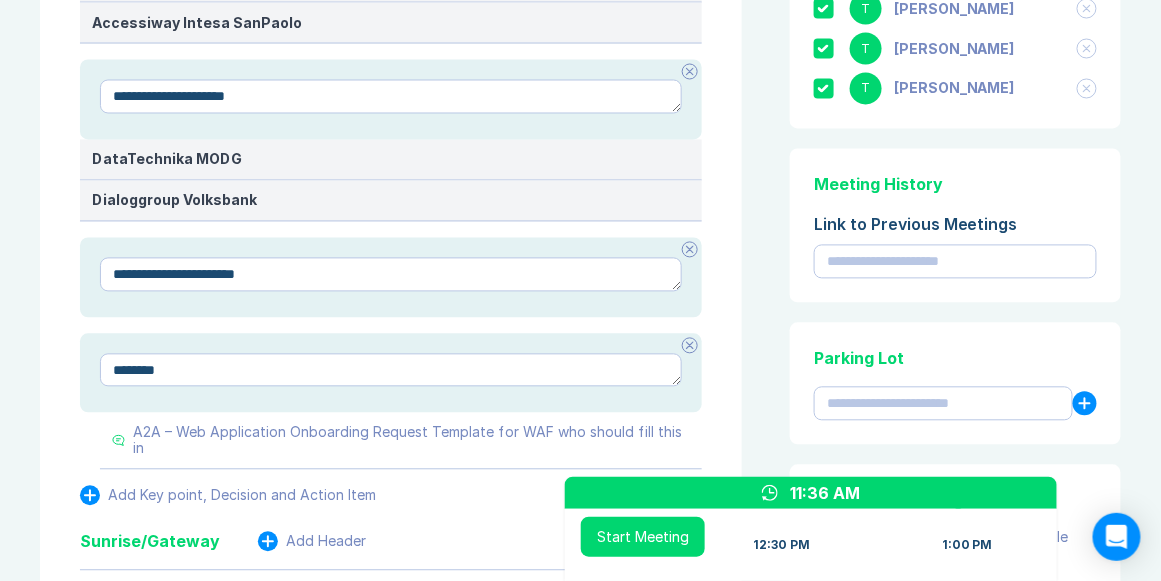 click 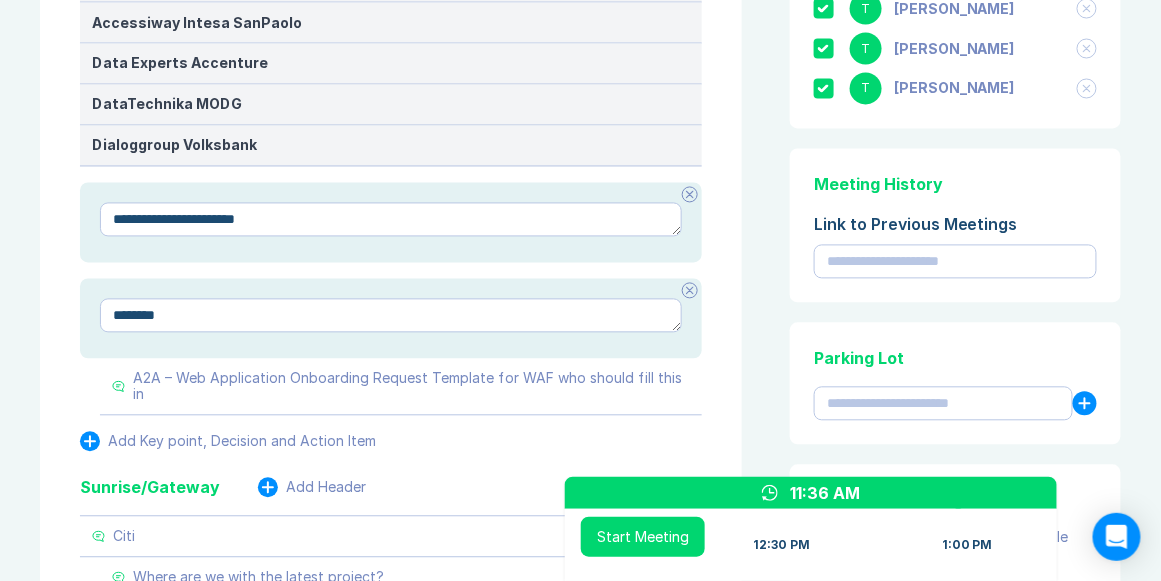 click 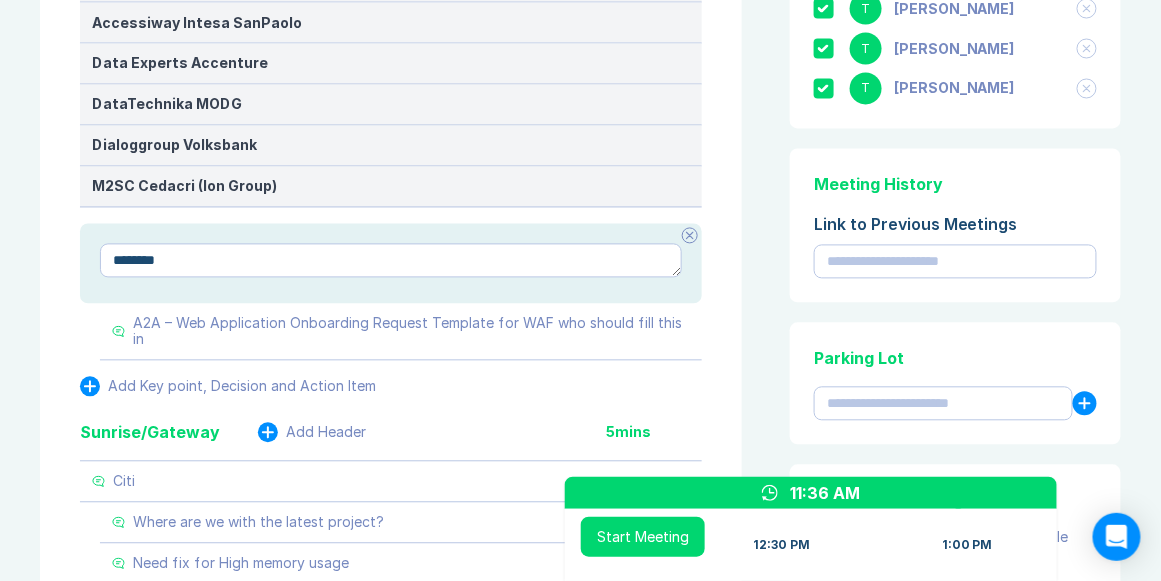 click 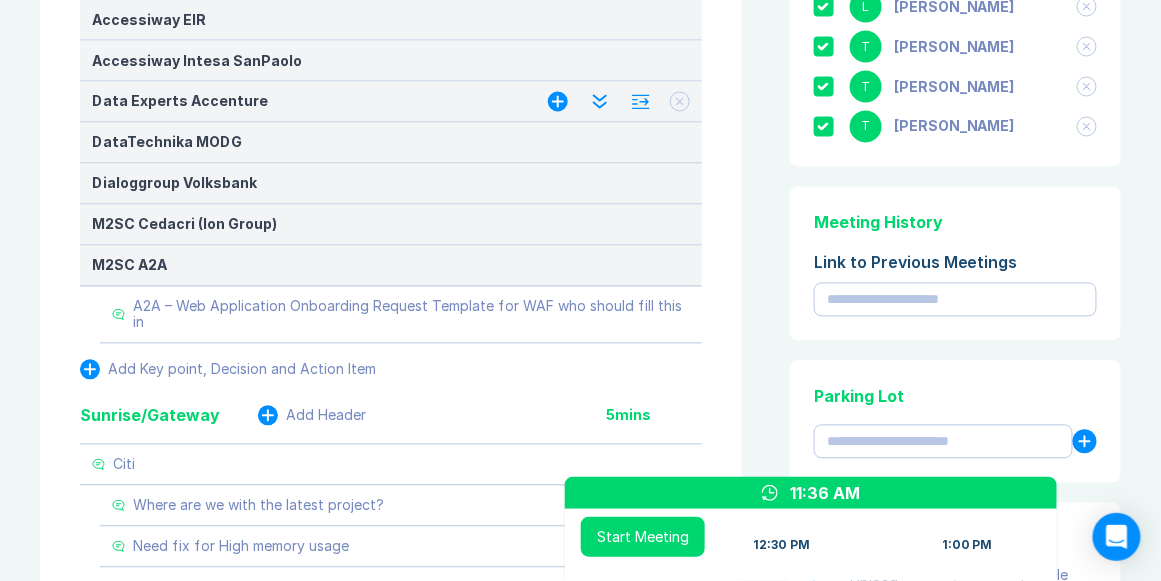 scroll, scrollTop: 857, scrollLeft: 0, axis: vertical 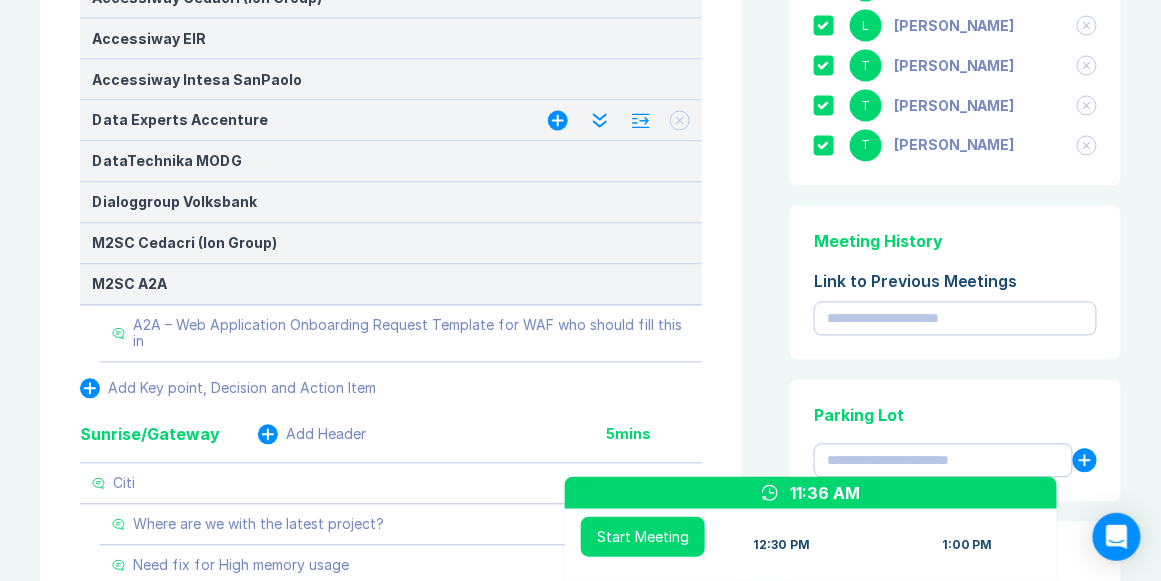 click 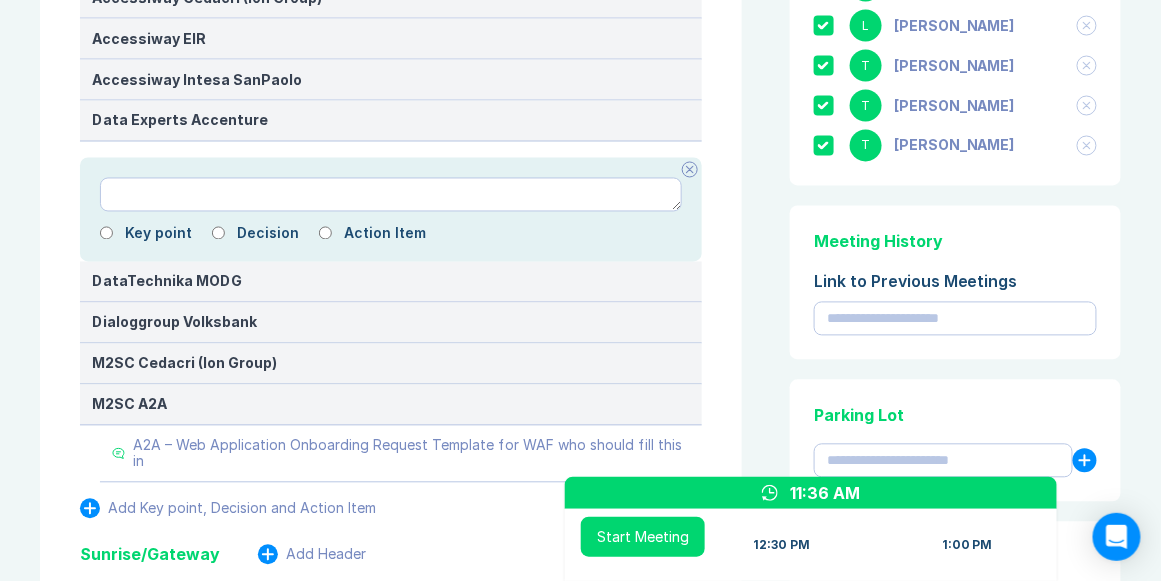 type on "*" 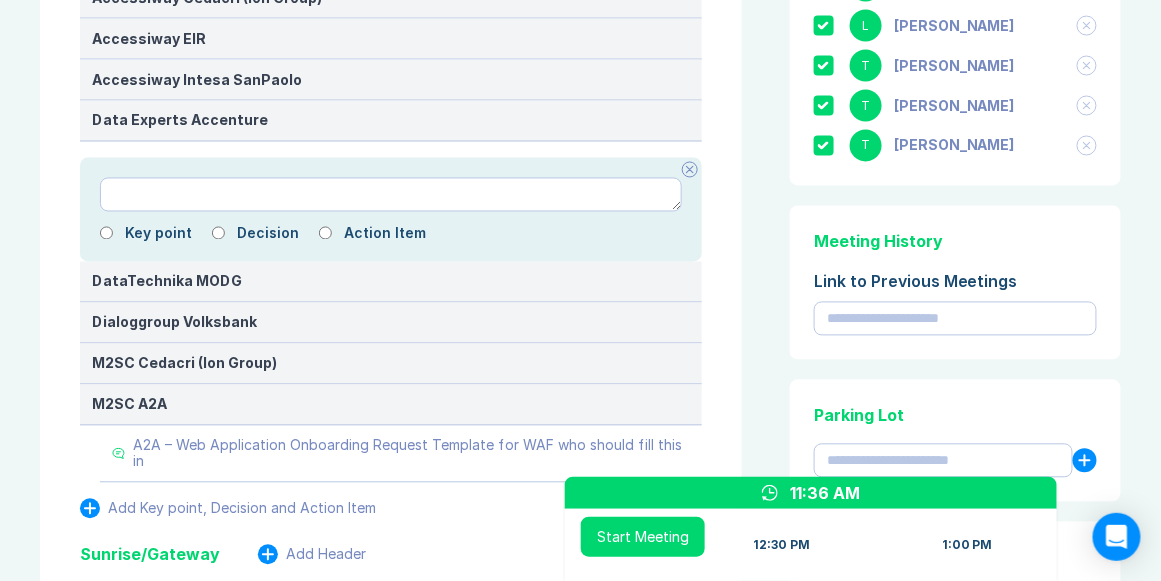 type on "**********" 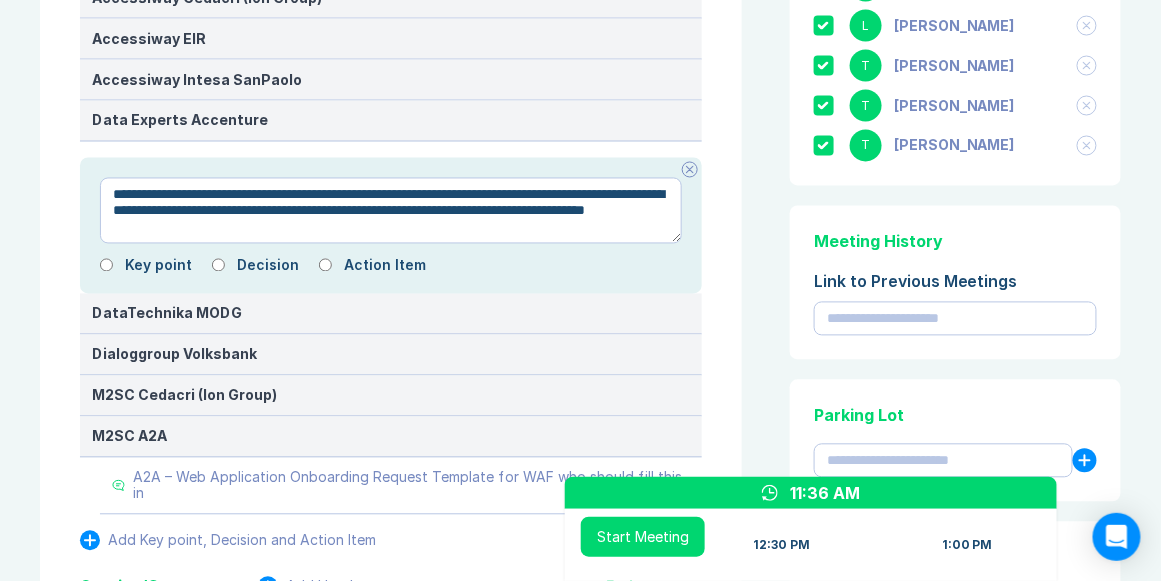 type 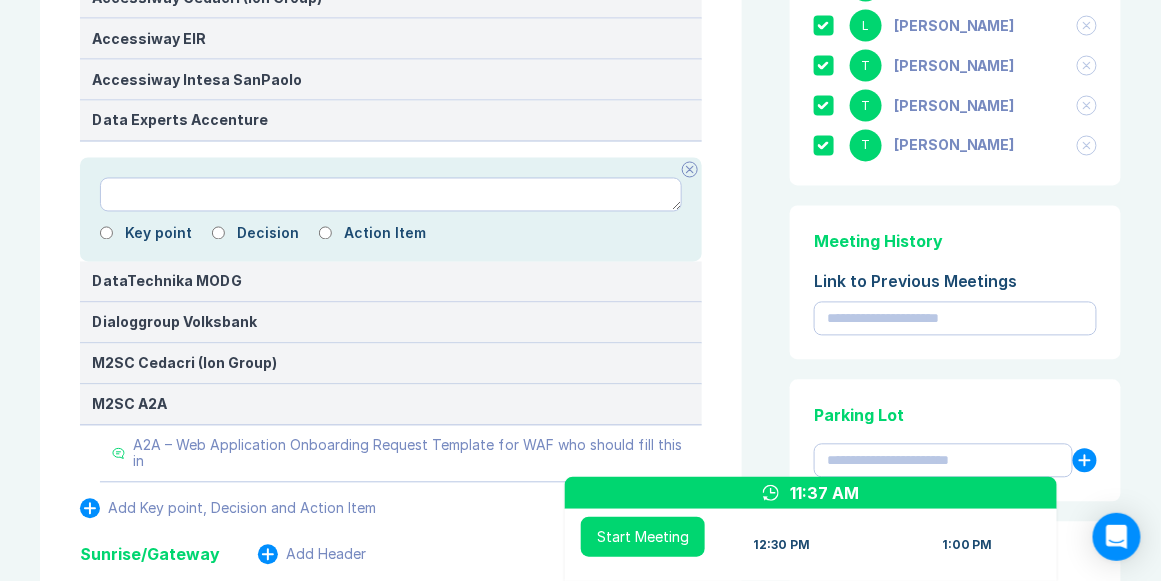 type on "*" 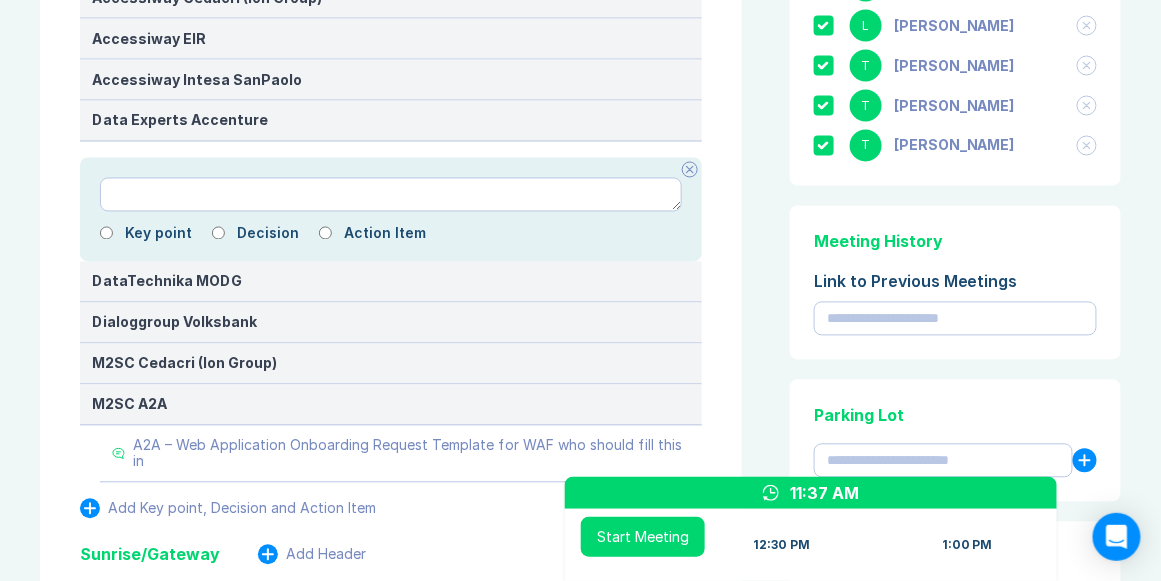 type on "*" 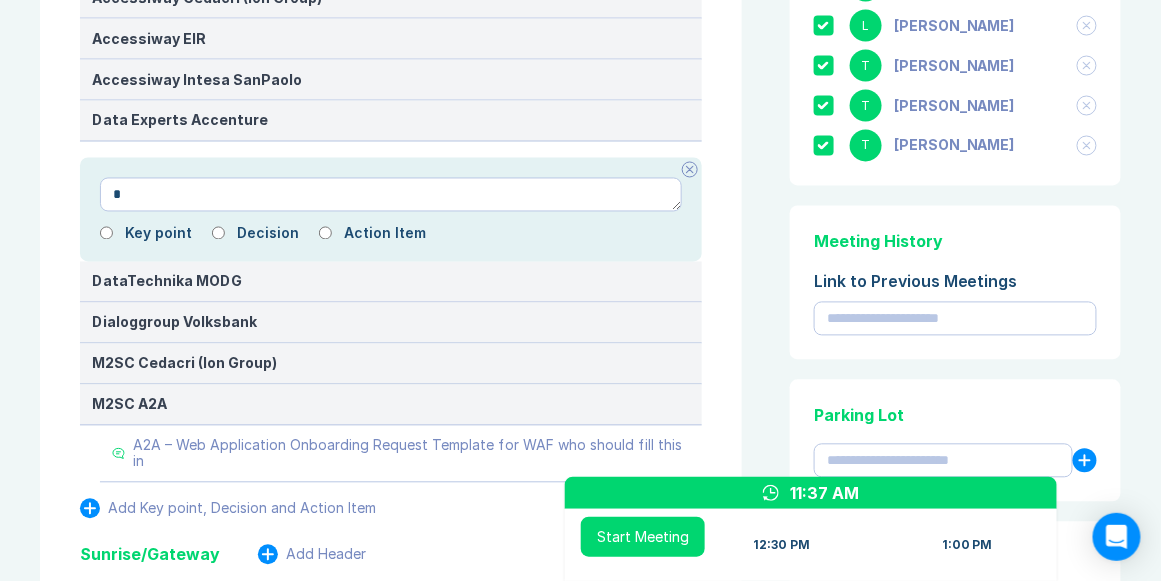 type 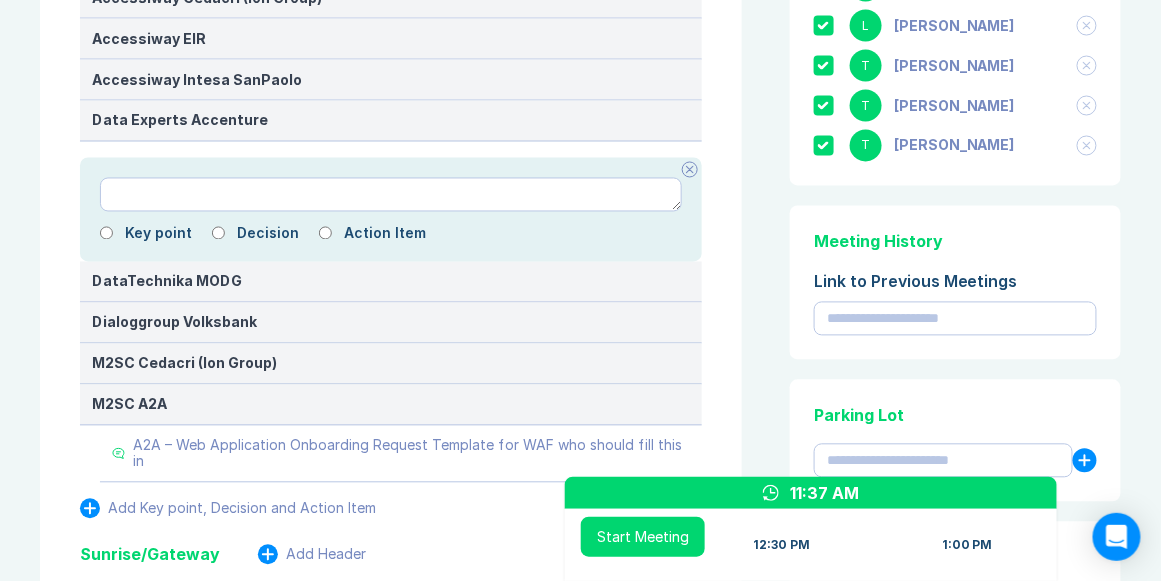 type on "*" 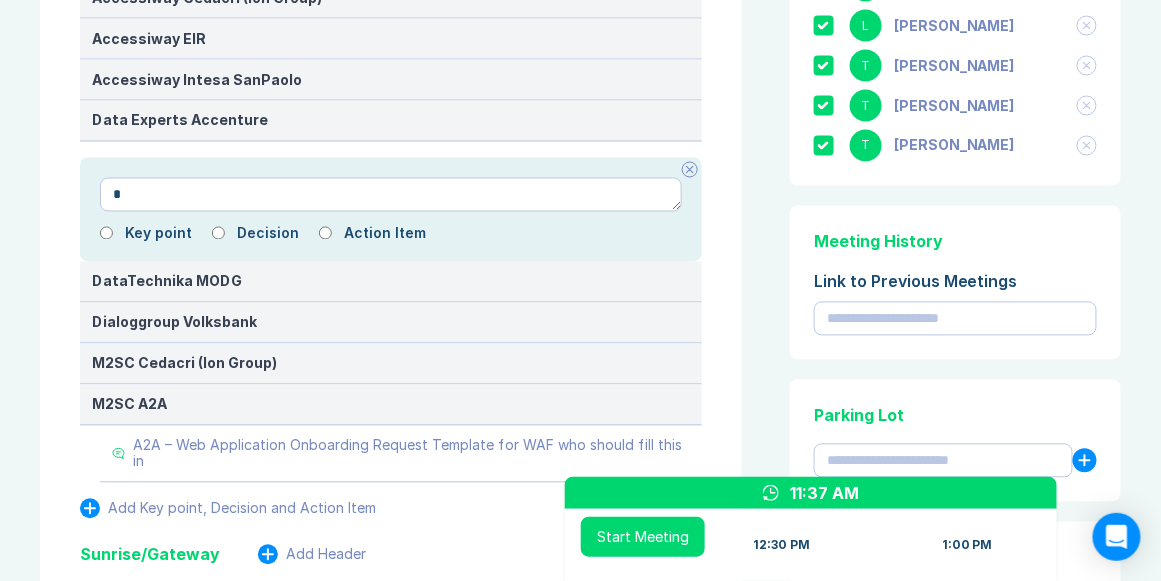 type on "*" 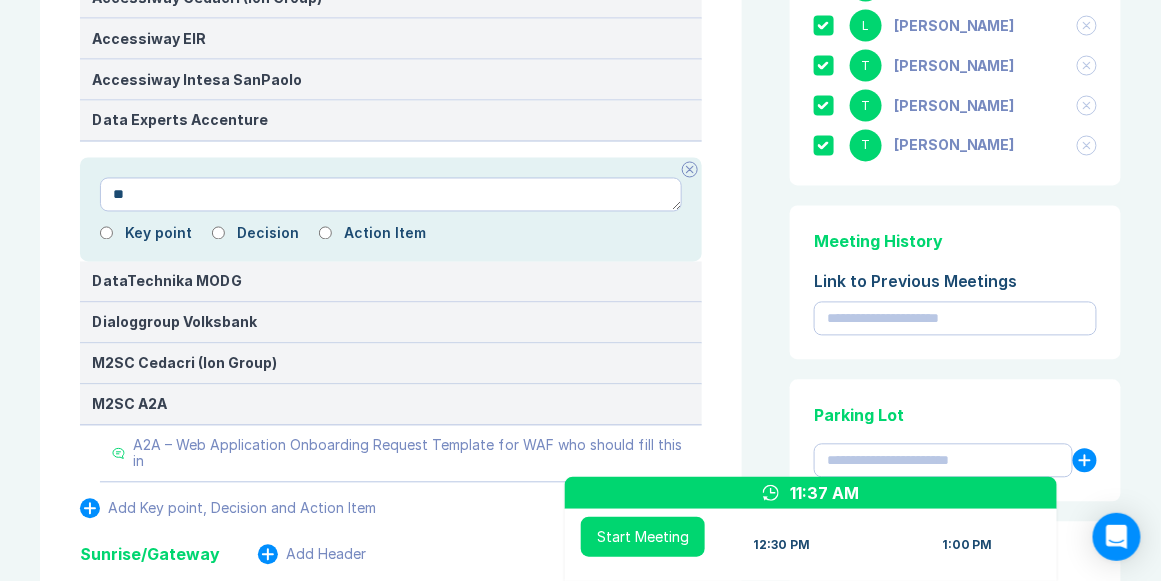 type on "*" 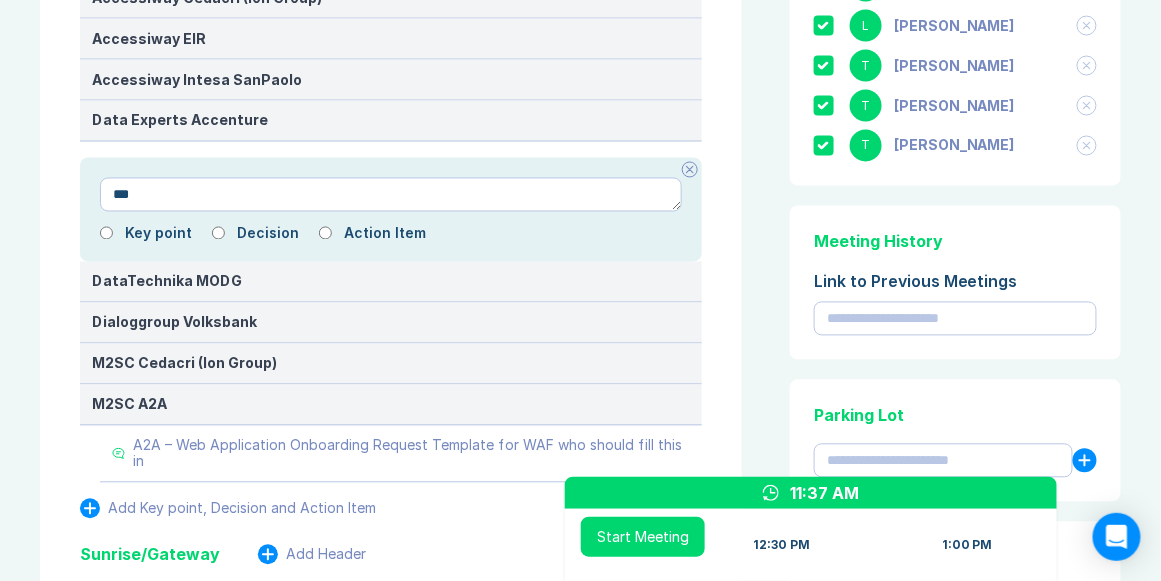 type on "*" 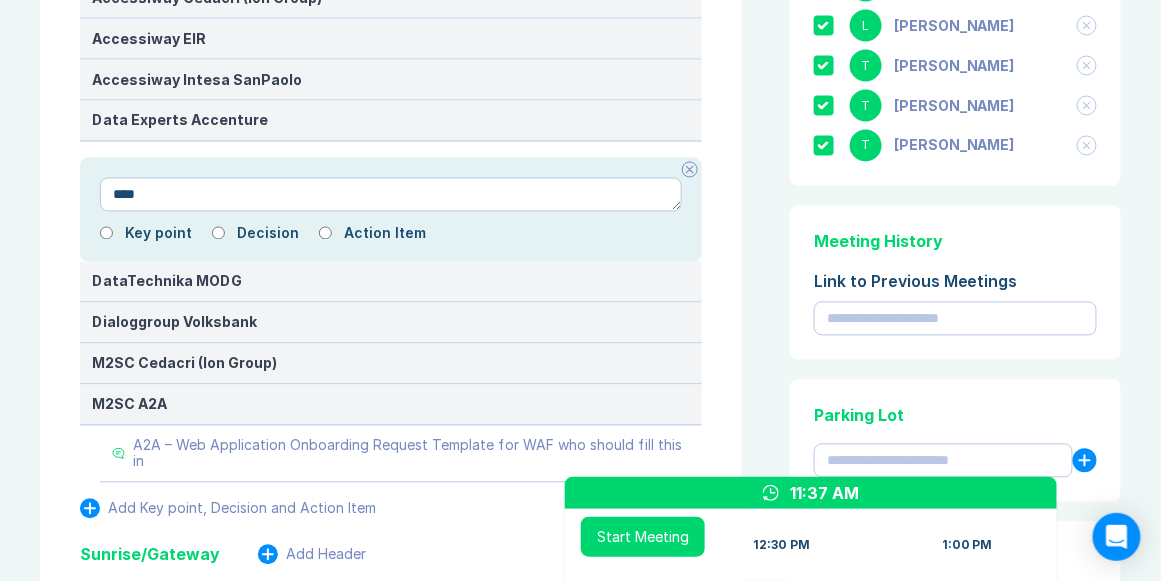 type on "*" 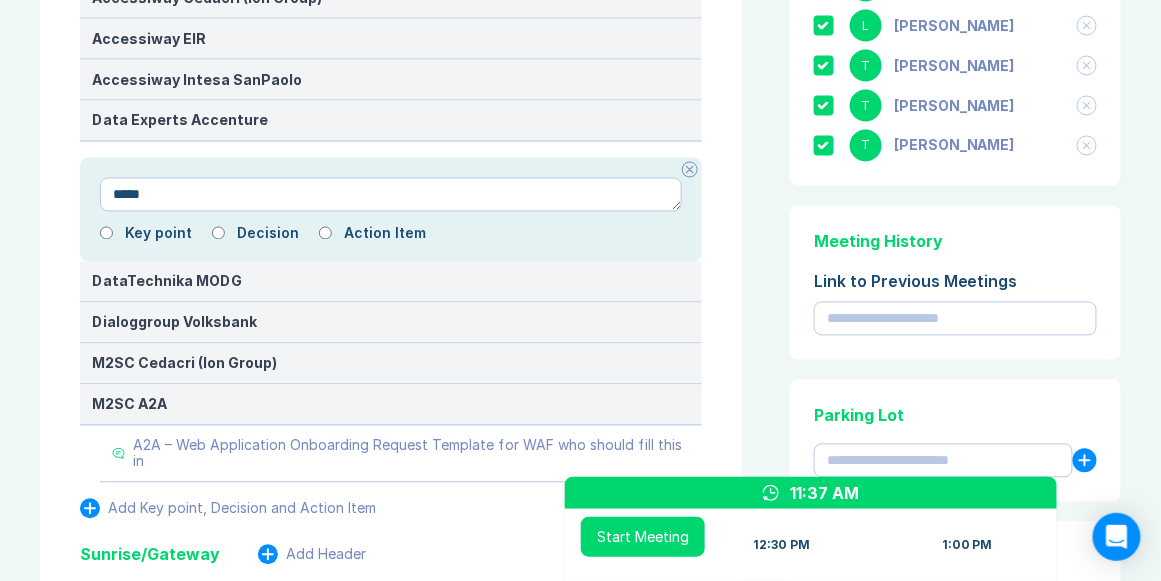 type on "*" 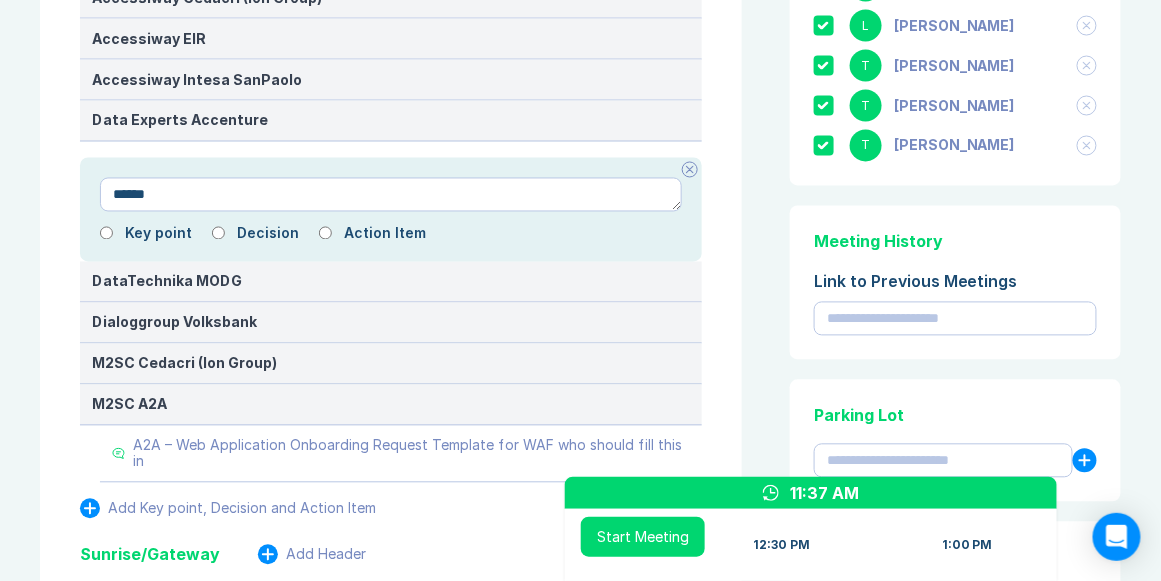 type on "*" 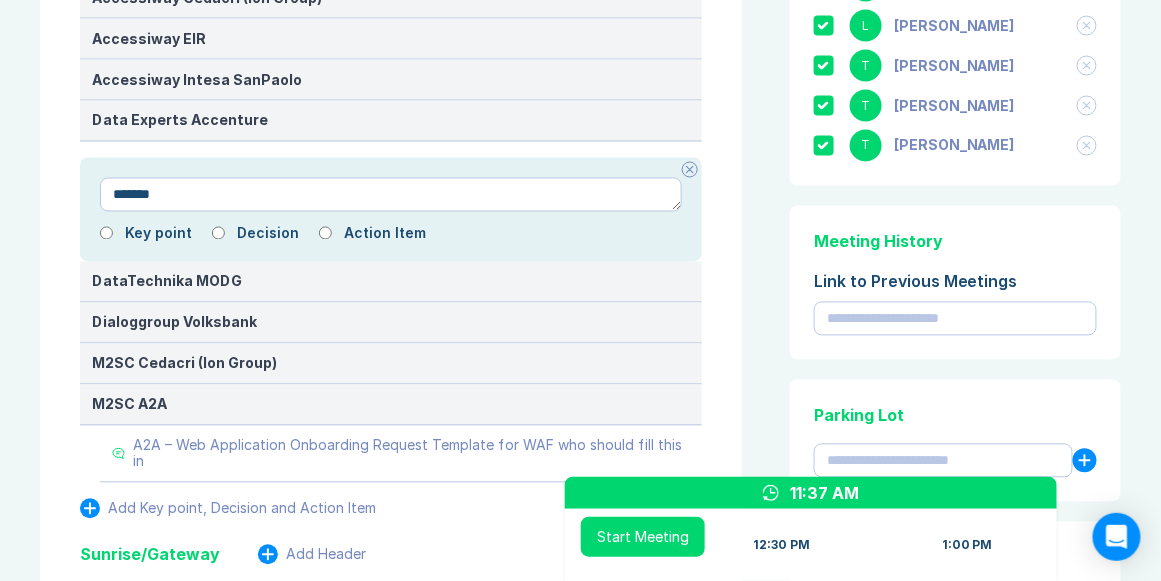 type on "*" 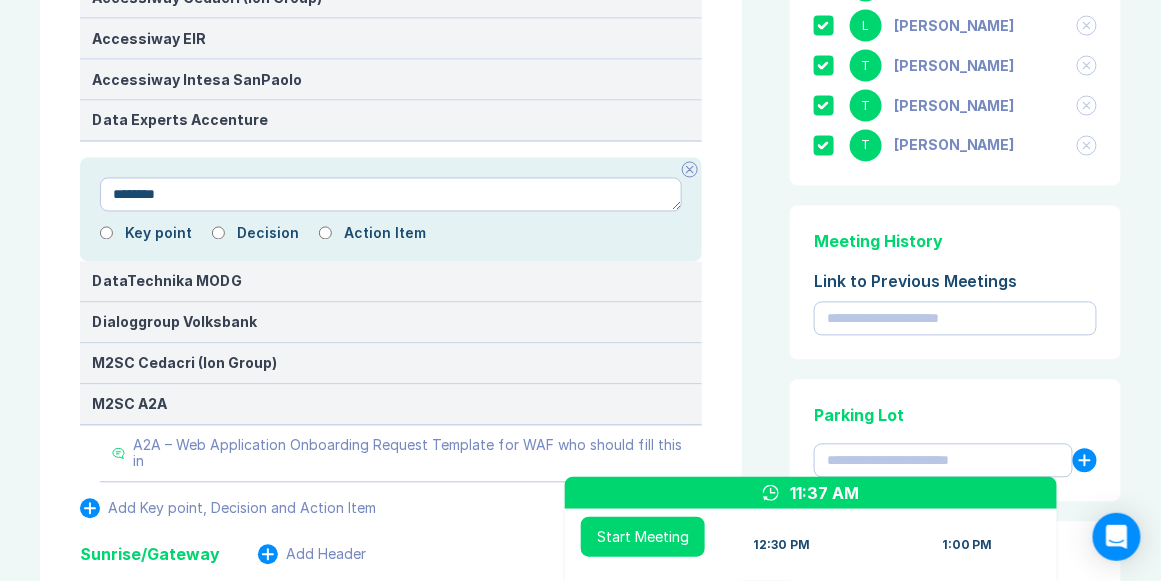 type on "*" 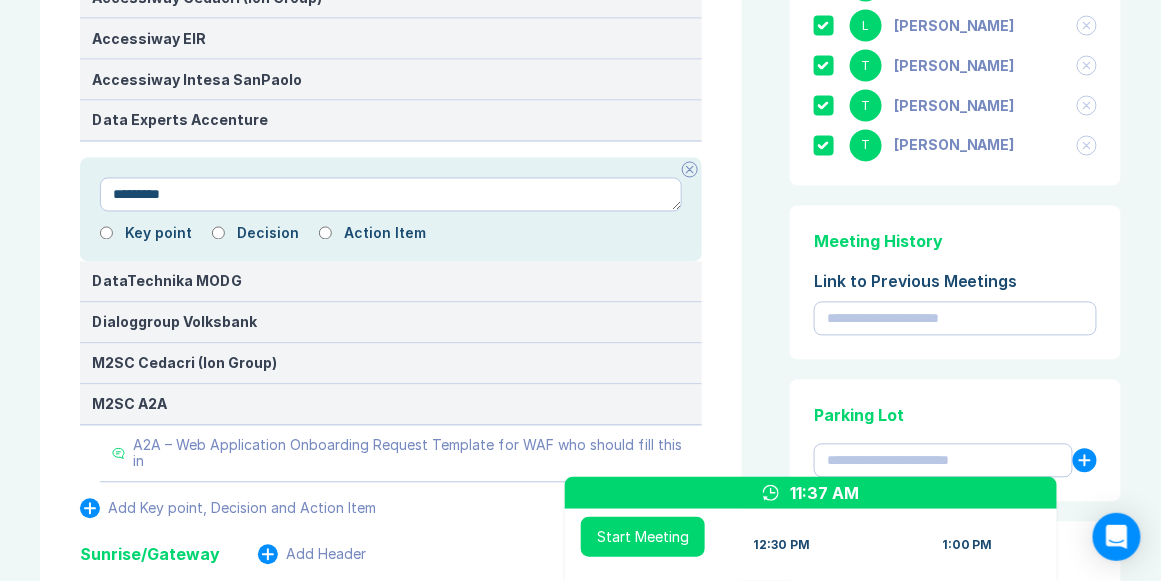 type on "*" 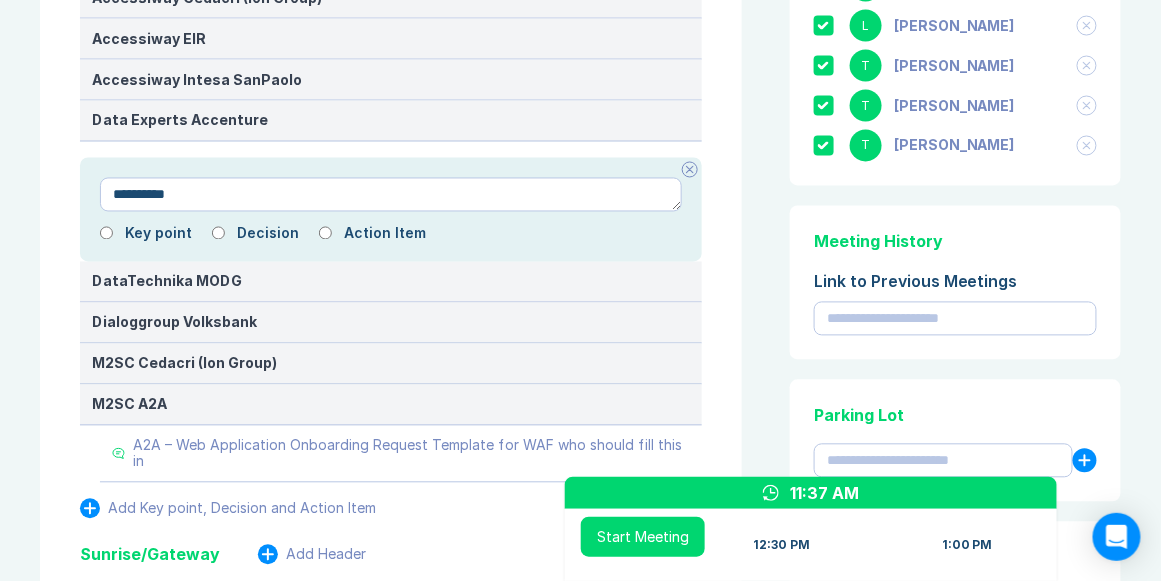 type on "*" 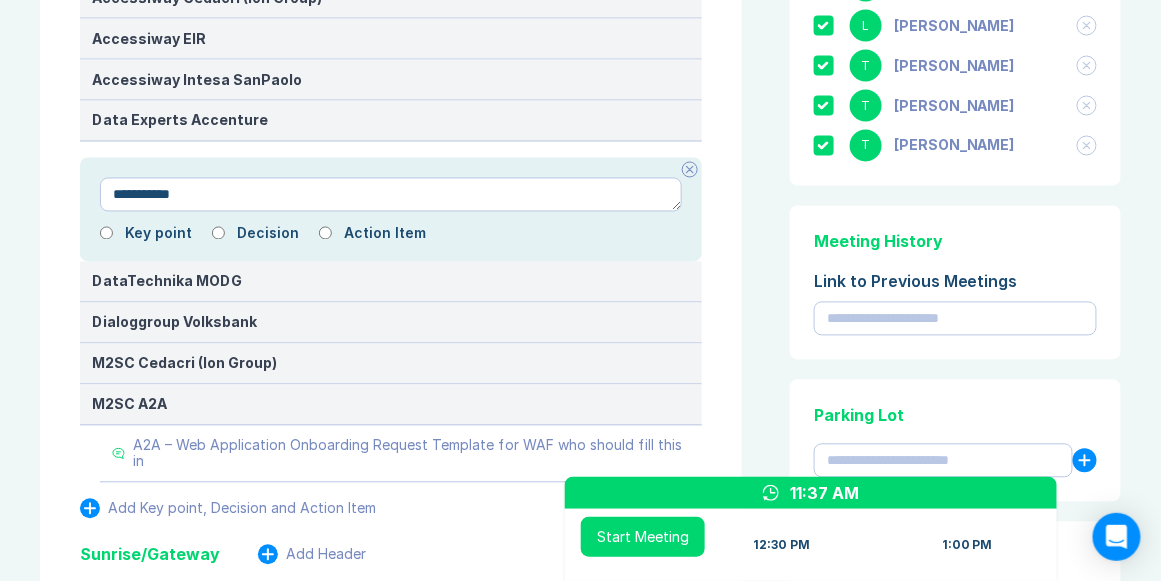 type on "*" 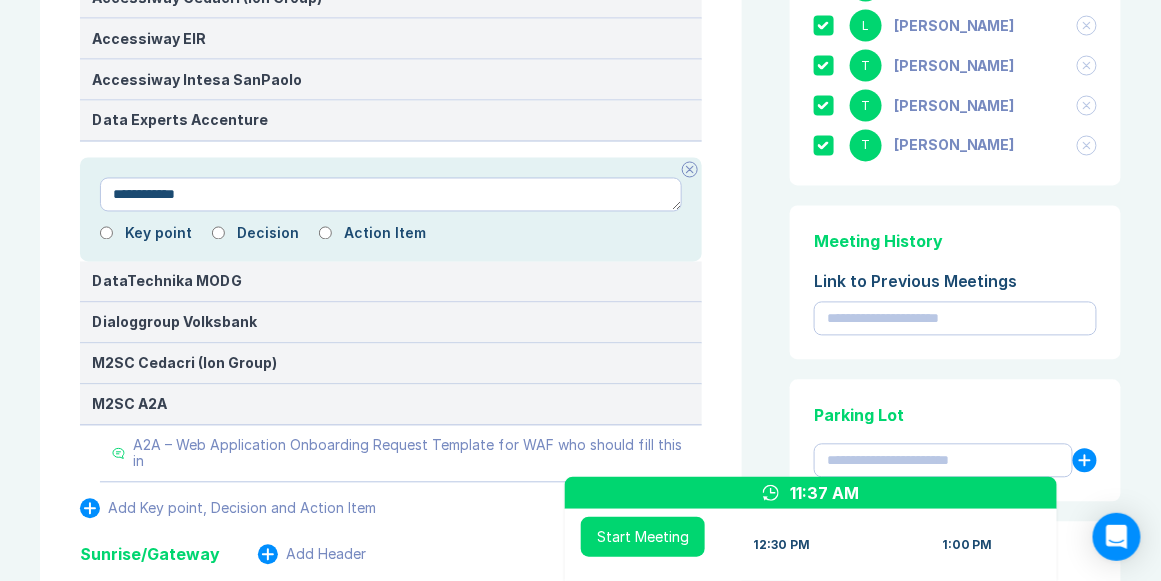 type on "*" 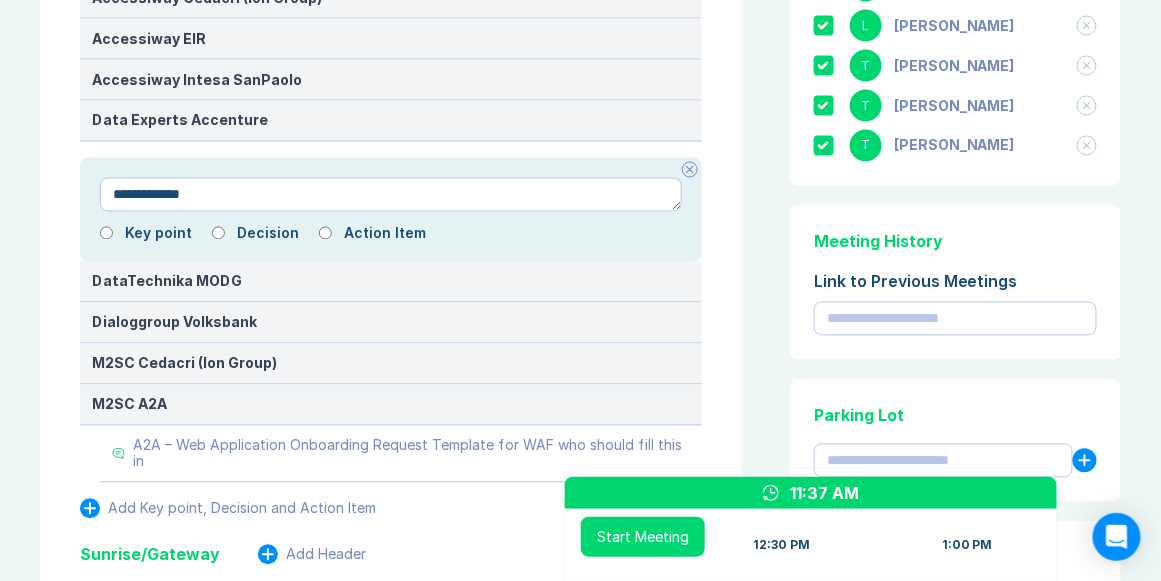 type on "*" 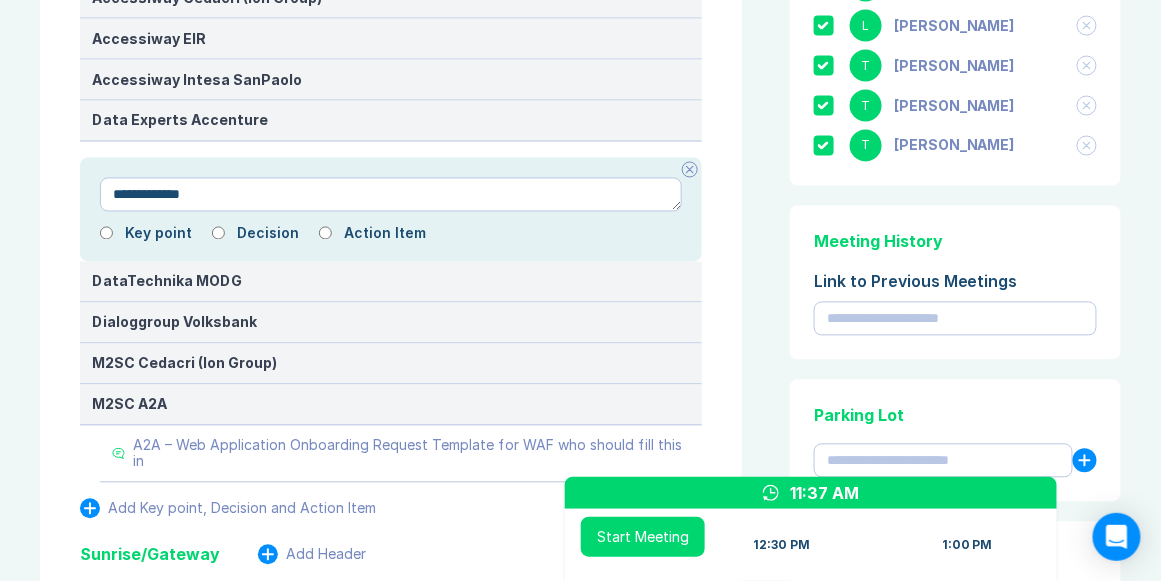 type on "**********" 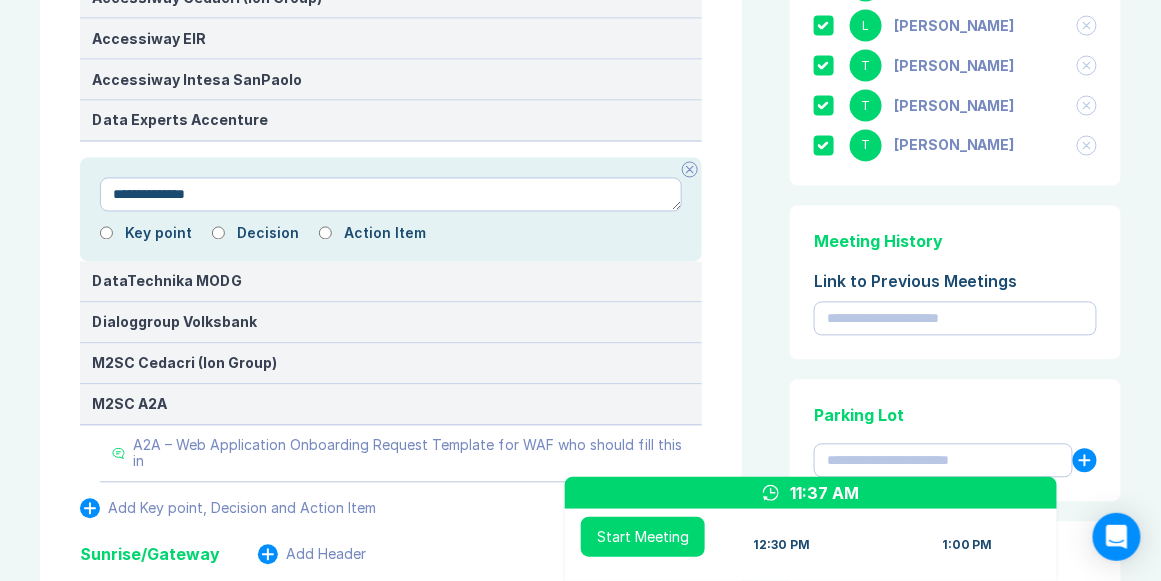 type on "*" 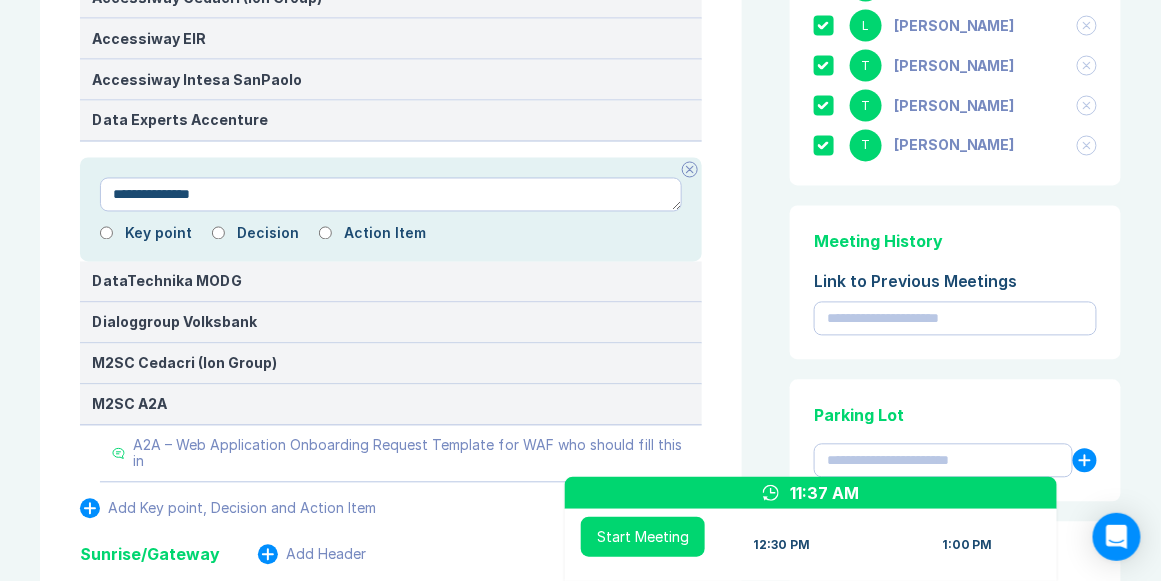 type on "*" 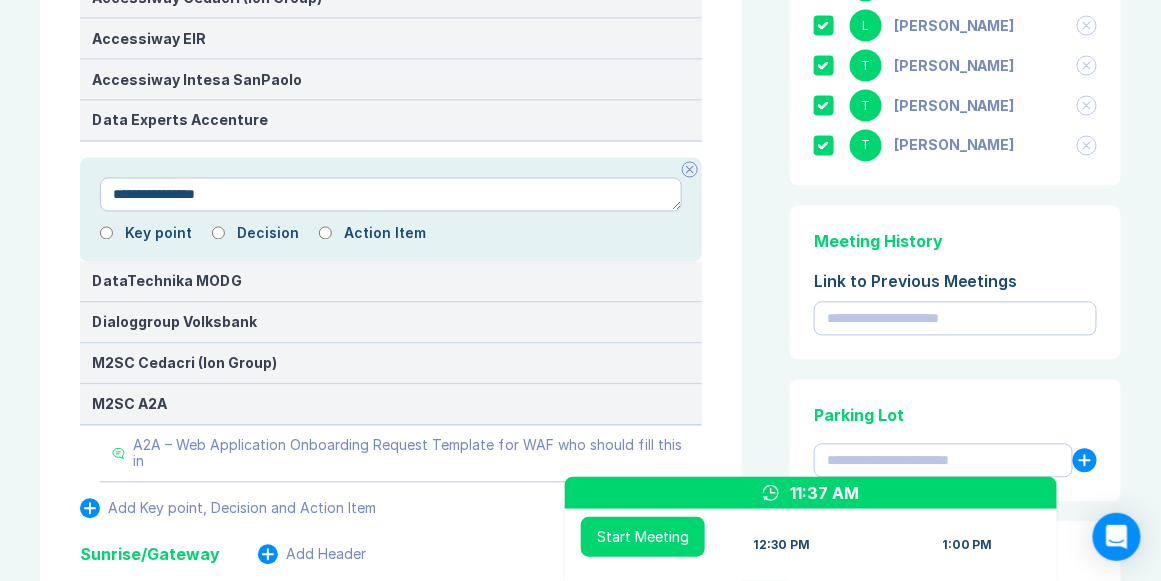 type on "*" 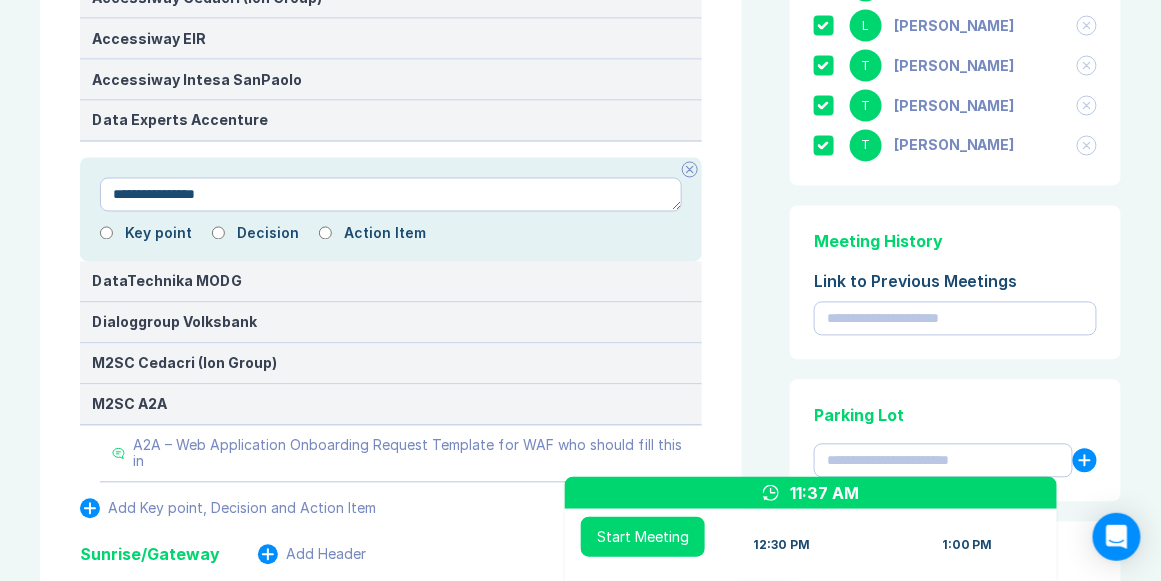 type on "**********" 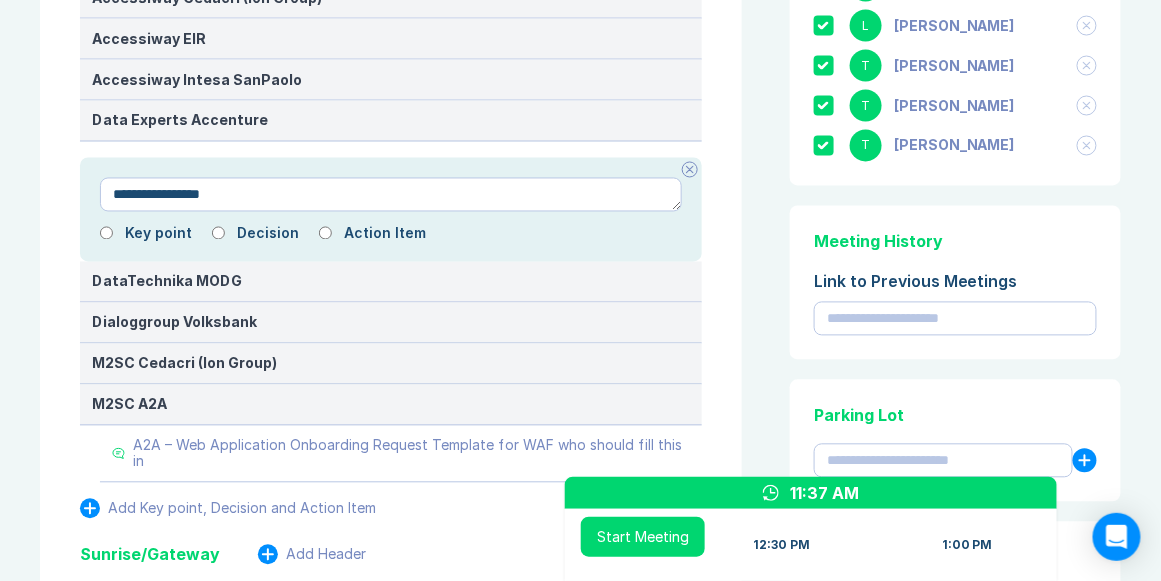 type on "*" 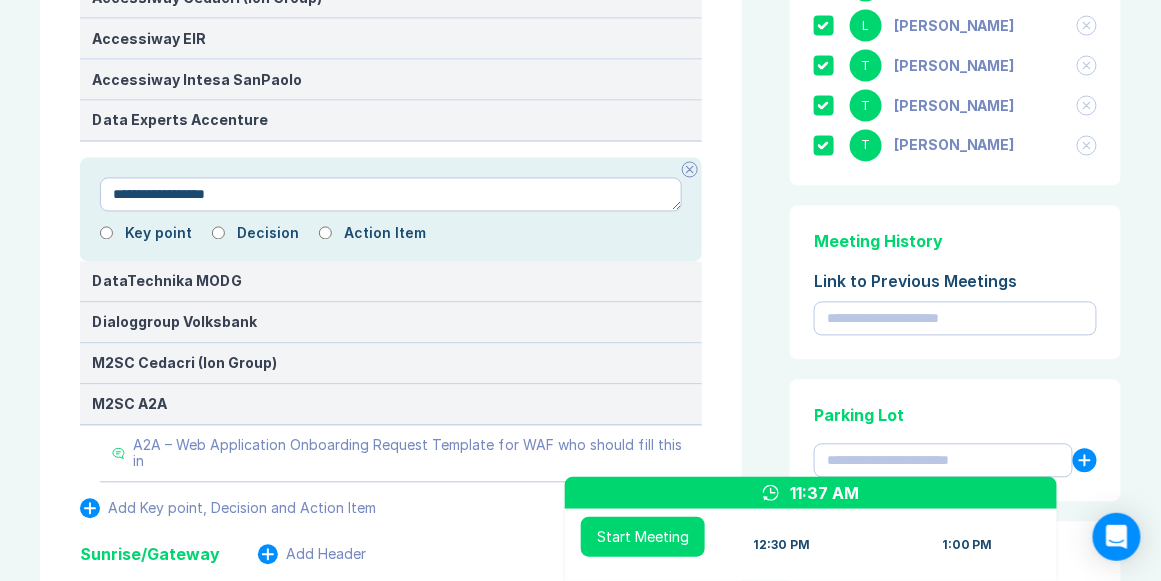 type on "*" 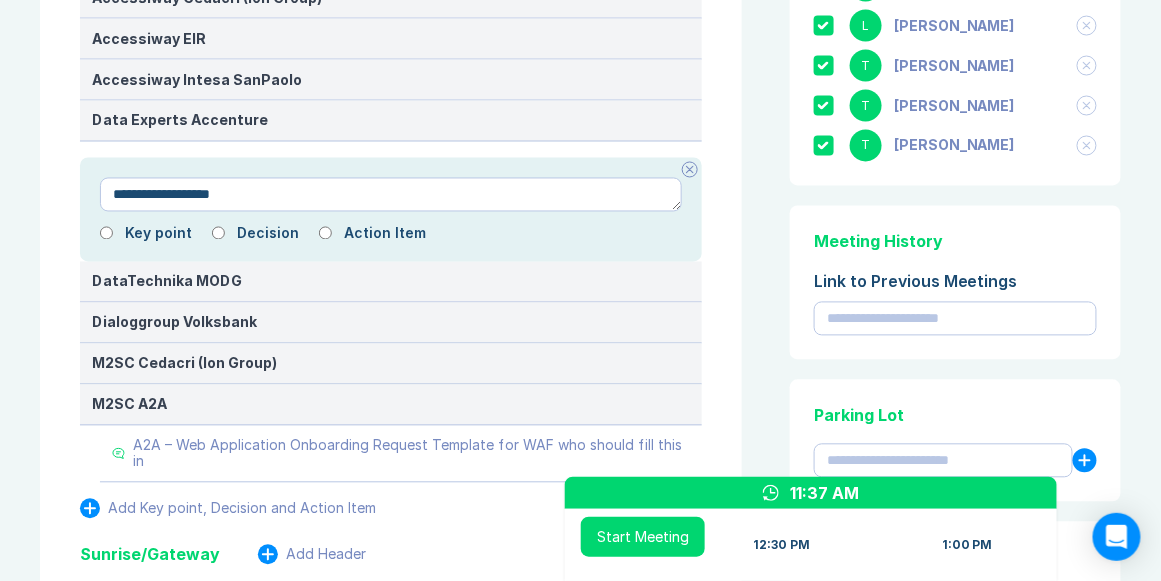 type on "*" 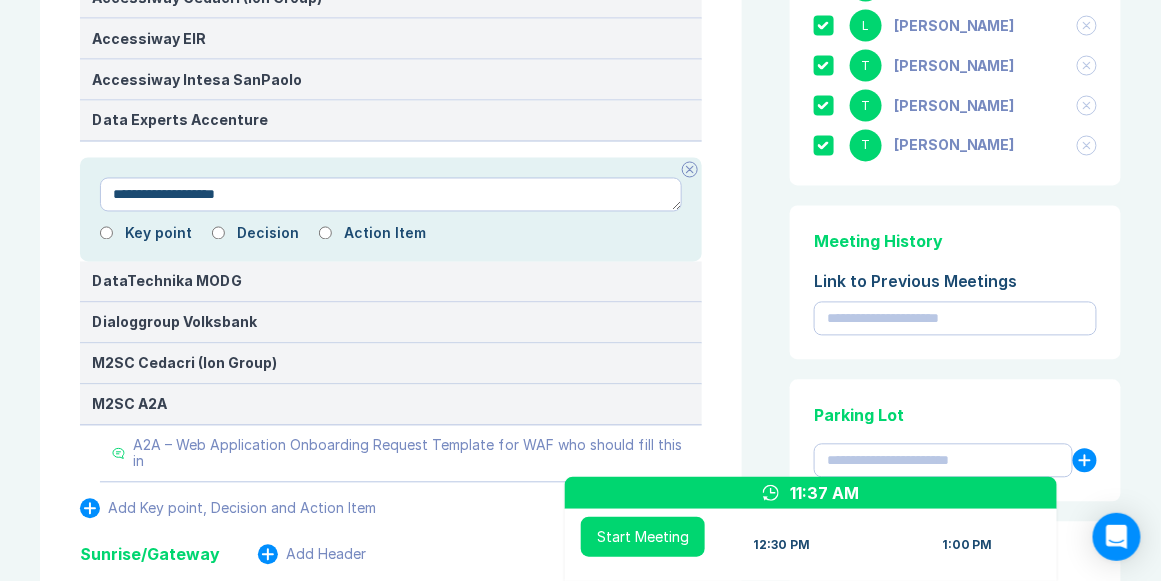 type on "*" 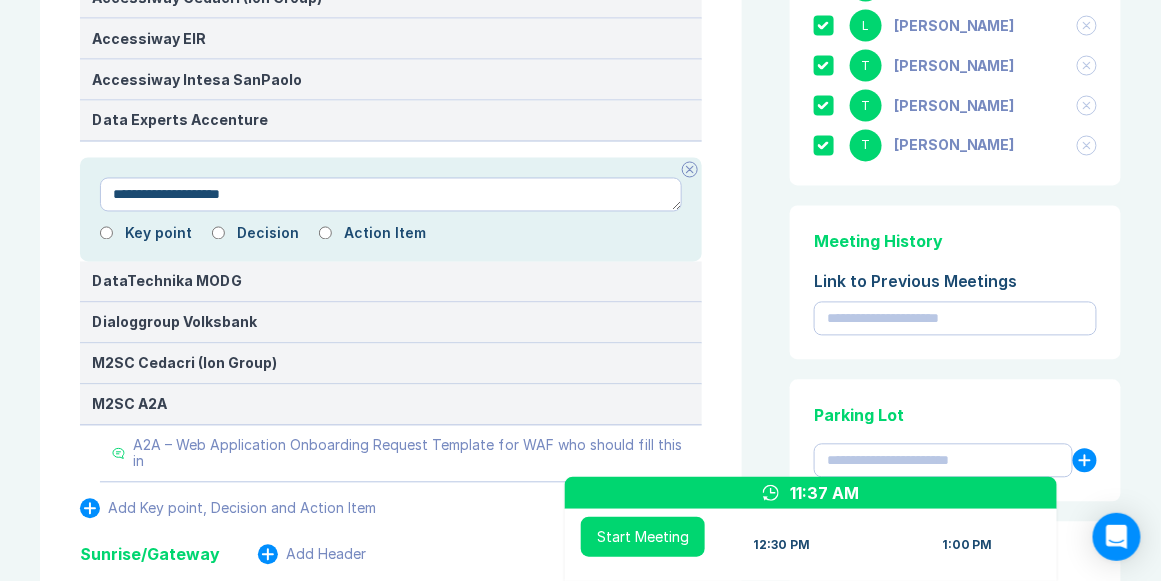 type on "*" 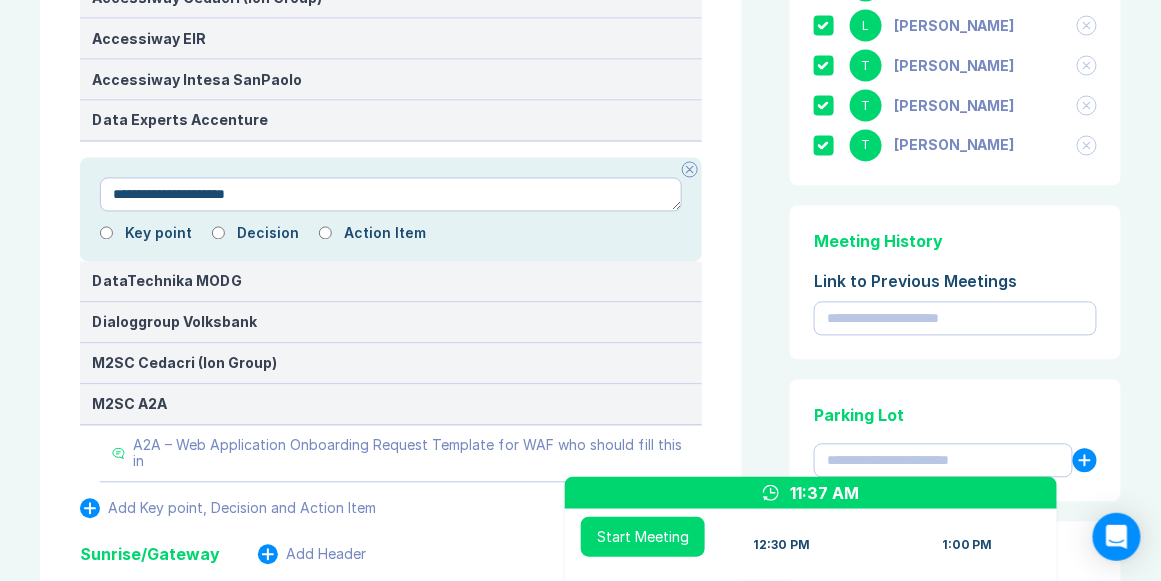 type on "*" 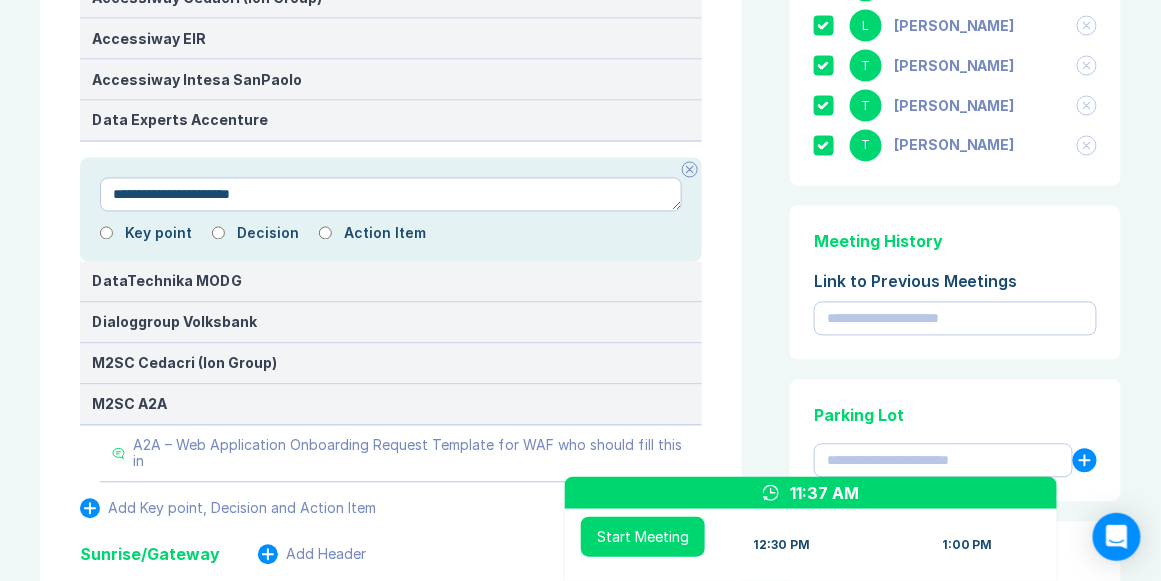 type on "*" 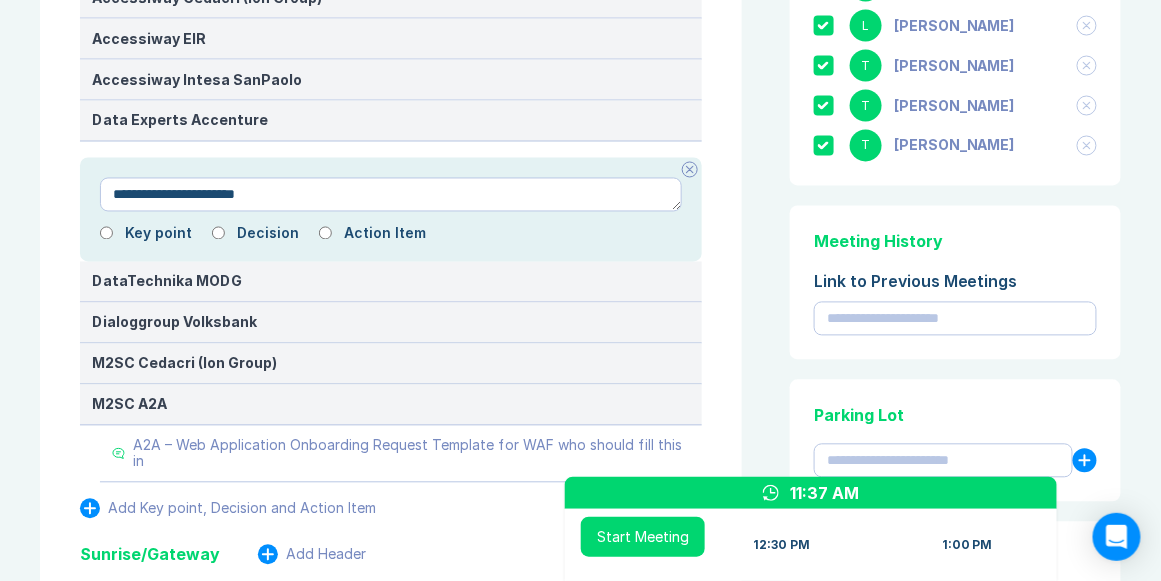 type on "*" 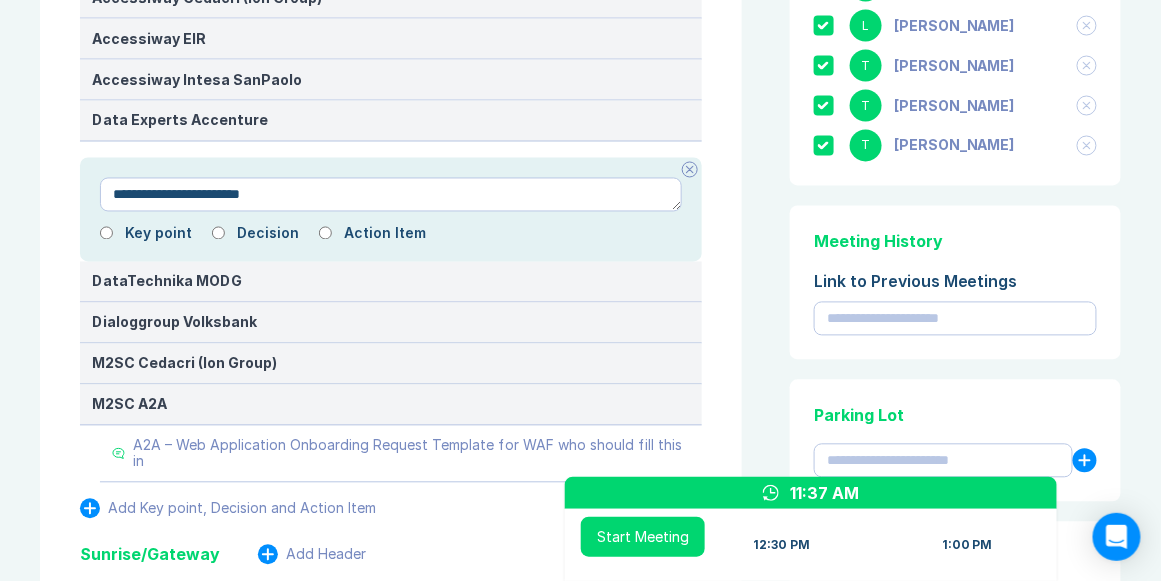 type on "*" 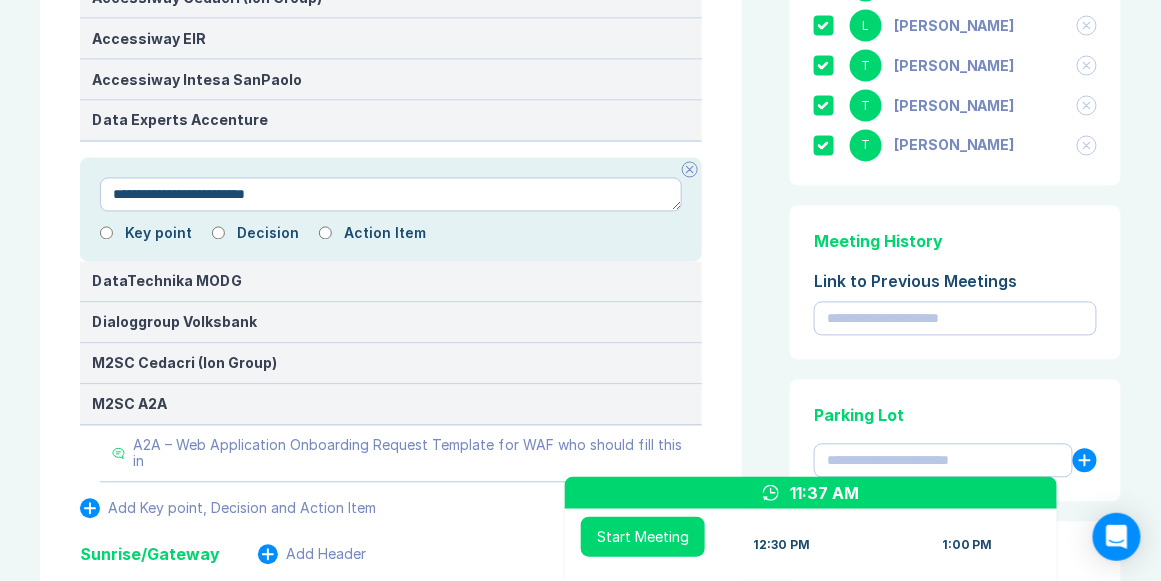 type on "*" 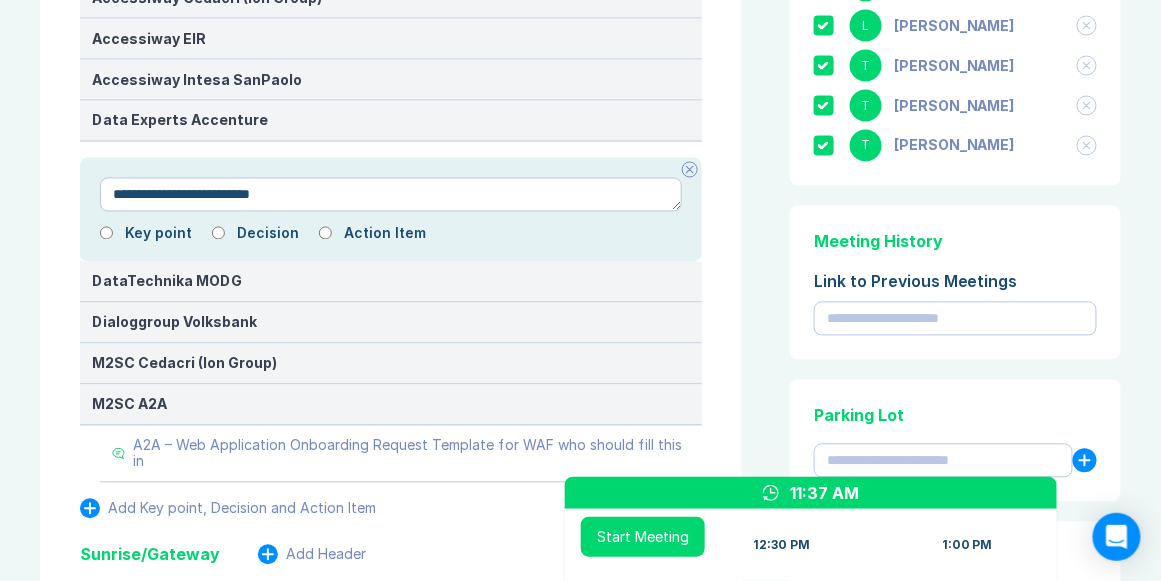 type on "*" 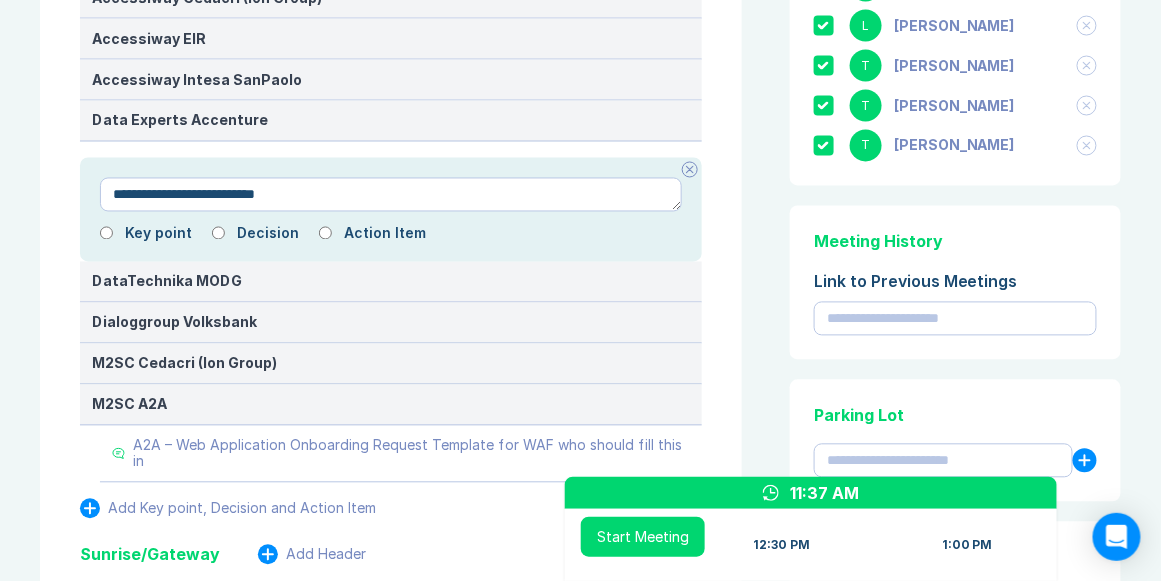 type on "*" 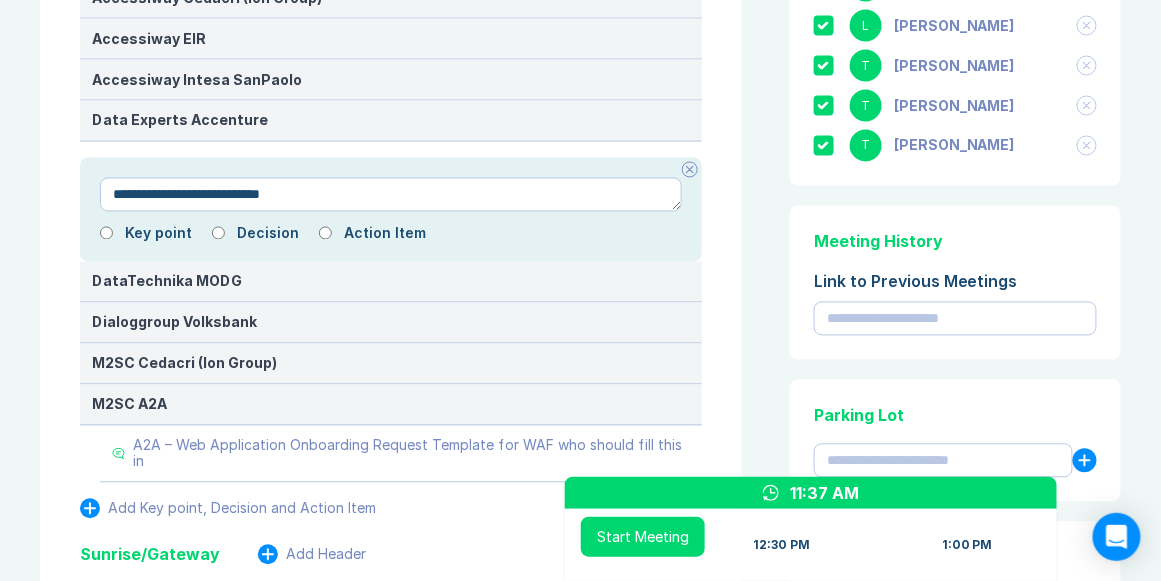 type on "*" 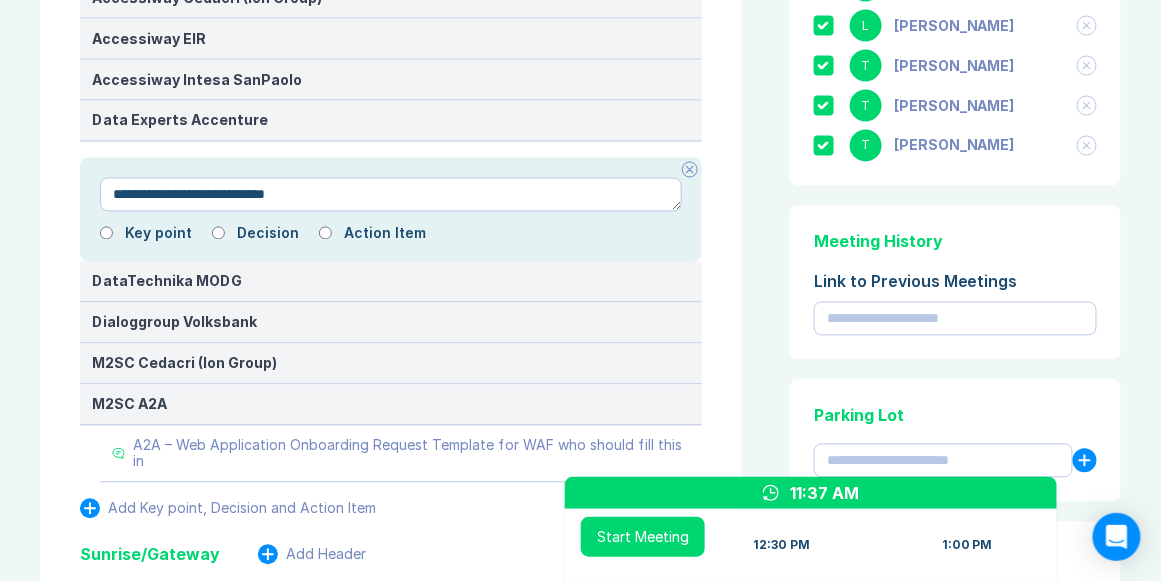type on "*" 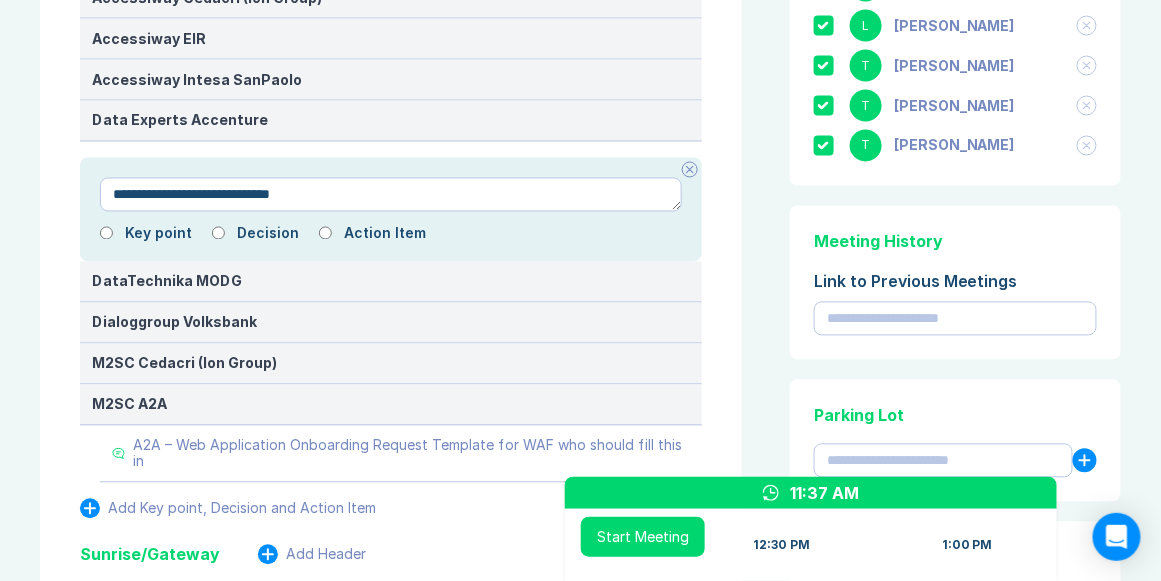 type on "*" 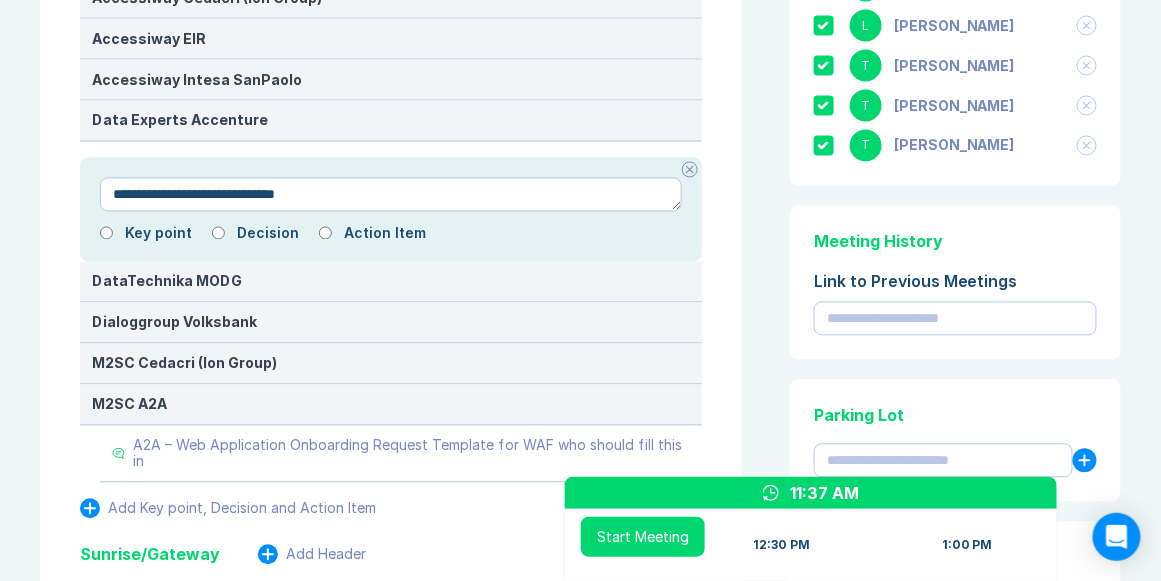 type on "*" 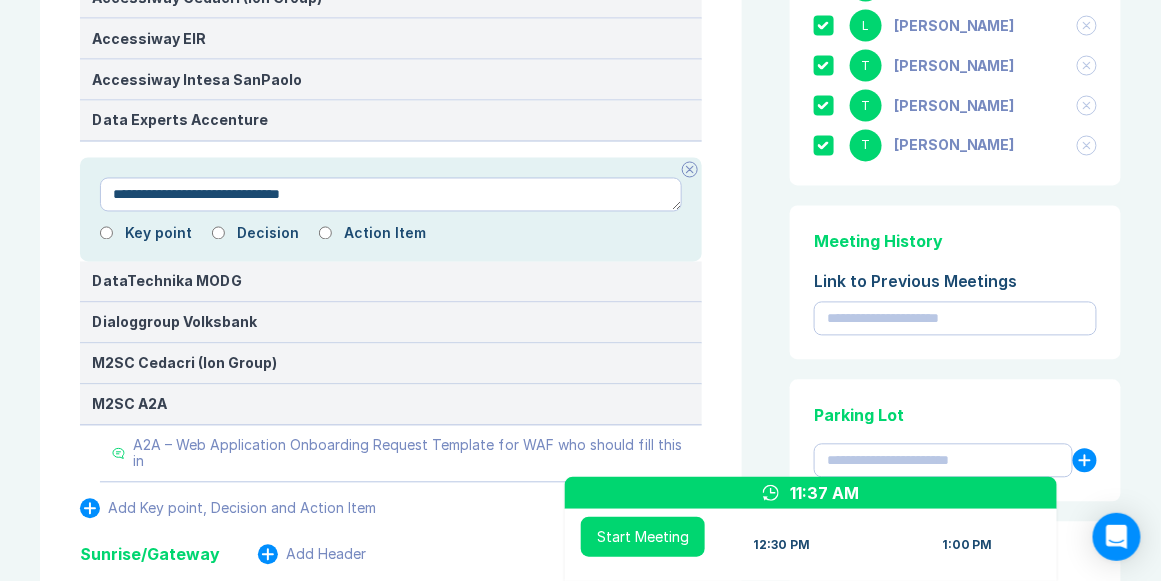 type on "*" 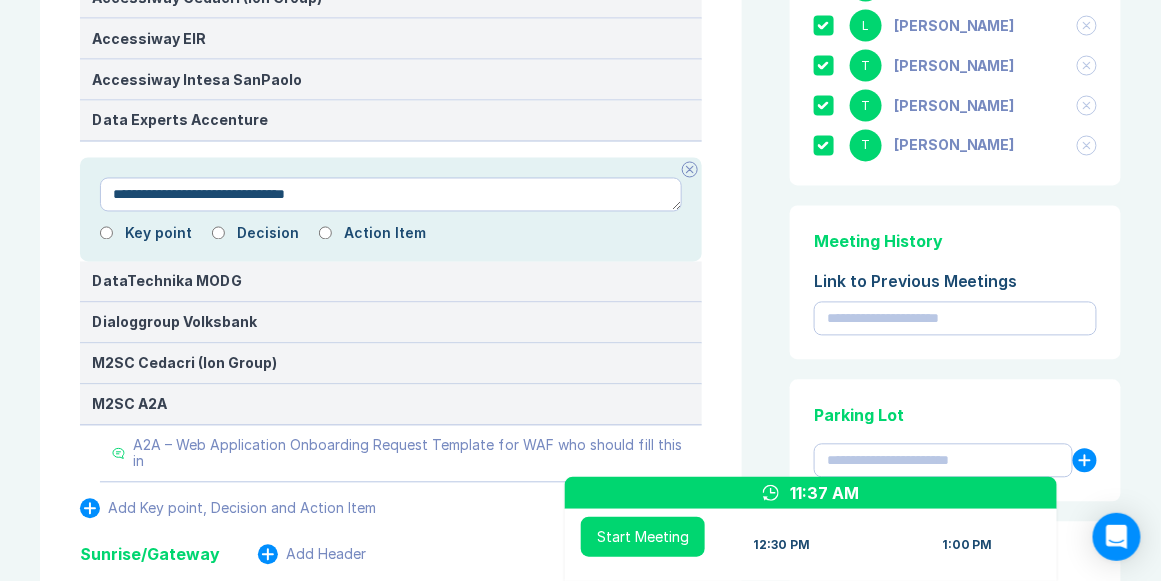 type on "*" 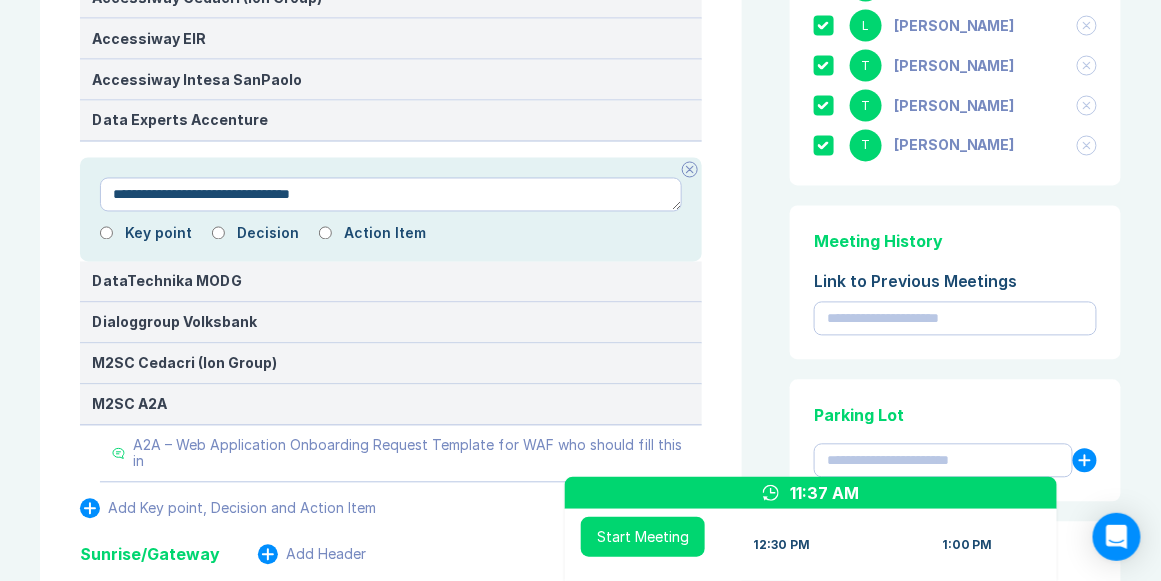 type on "*" 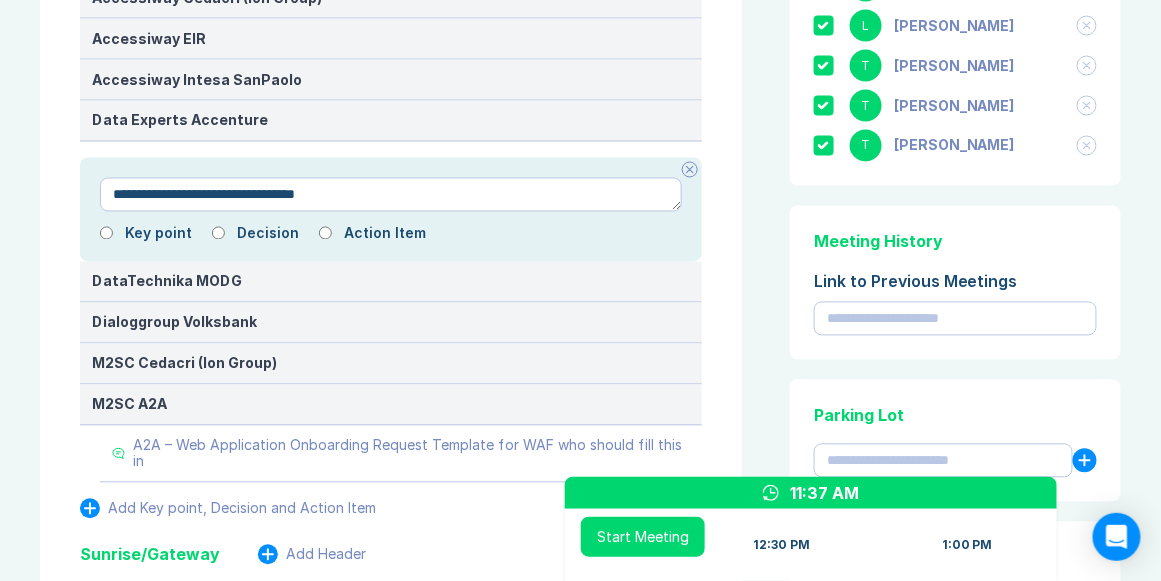 type on "*" 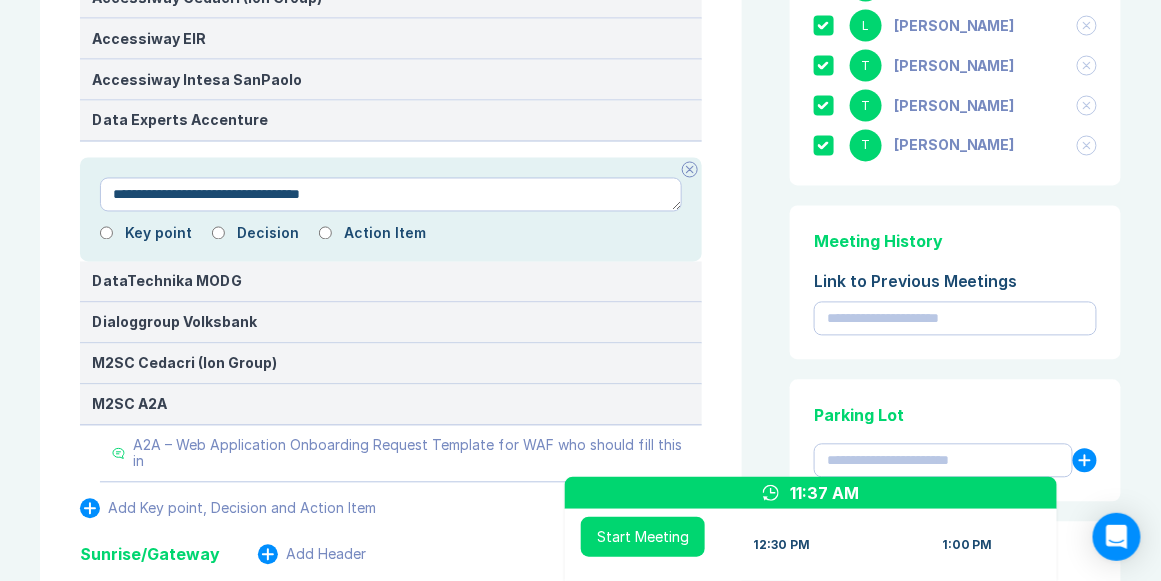 type on "*" 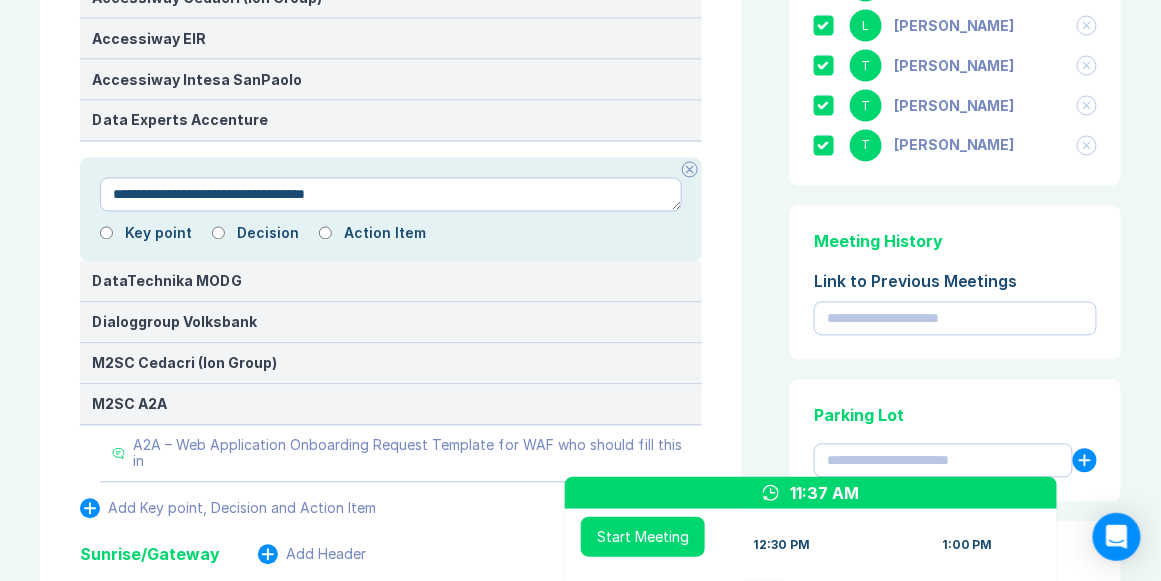 type on "*" 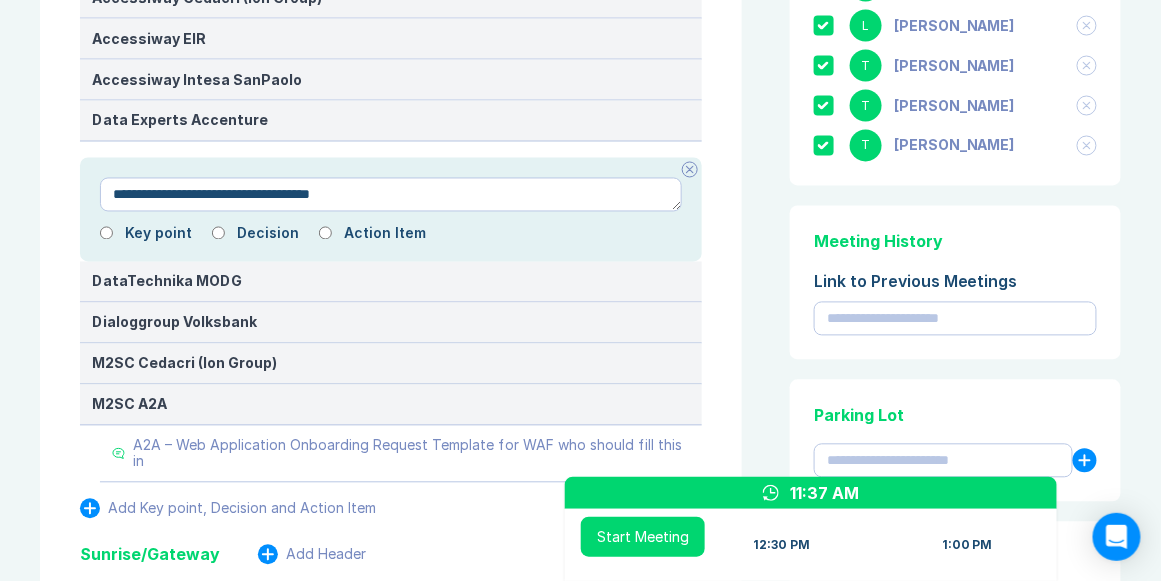 type on "*" 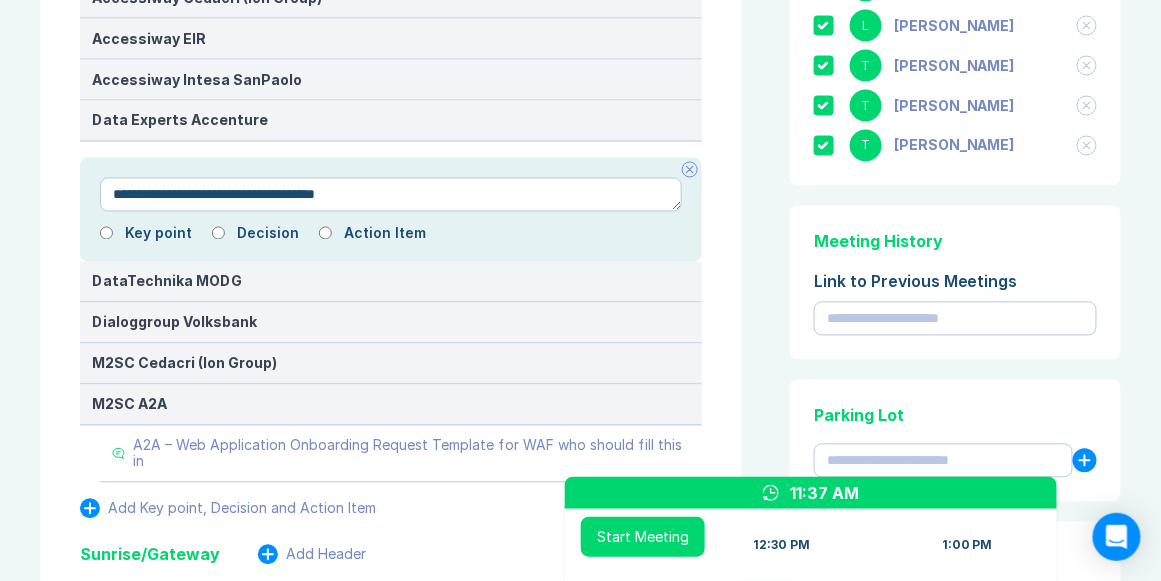 type on "*" 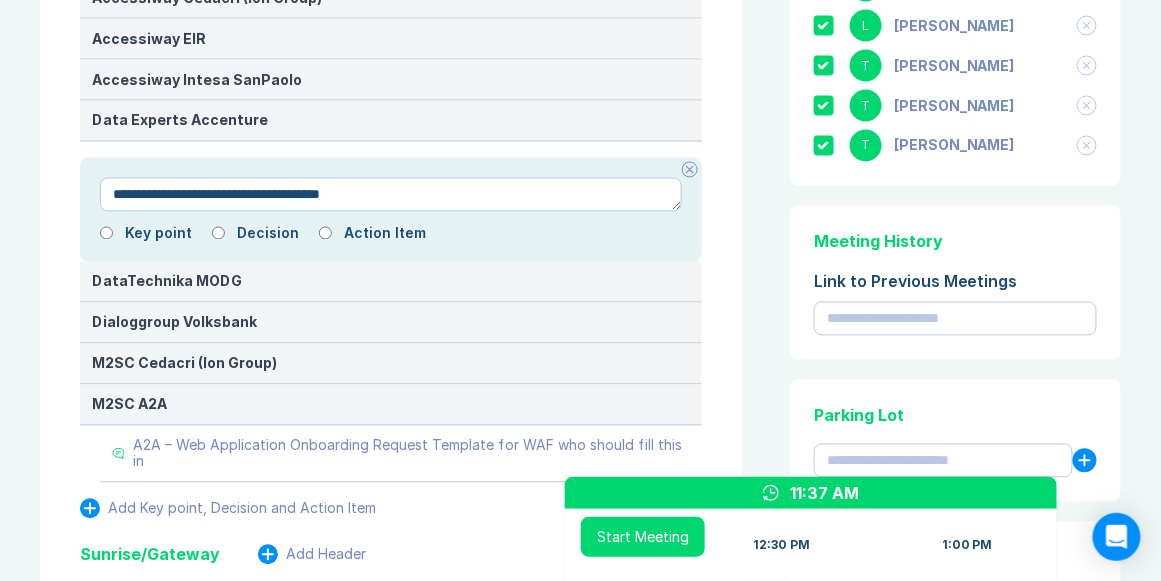 type on "*" 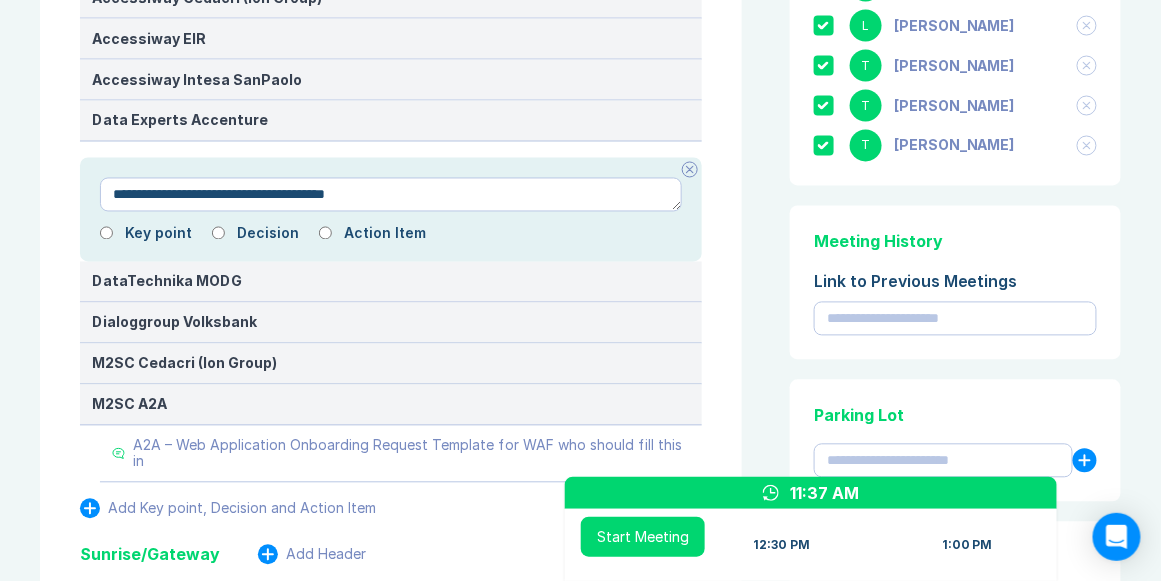 type on "*" 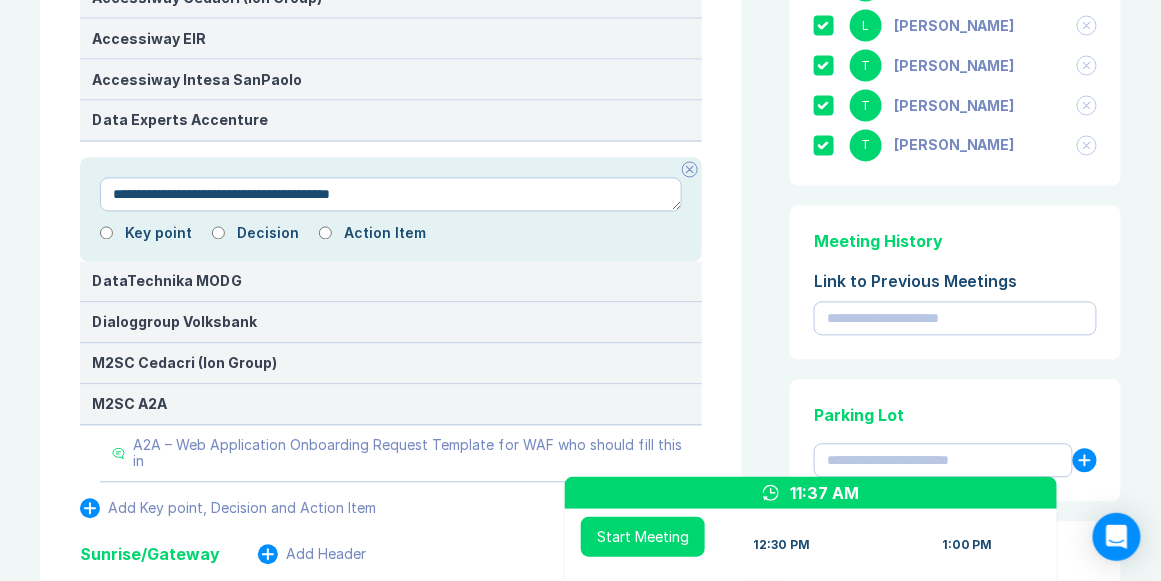 type on "*" 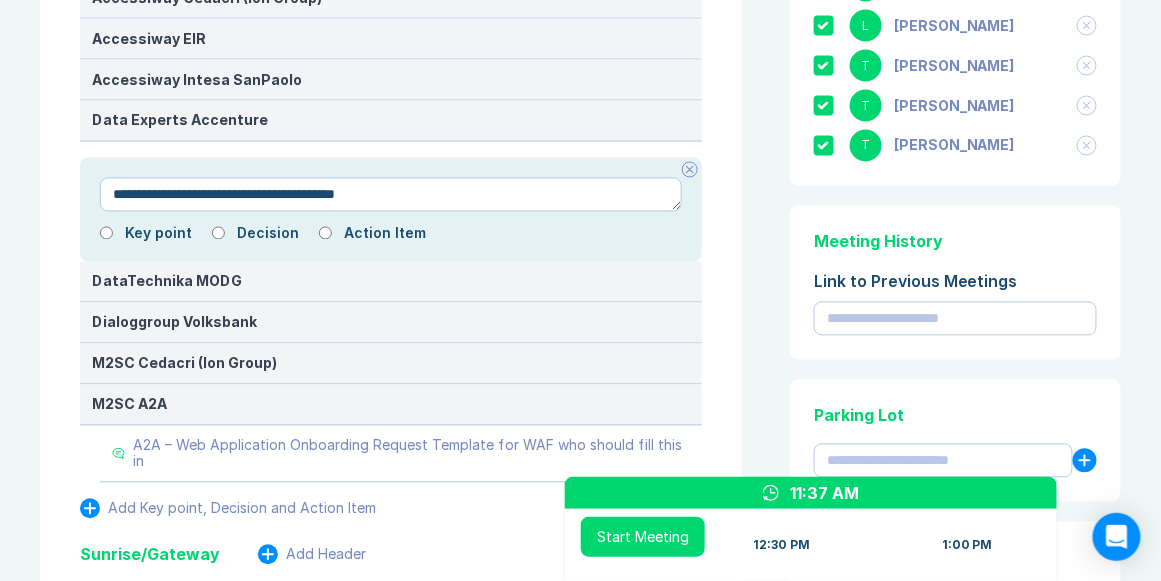 type on "*" 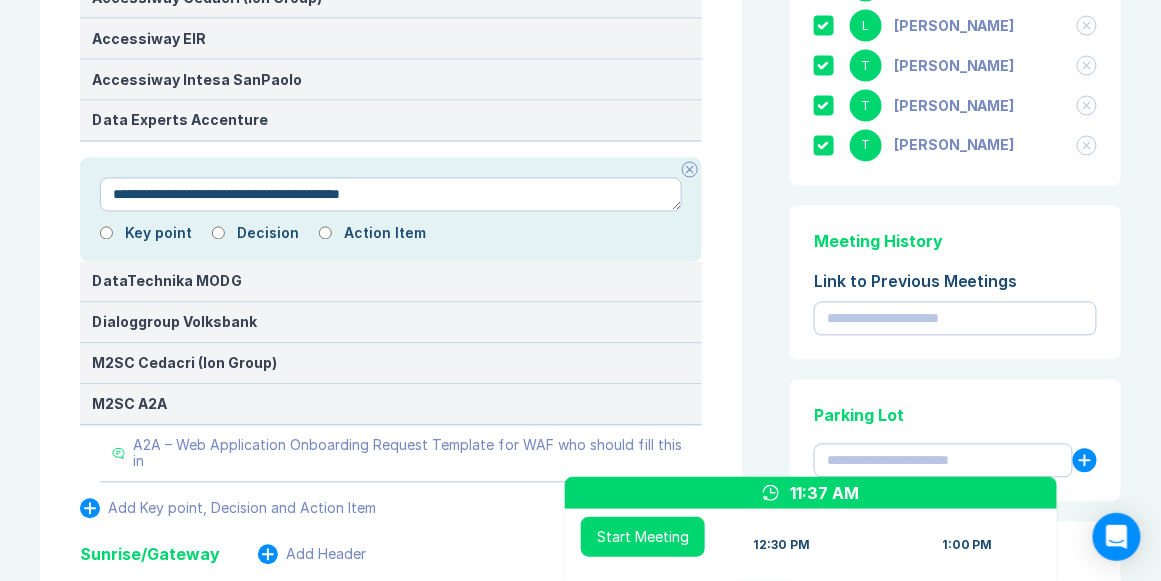 type on "*" 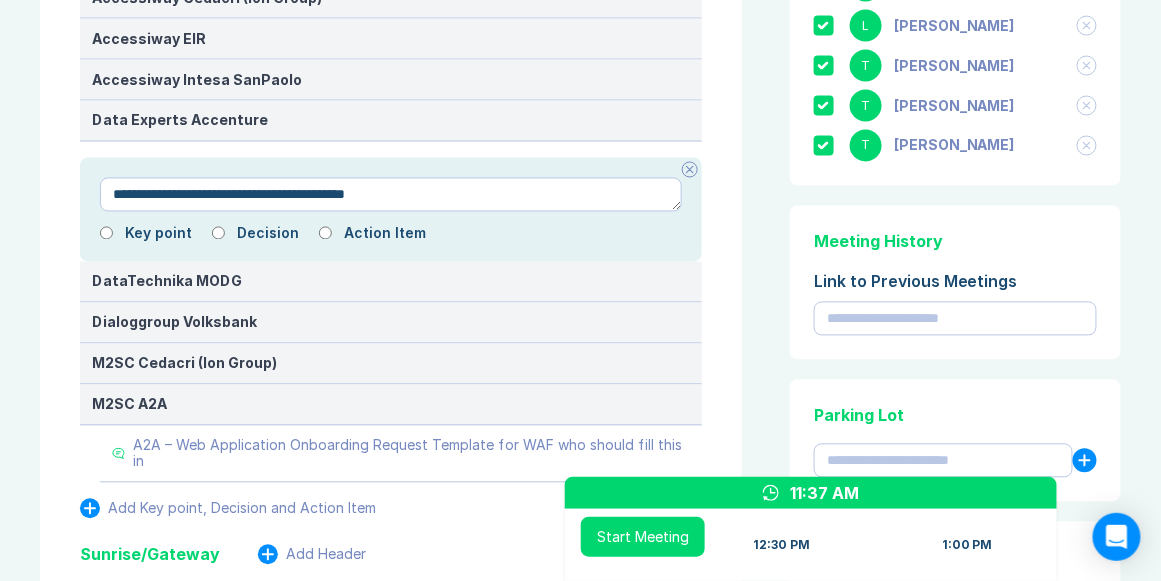 type on "*" 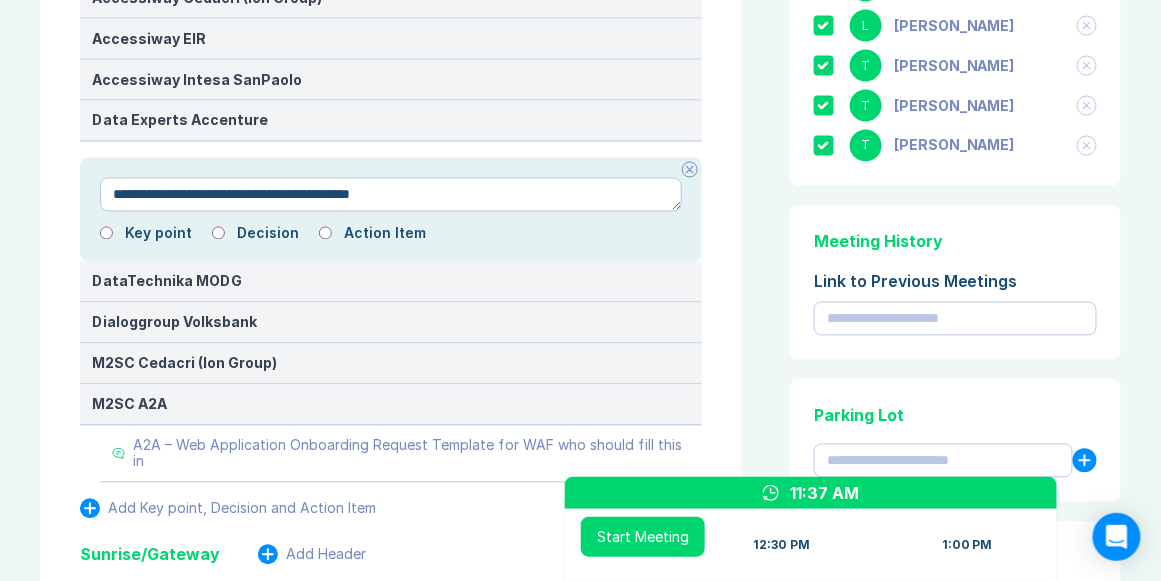type on "*" 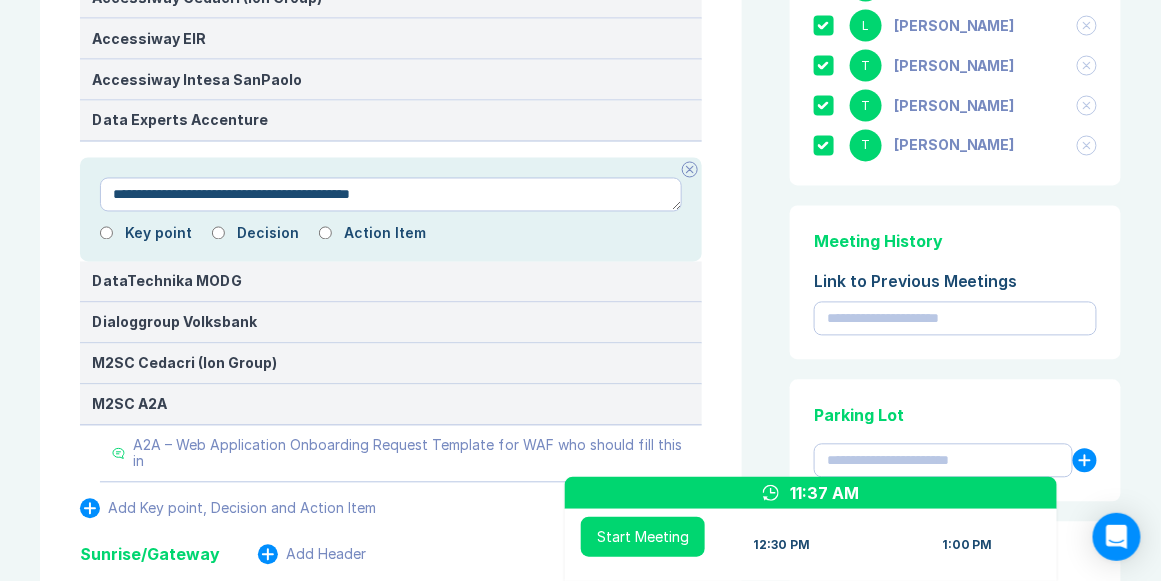 type on "**********" 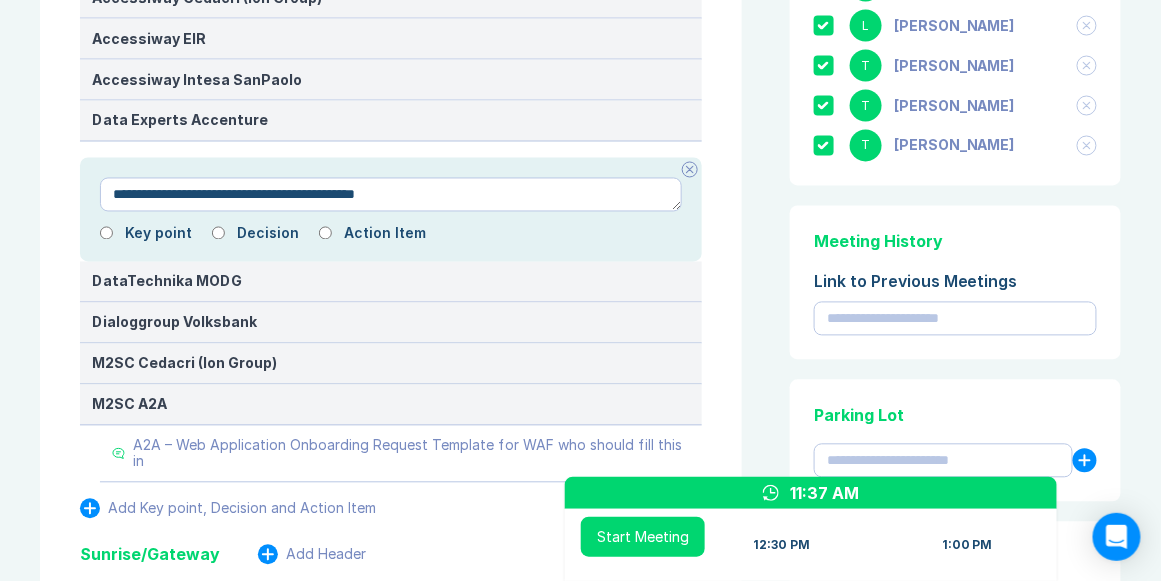 type on "*" 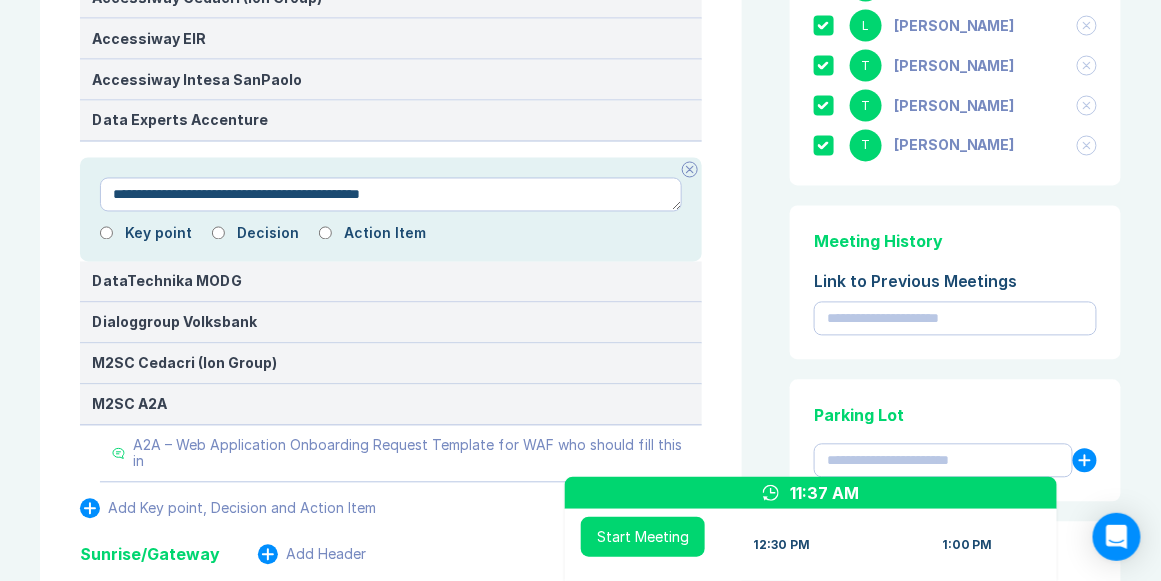 type on "*" 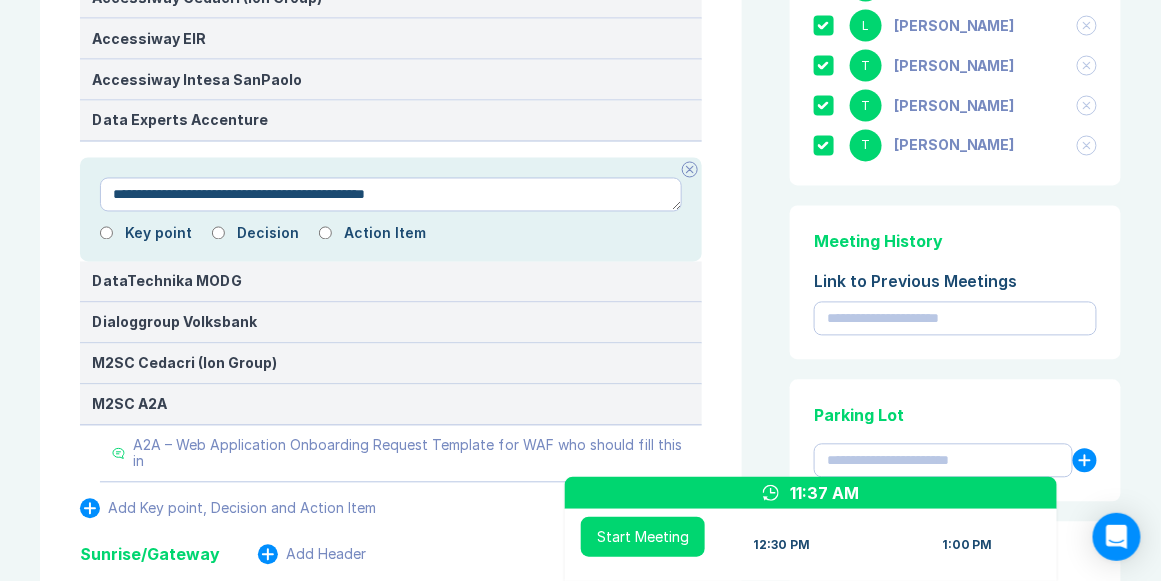 type on "*" 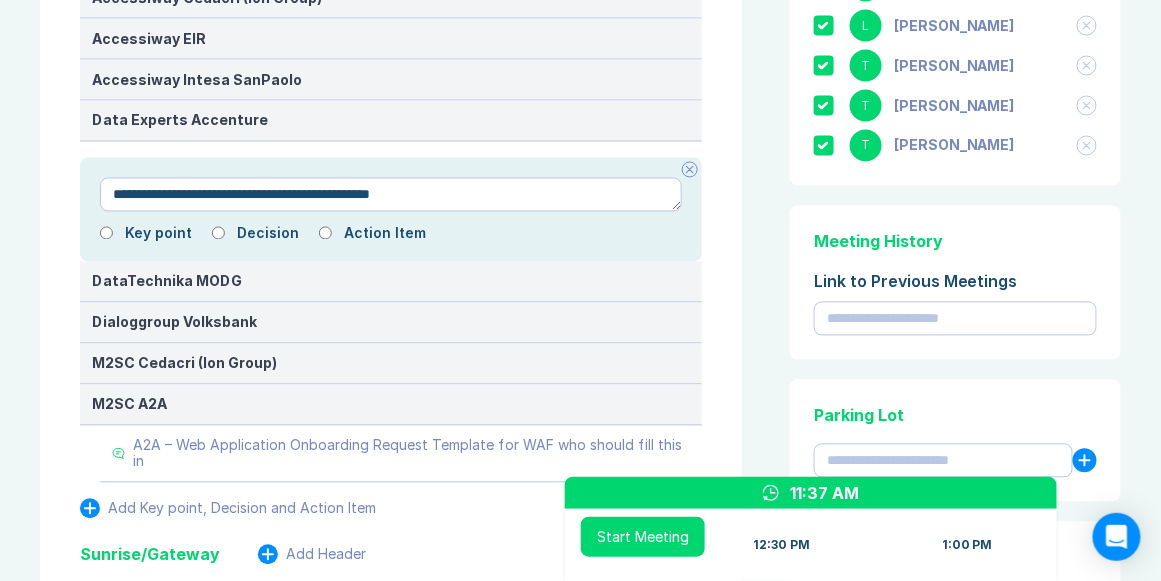 type on "*" 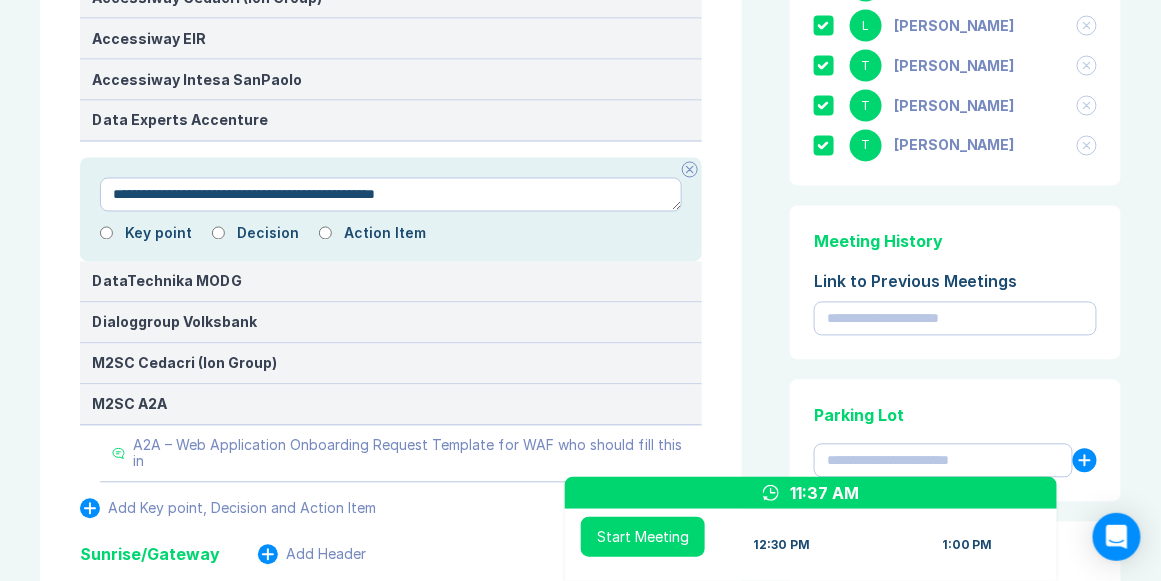 type on "*" 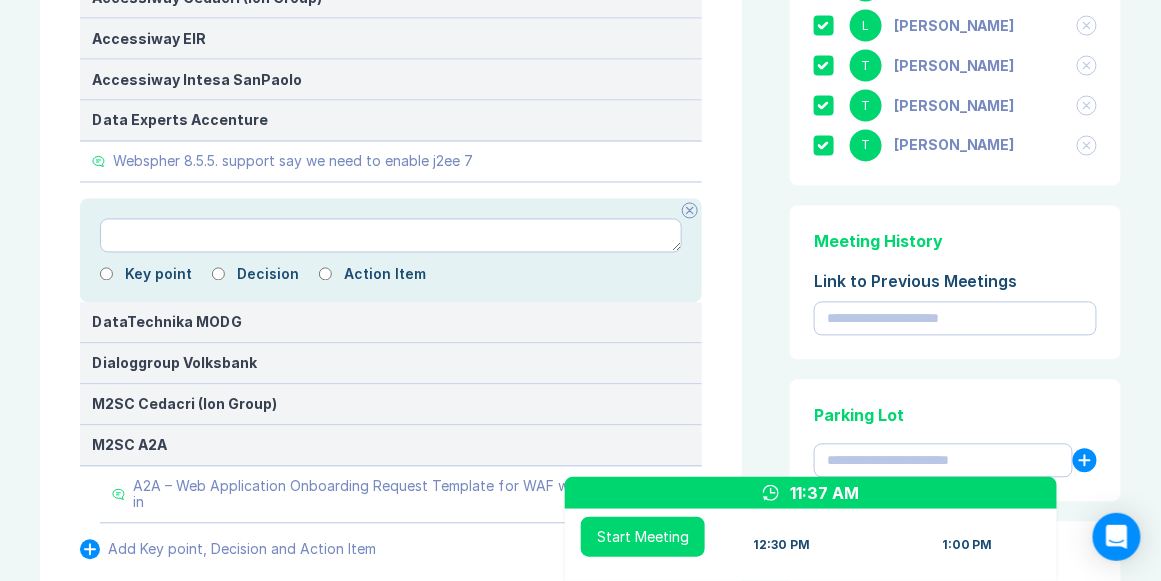 click at bounding box center (690, 211) 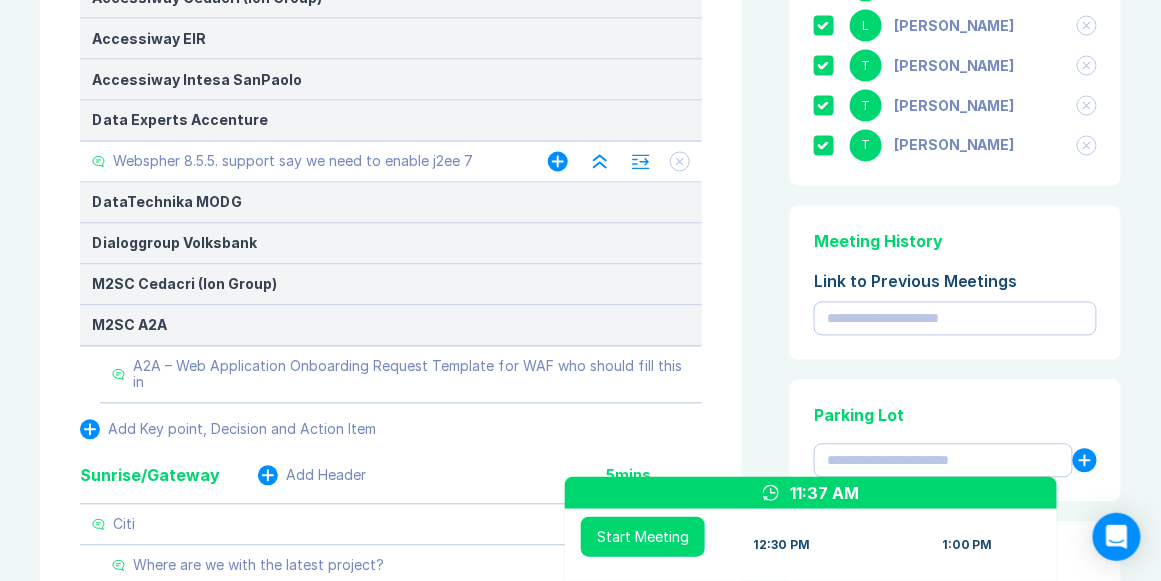 click on "Webspher 8.5.5. support say we need to enable j2ee 7" at bounding box center [293, 162] 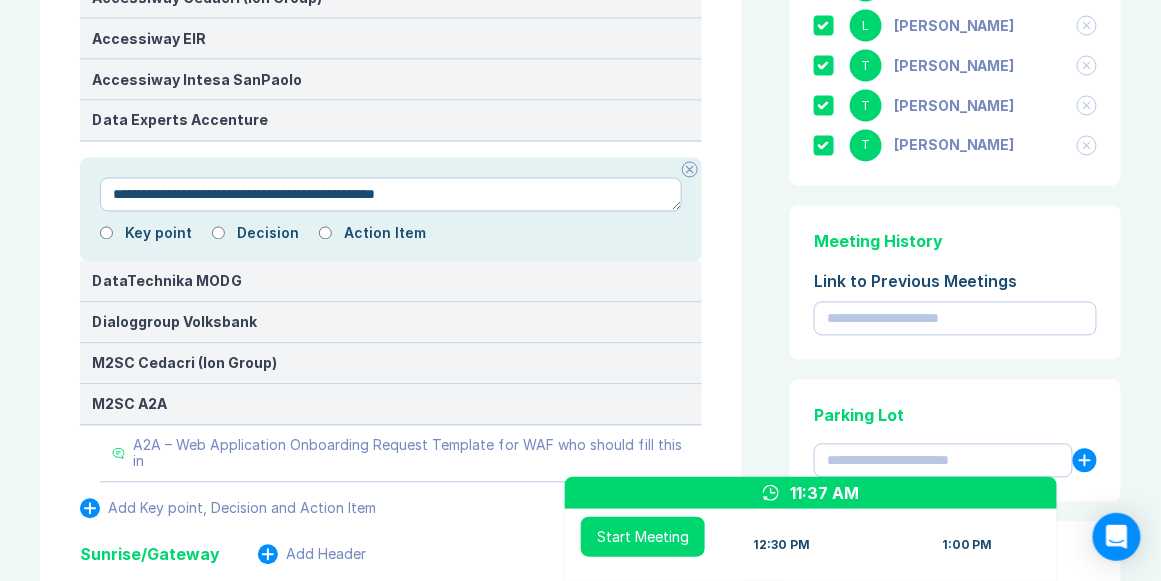 click on "**********" at bounding box center [391, 195] 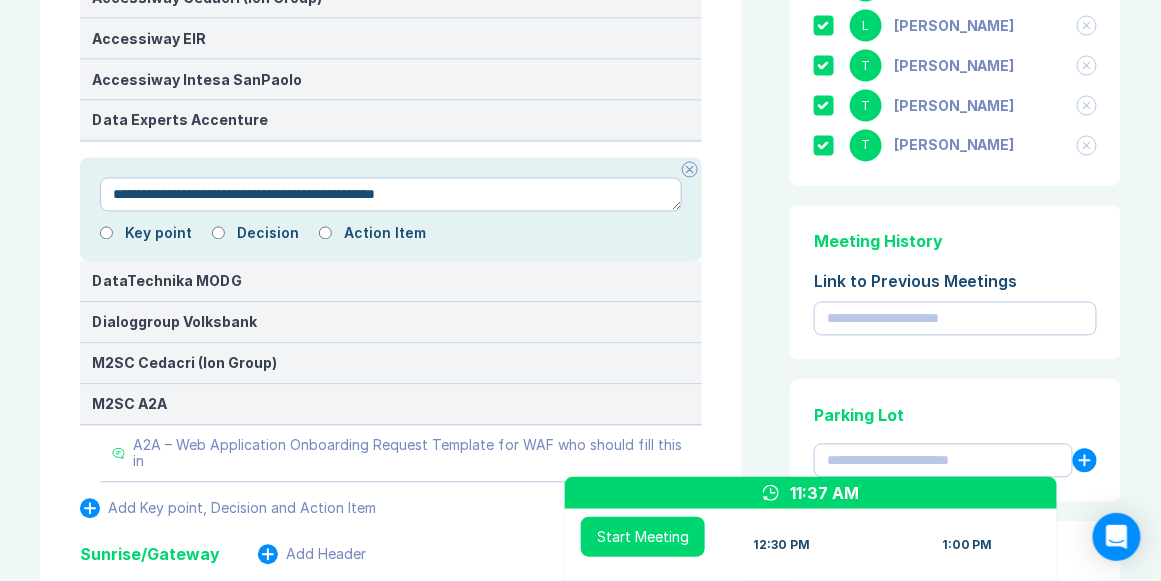 click on "**********" at bounding box center (391, 195) 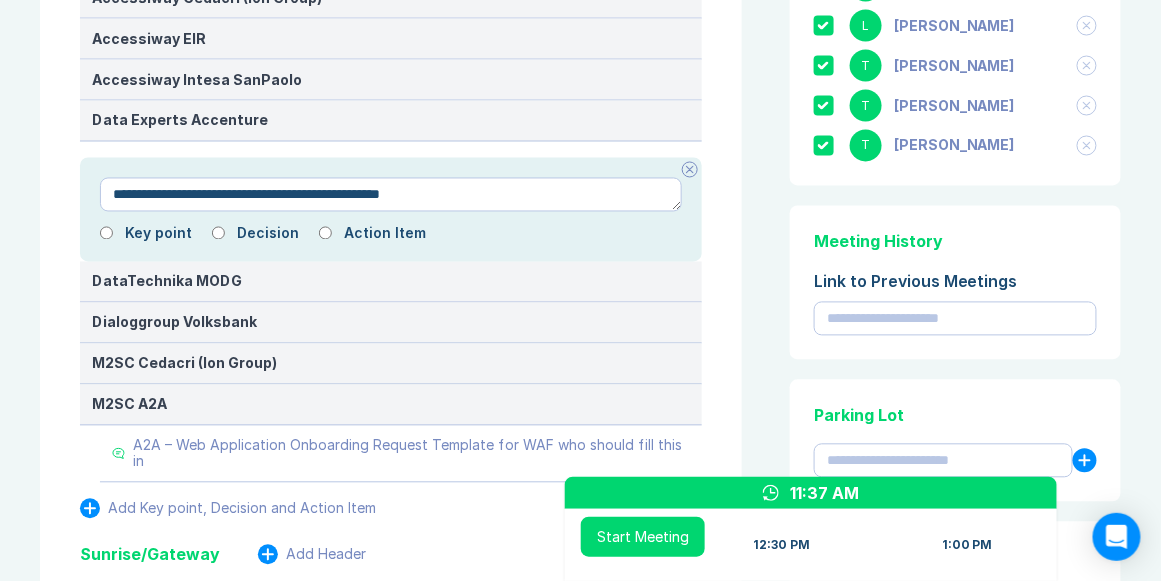 click on "**********" at bounding box center (391, 195) 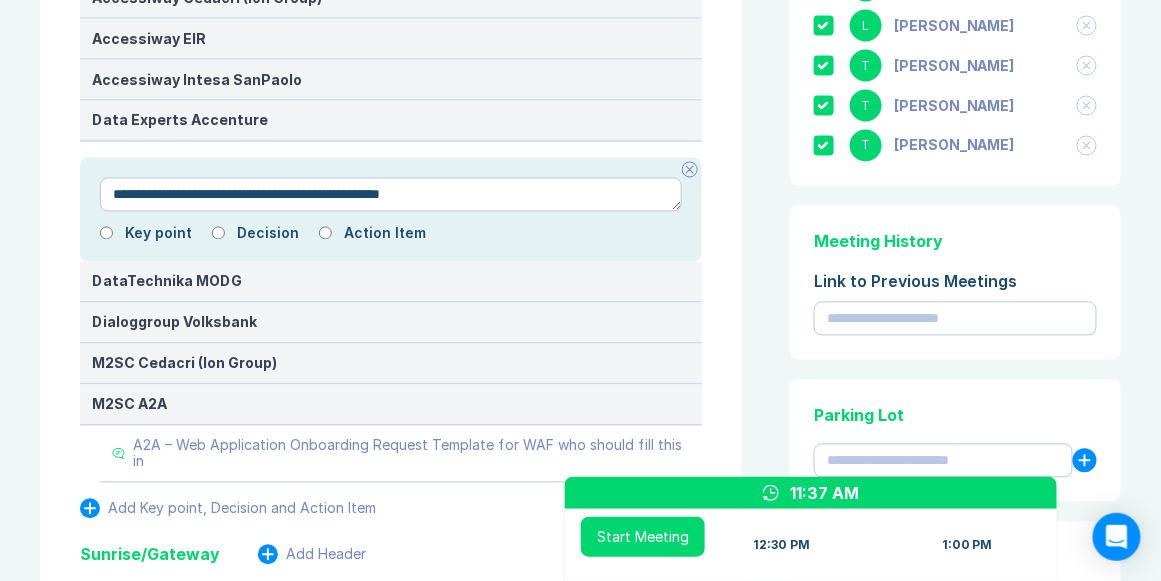 type on "*" 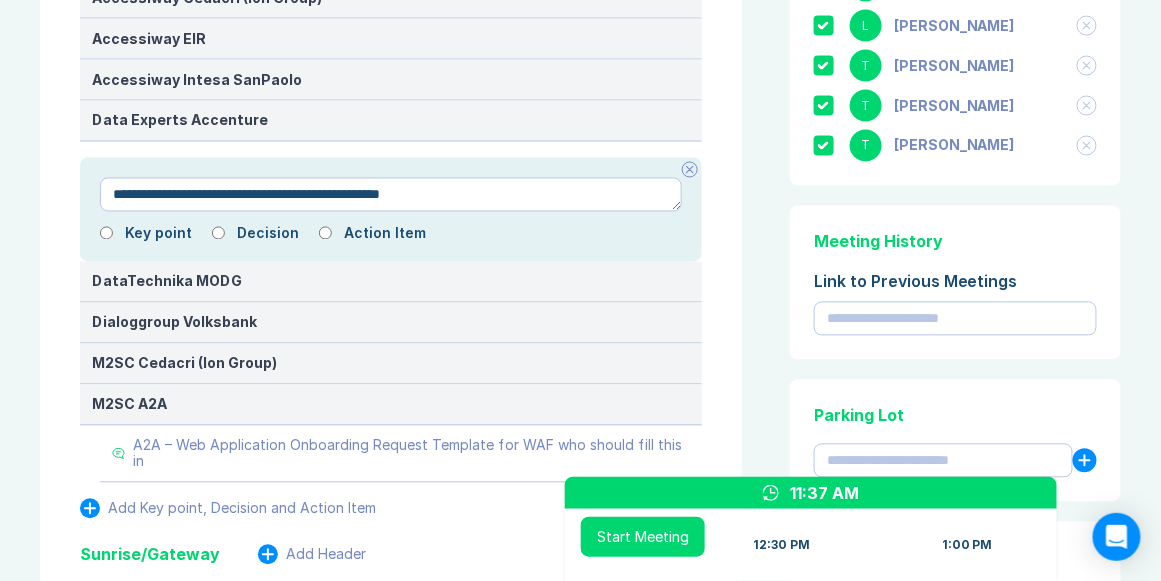 type on "**********" 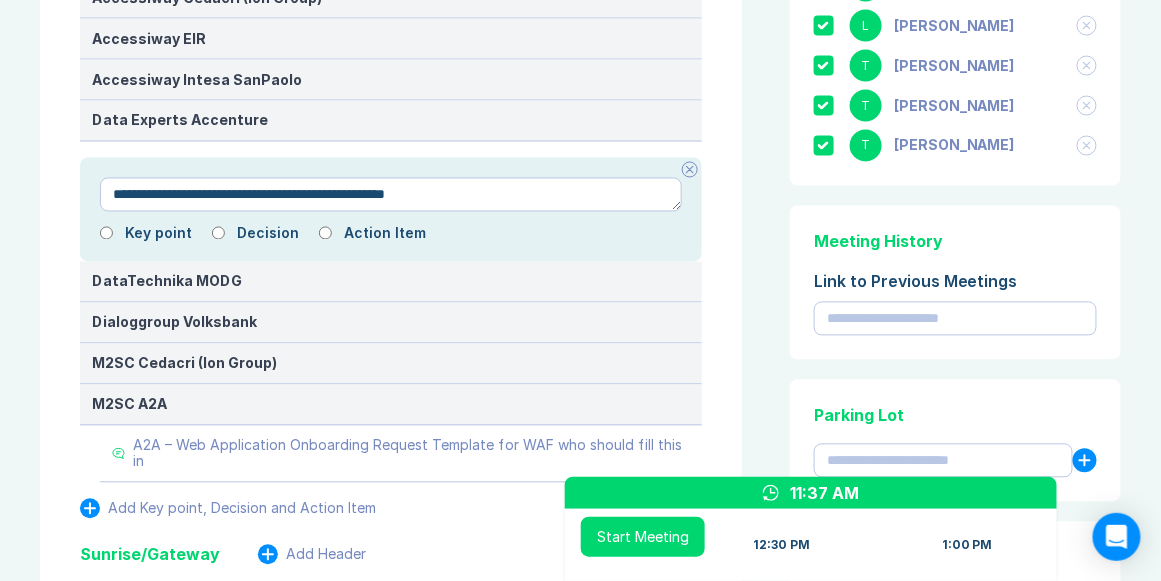 type on "*" 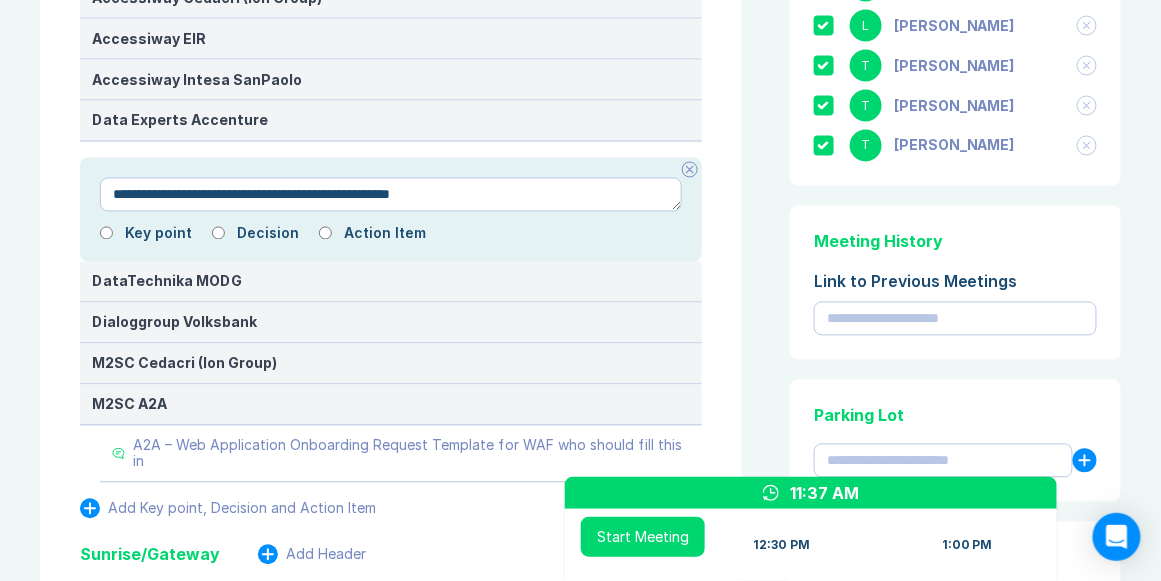 type on "*" 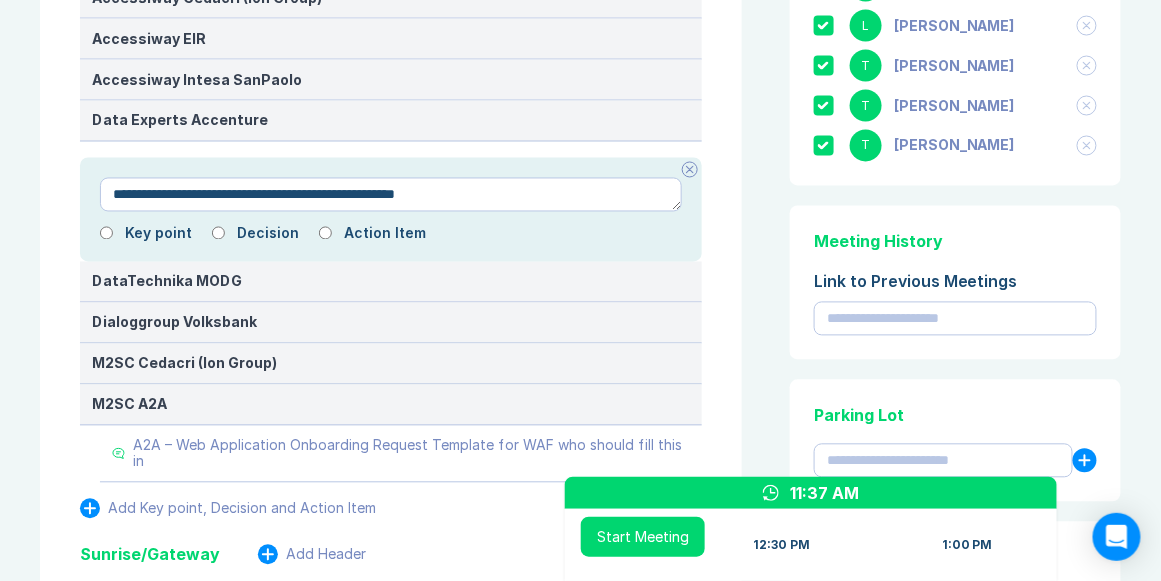 type on "*" 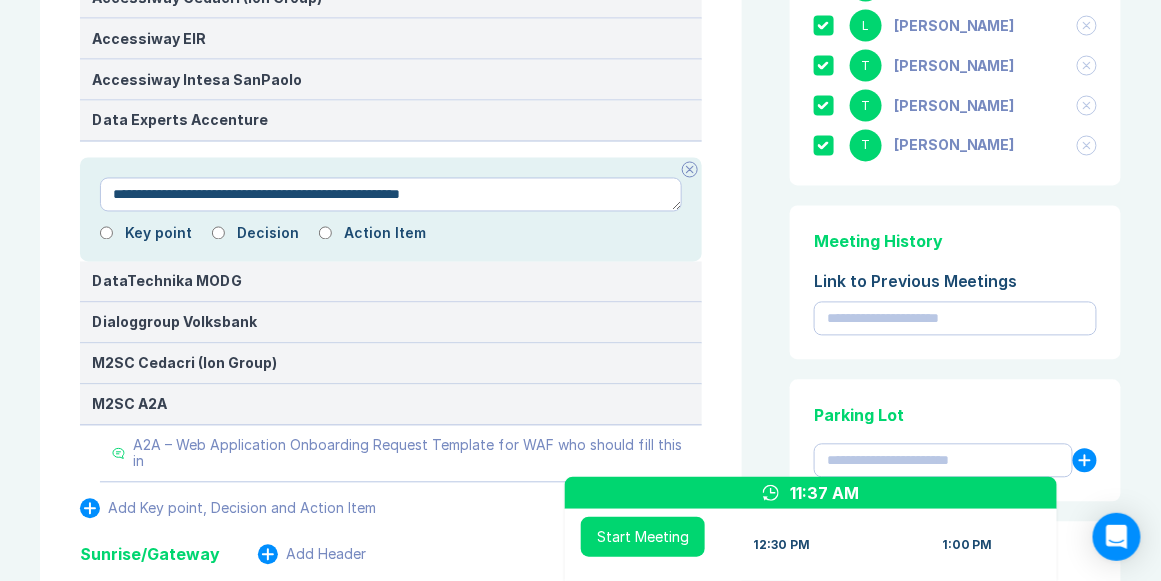 type on "*" 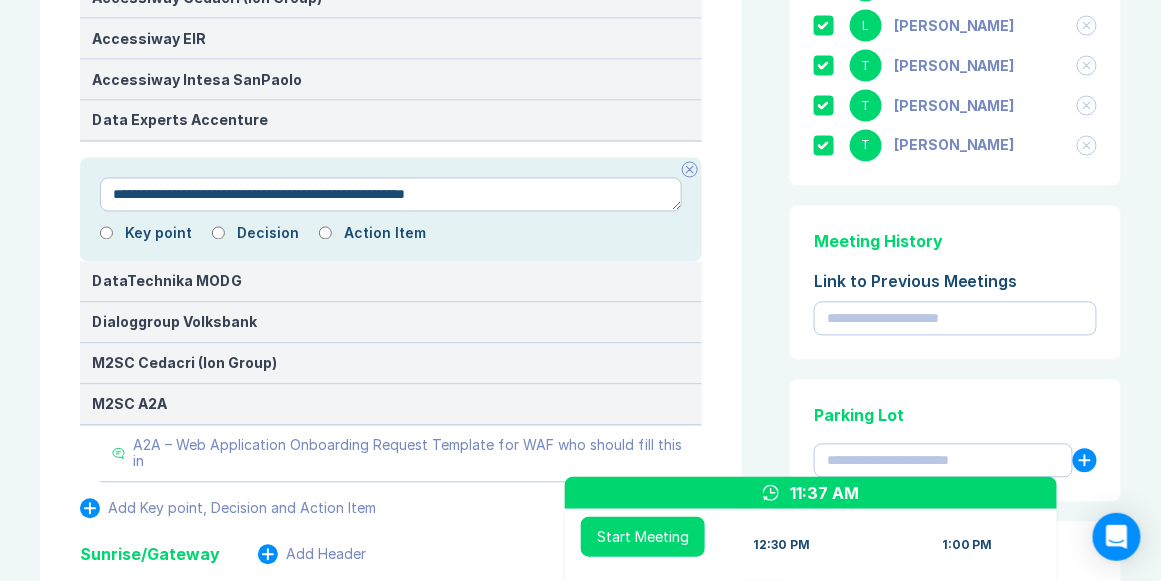 type on "*" 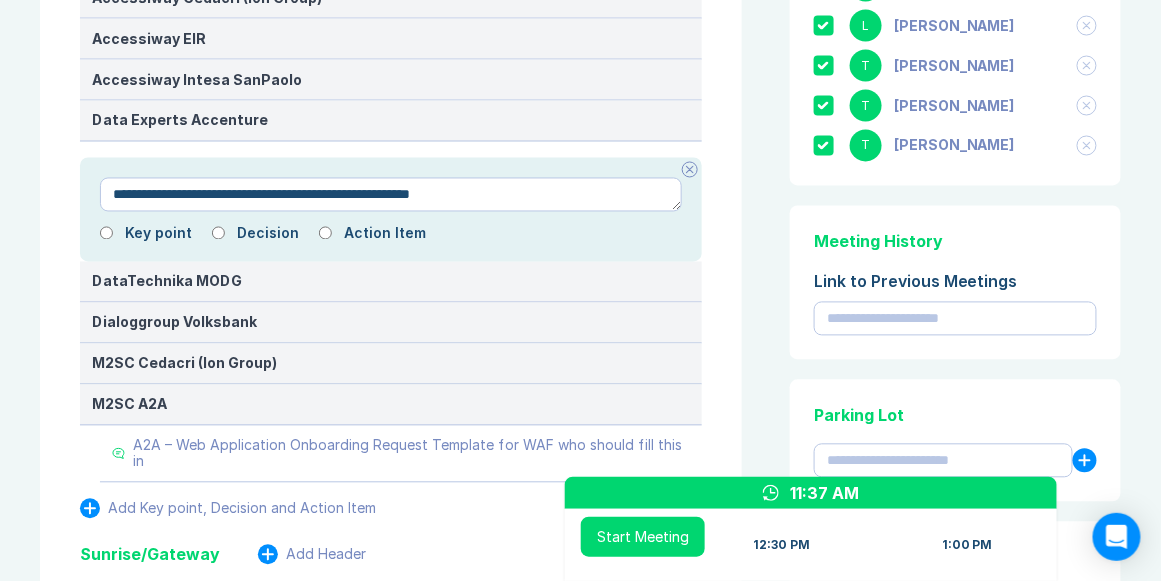 type on "*" 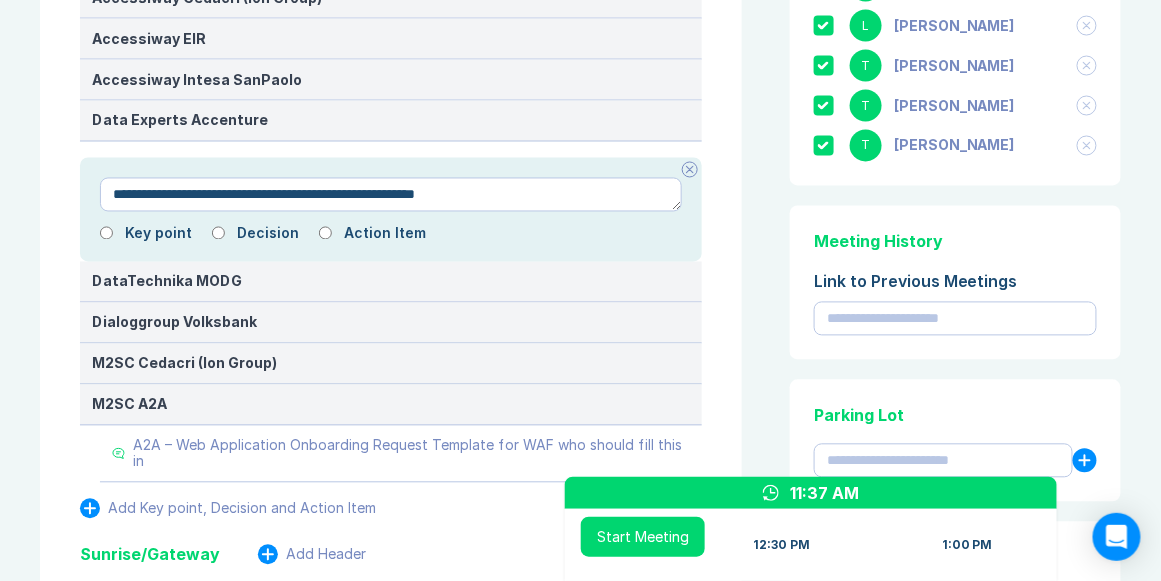 type on "*" 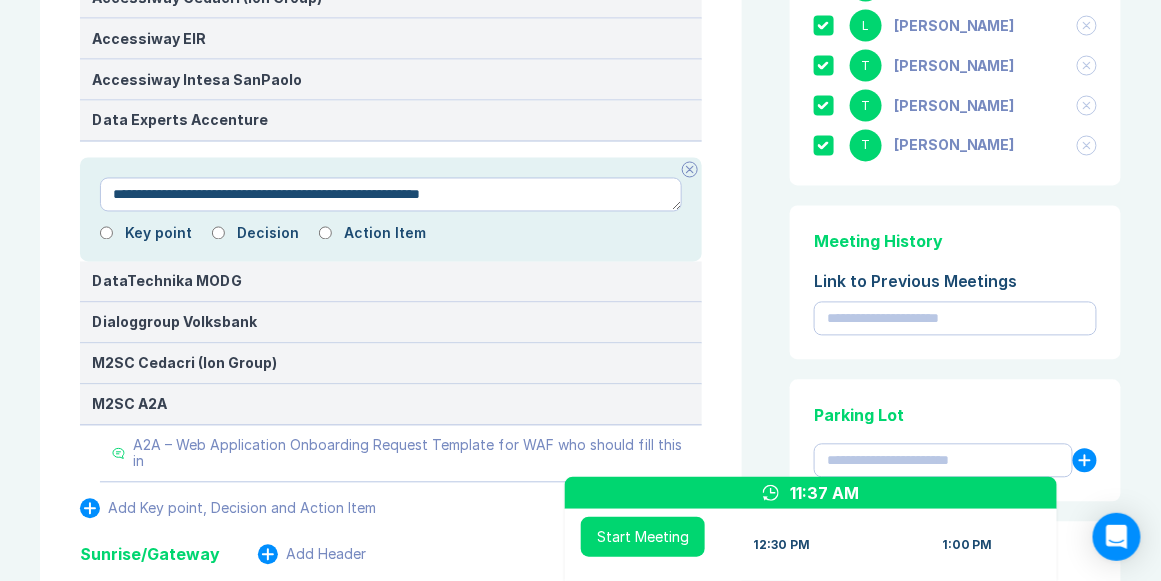 type on "*" 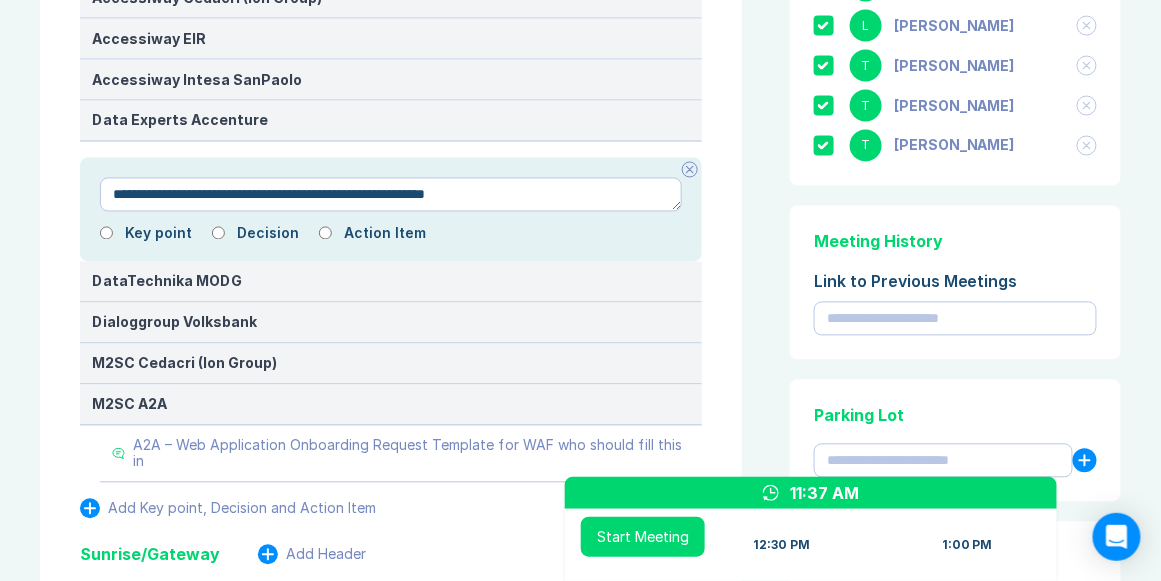 type on "*" 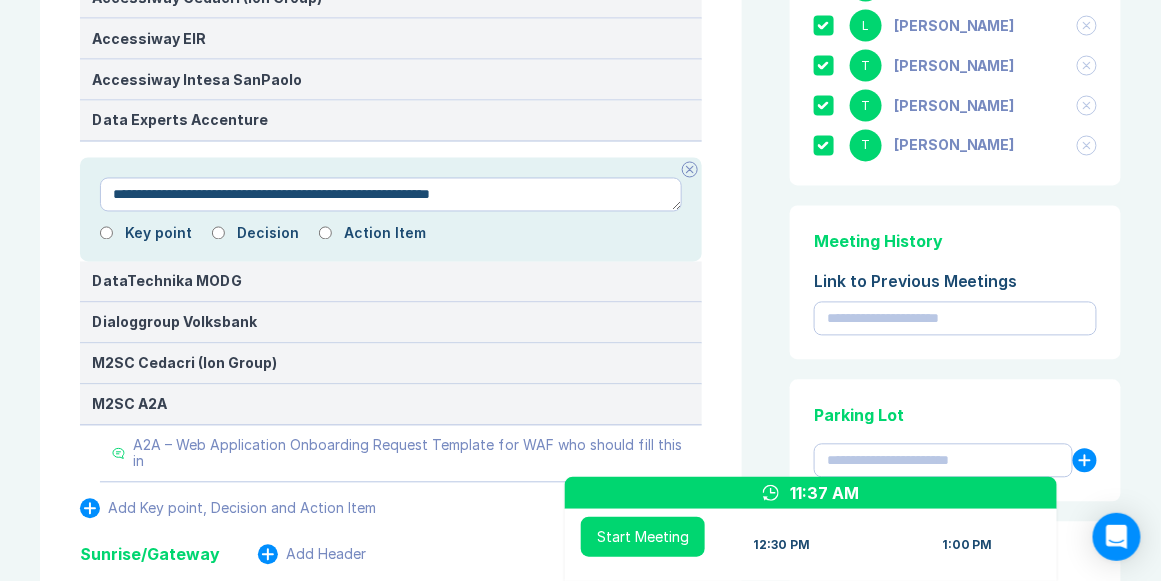 type on "*" 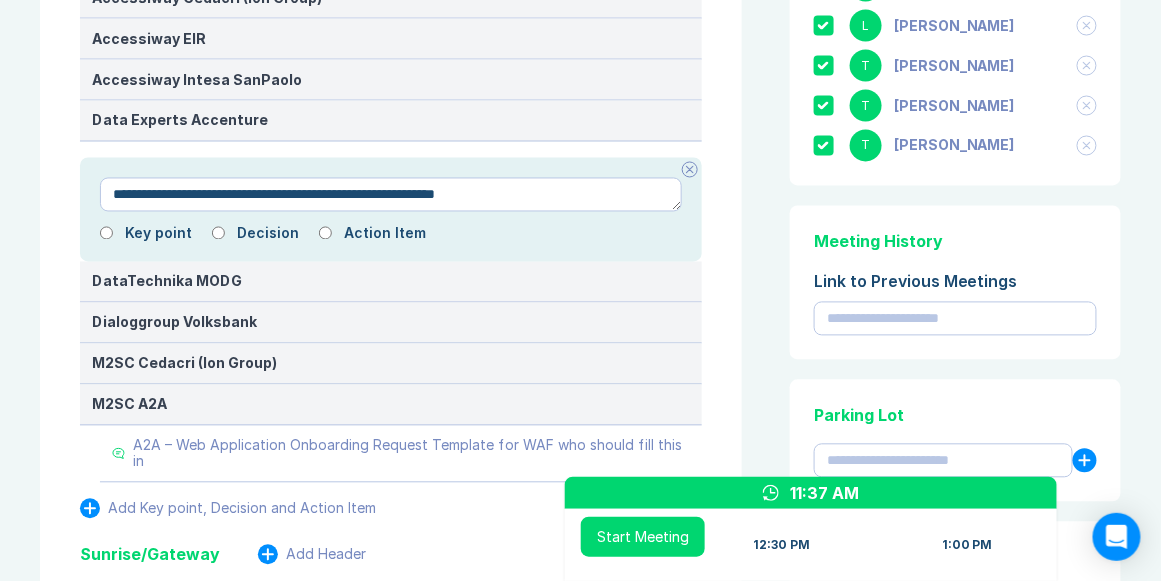 type on "*" 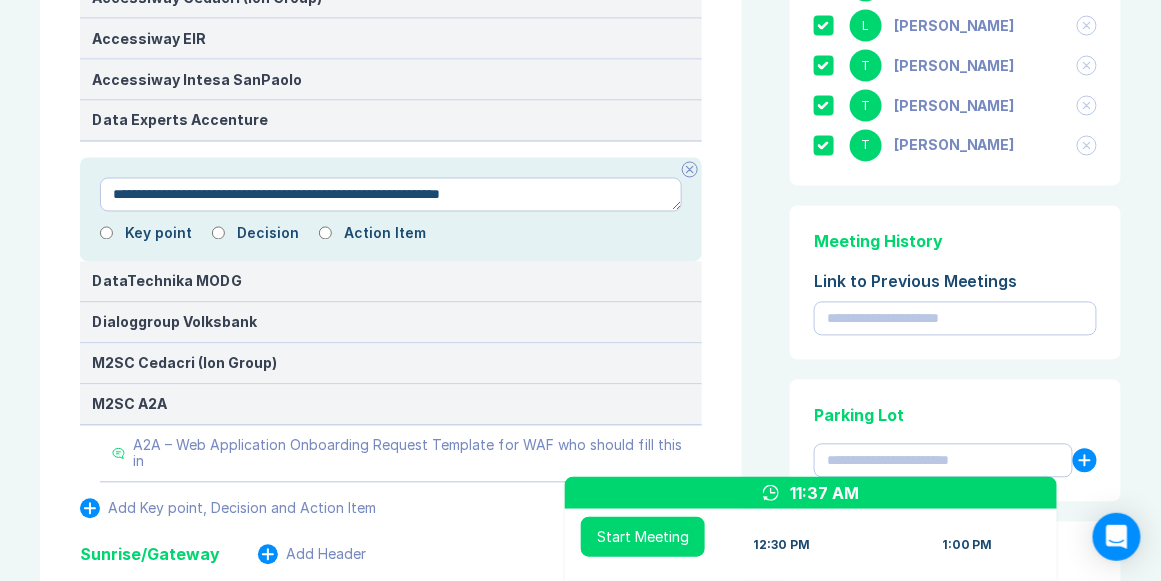 type on "*" 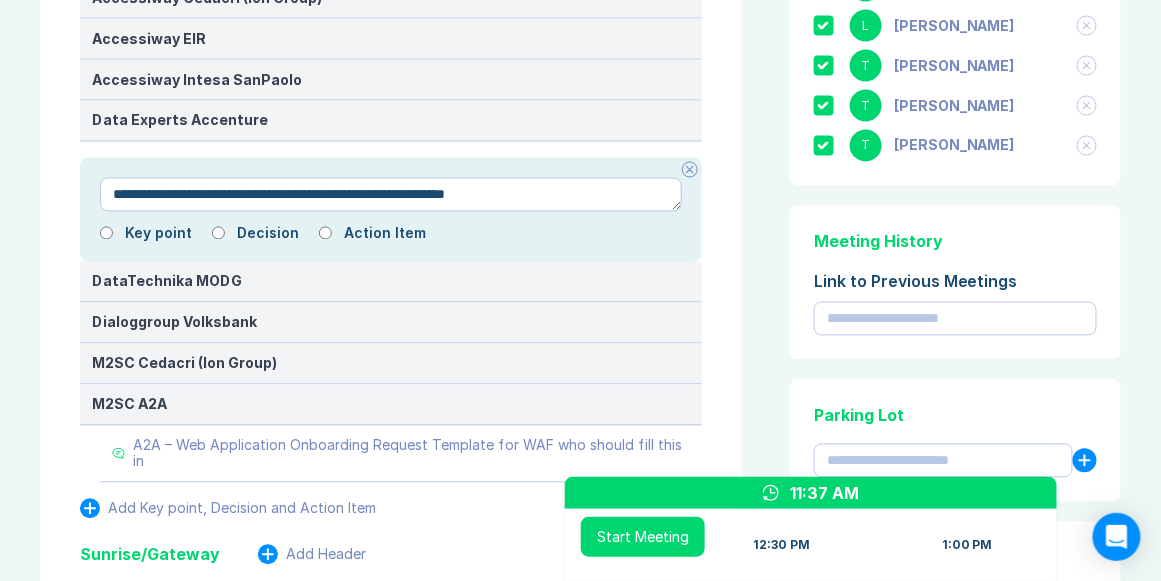 type on "*" 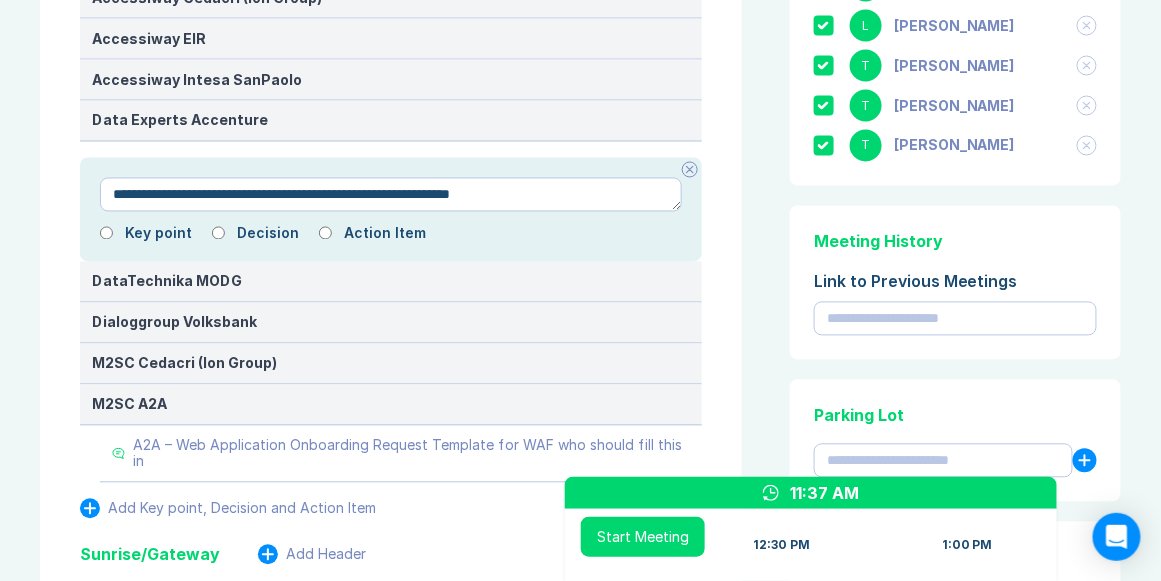 type on "*" 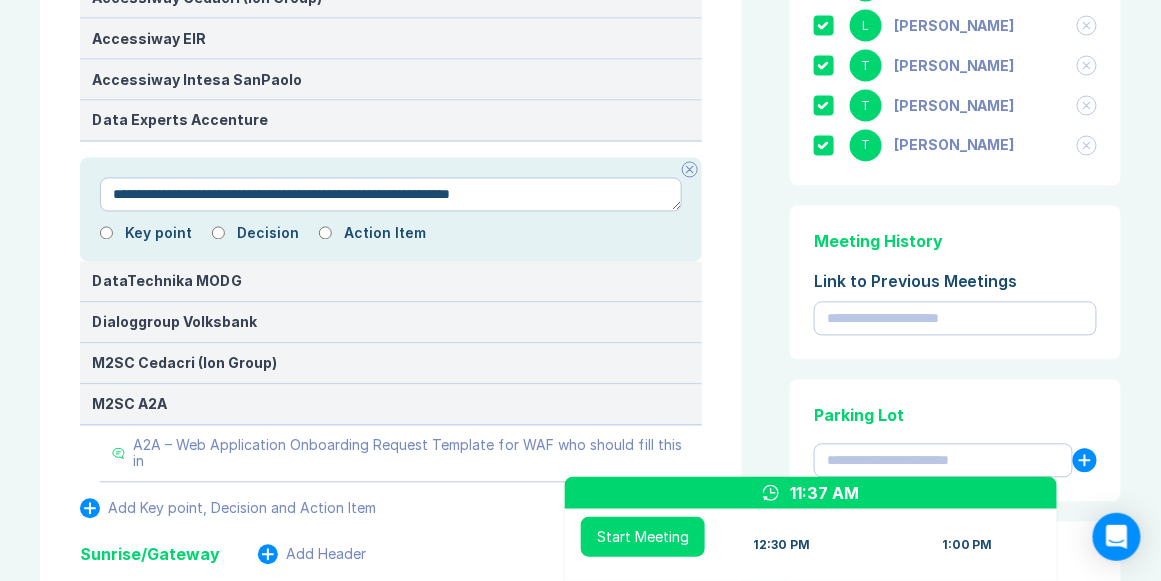 type on "**********" 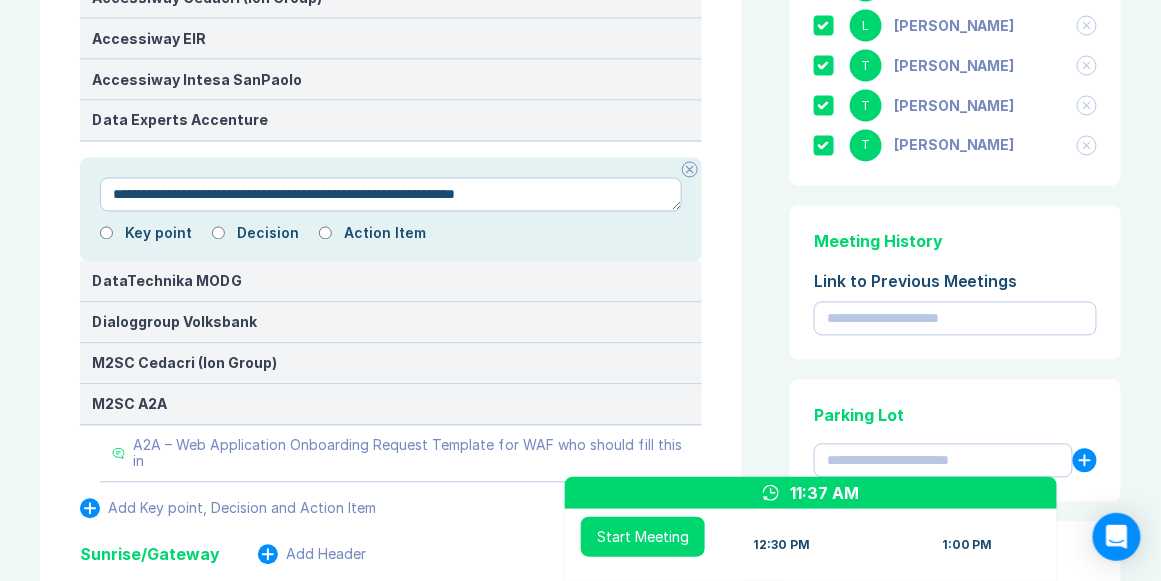 type on "*" 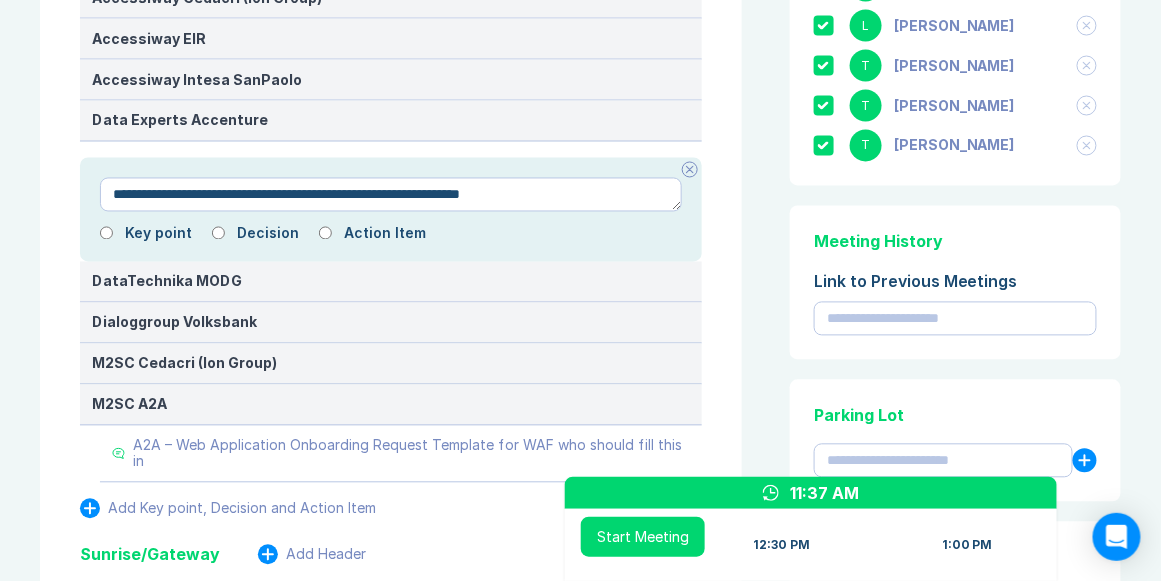 type on "*" 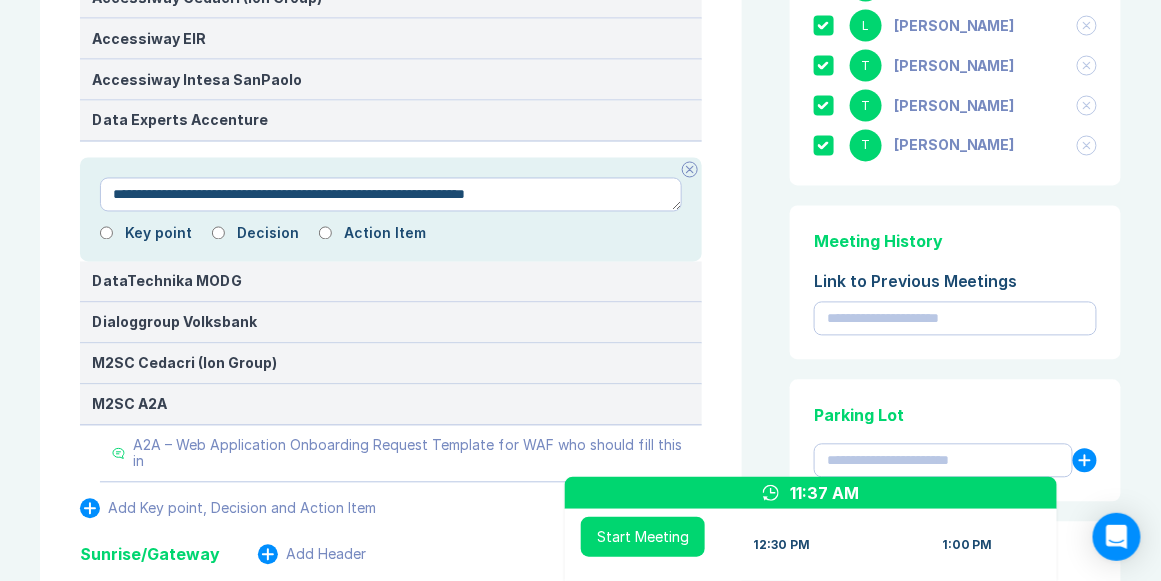 type on "*" 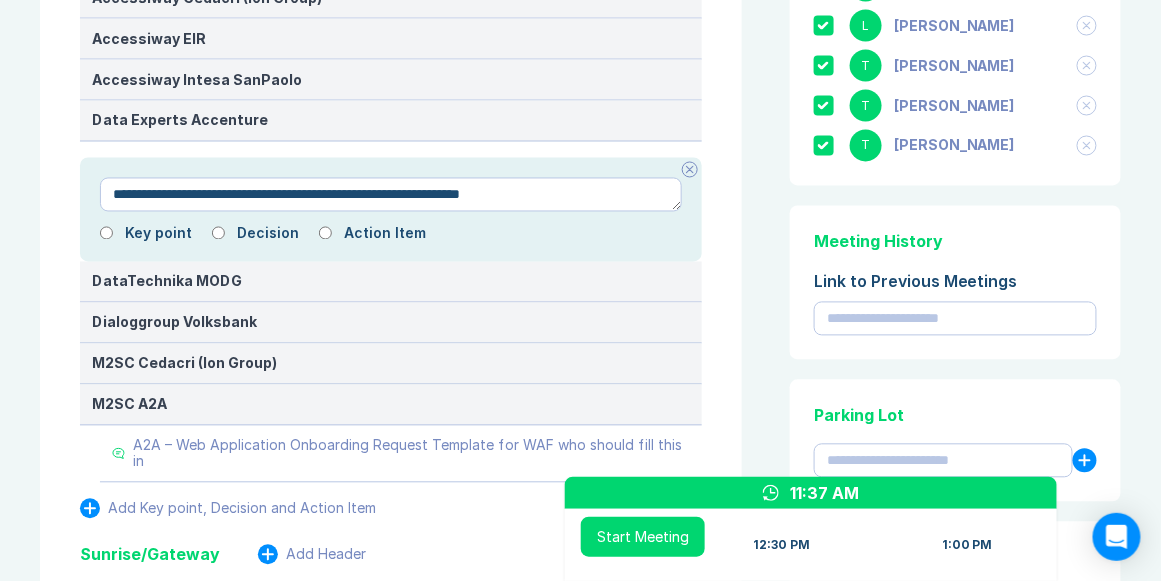 type on "*" 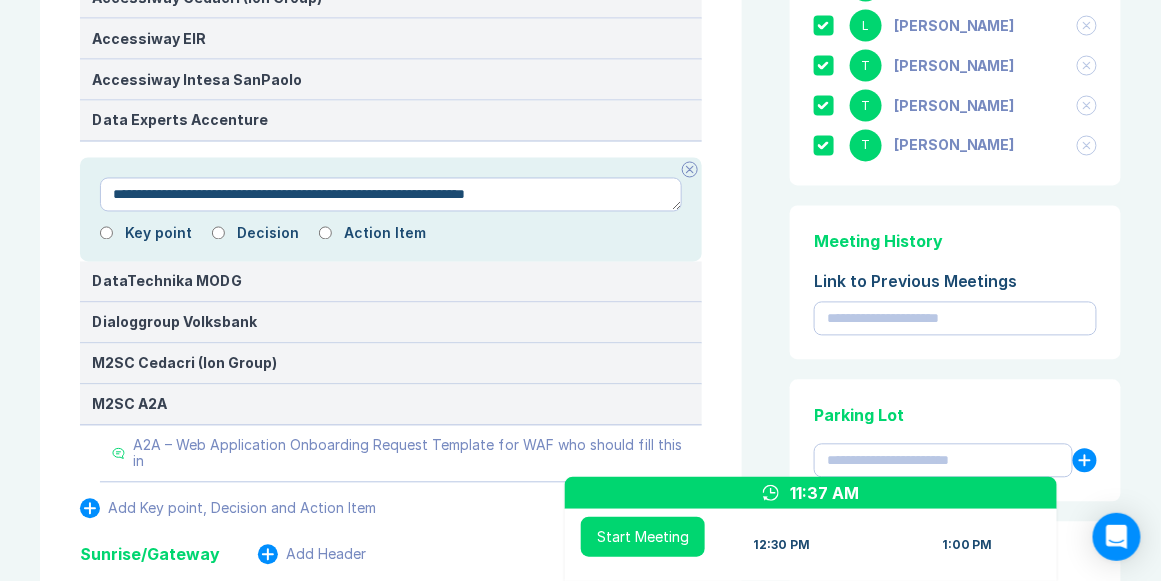 type on "*" 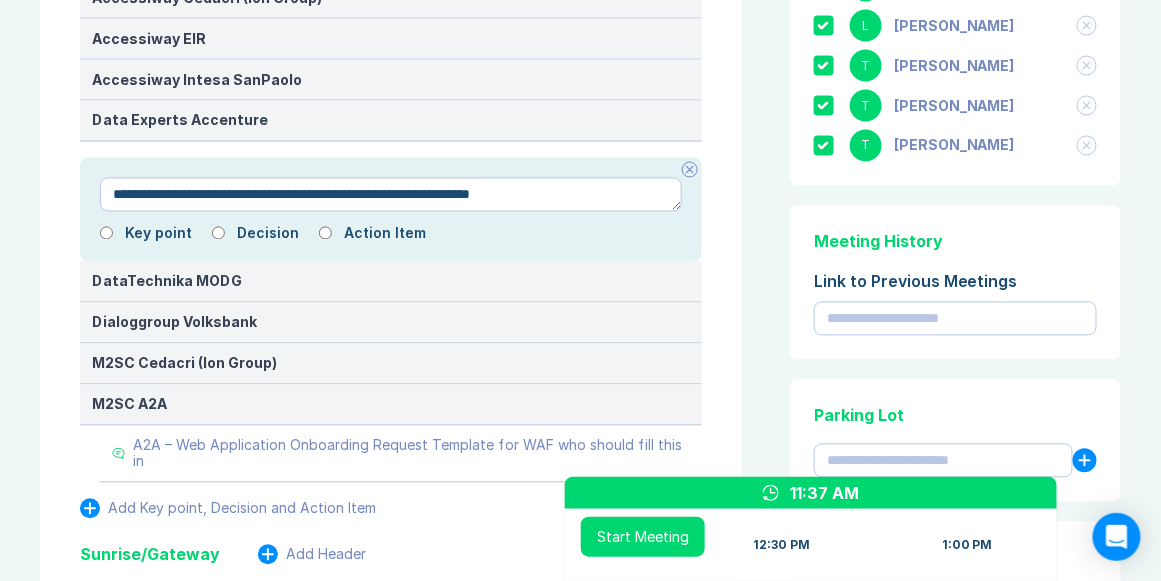type on "*" 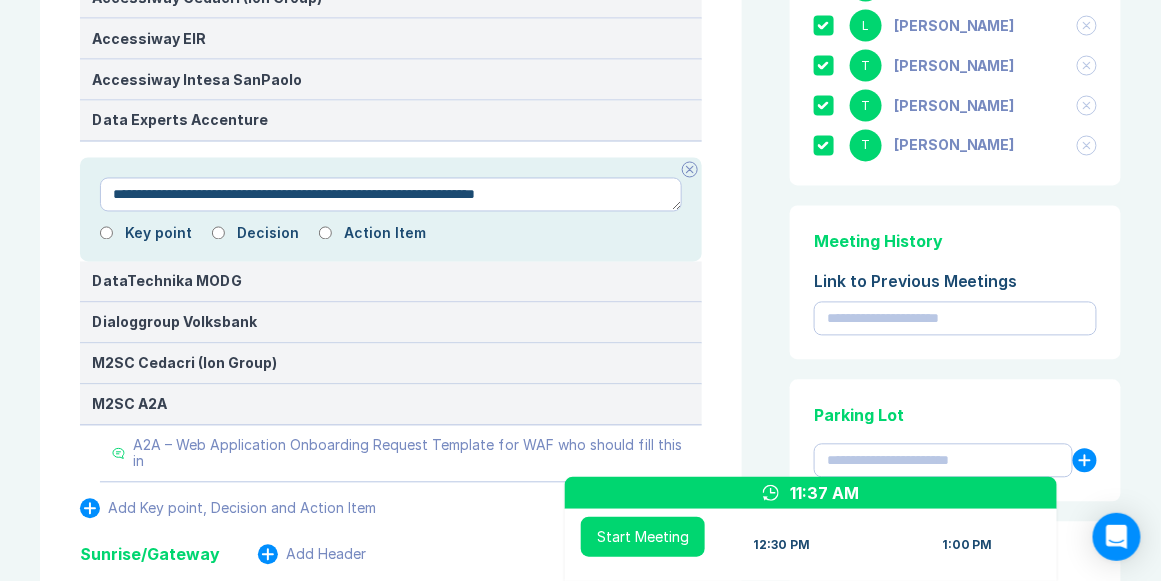 type on "*" 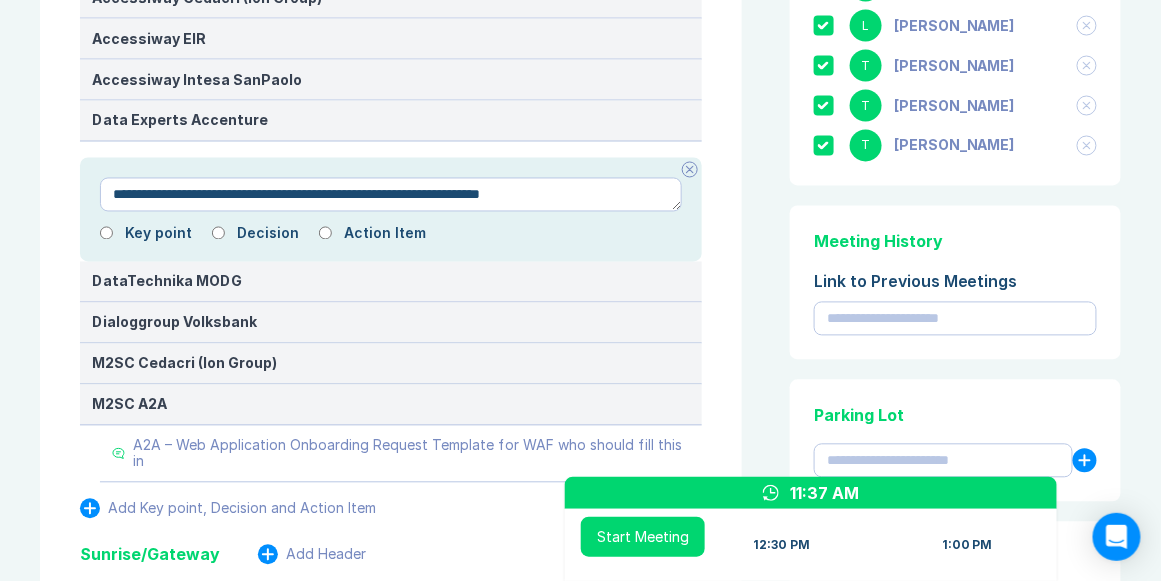 type on "*" 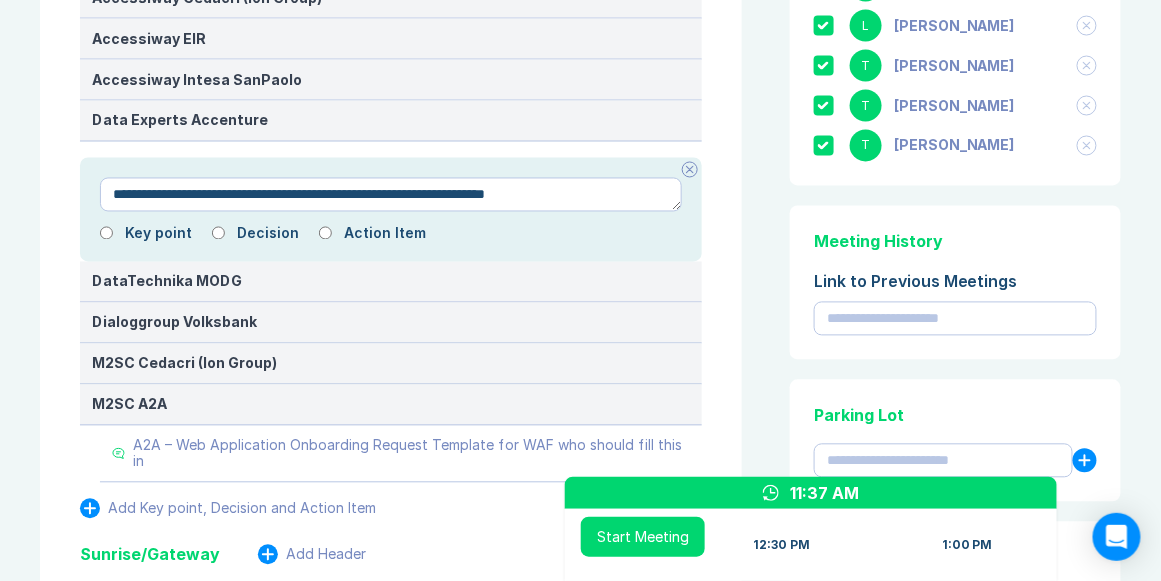 type on "*" 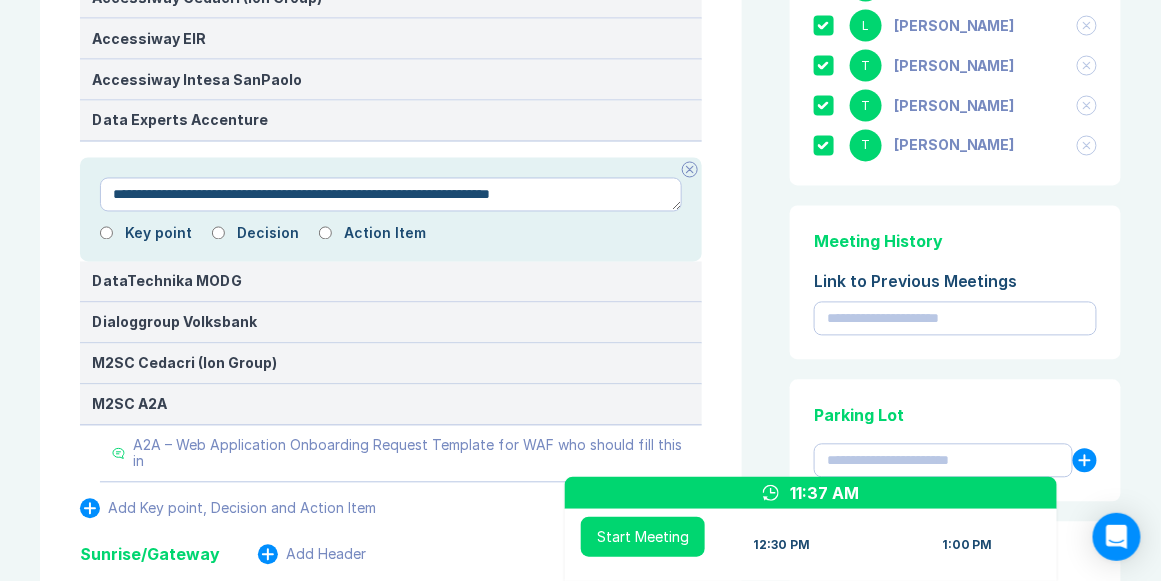 type on "*" 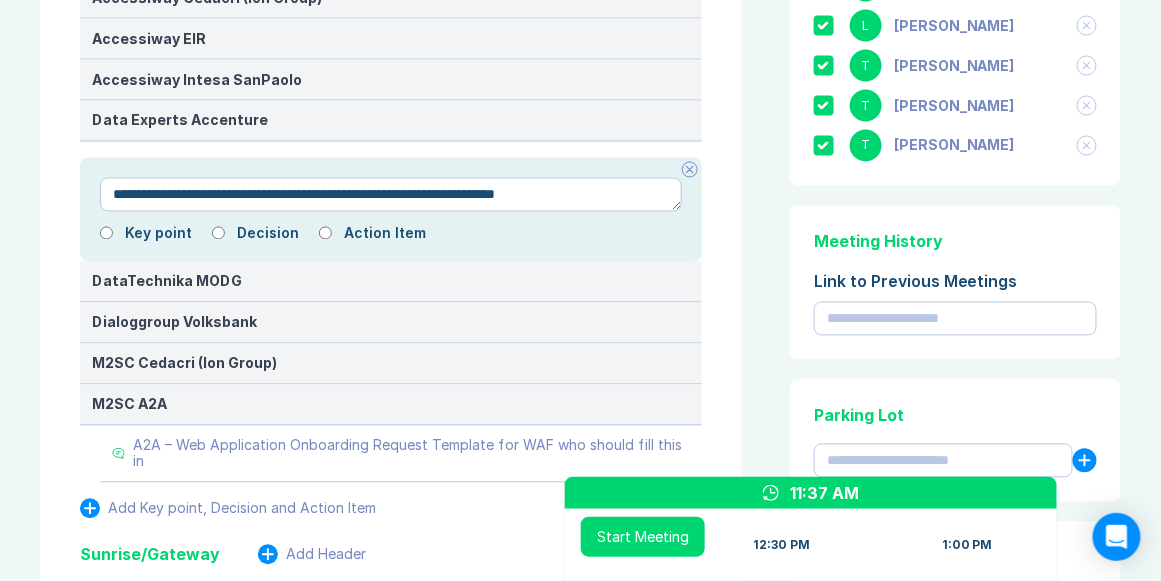 type on "*" 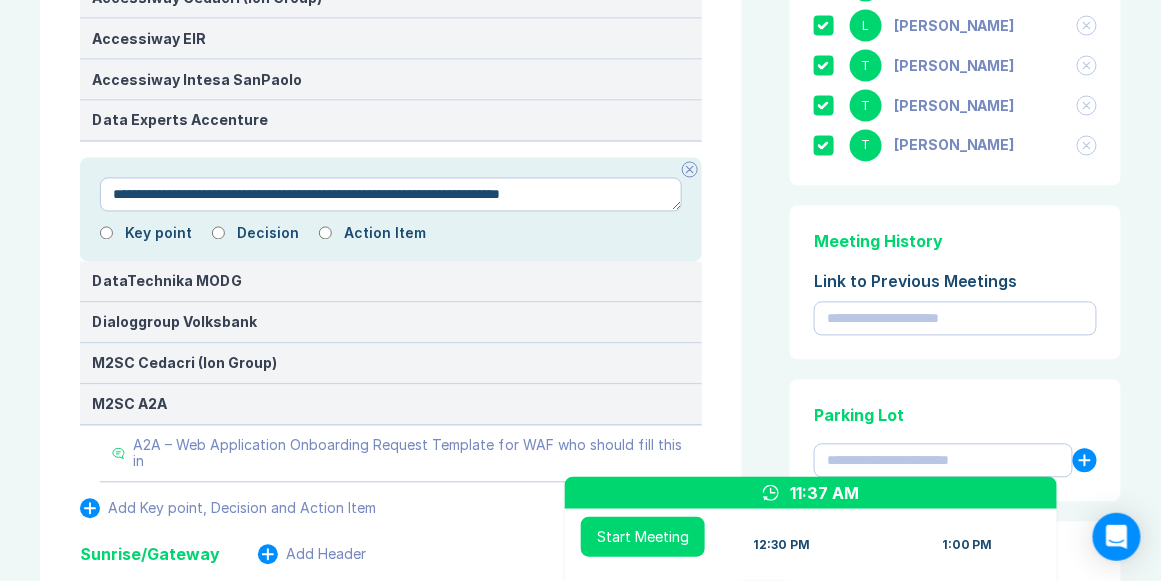 type on "*" 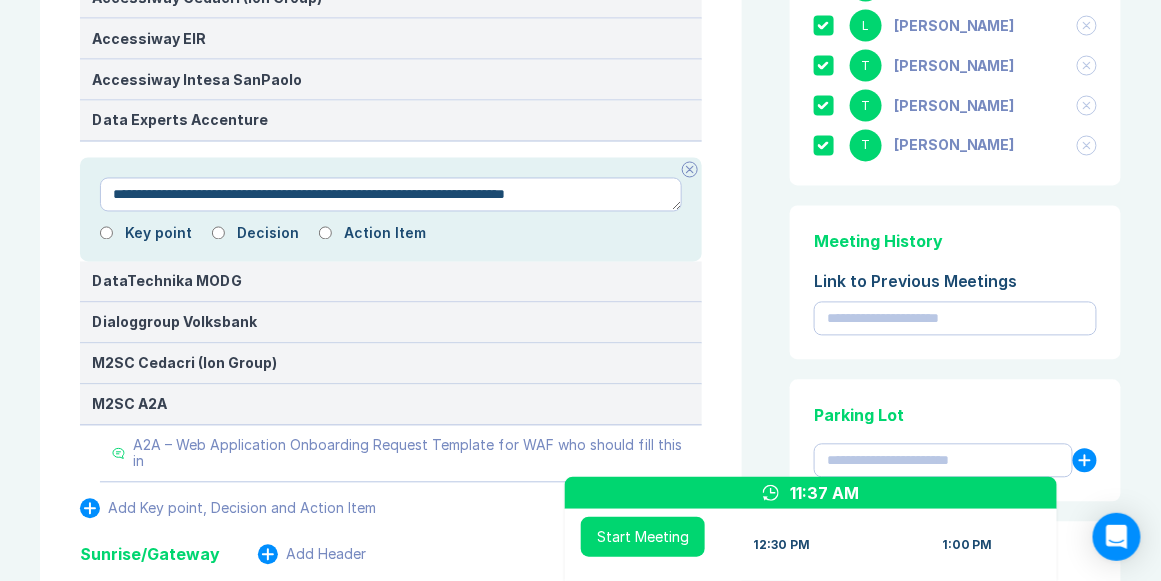 type on "*" 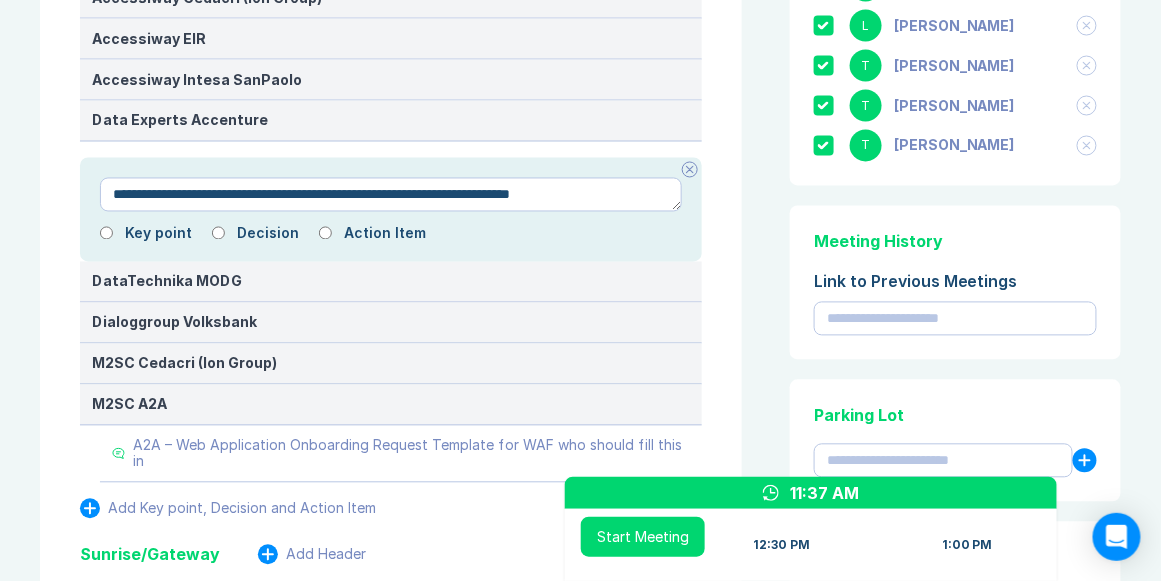 type on "*" 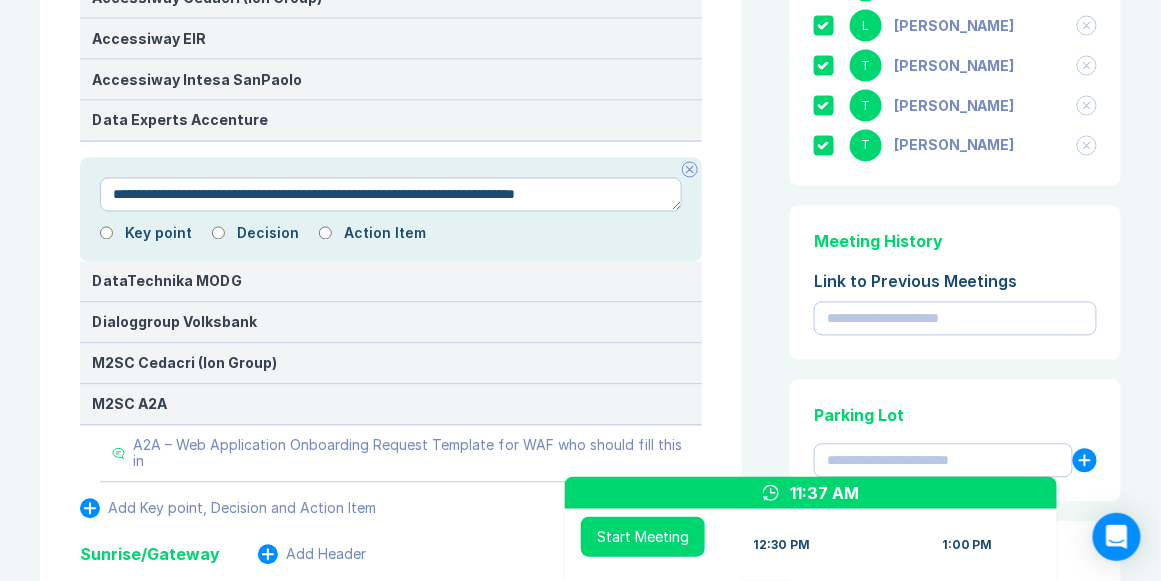 type on "*" 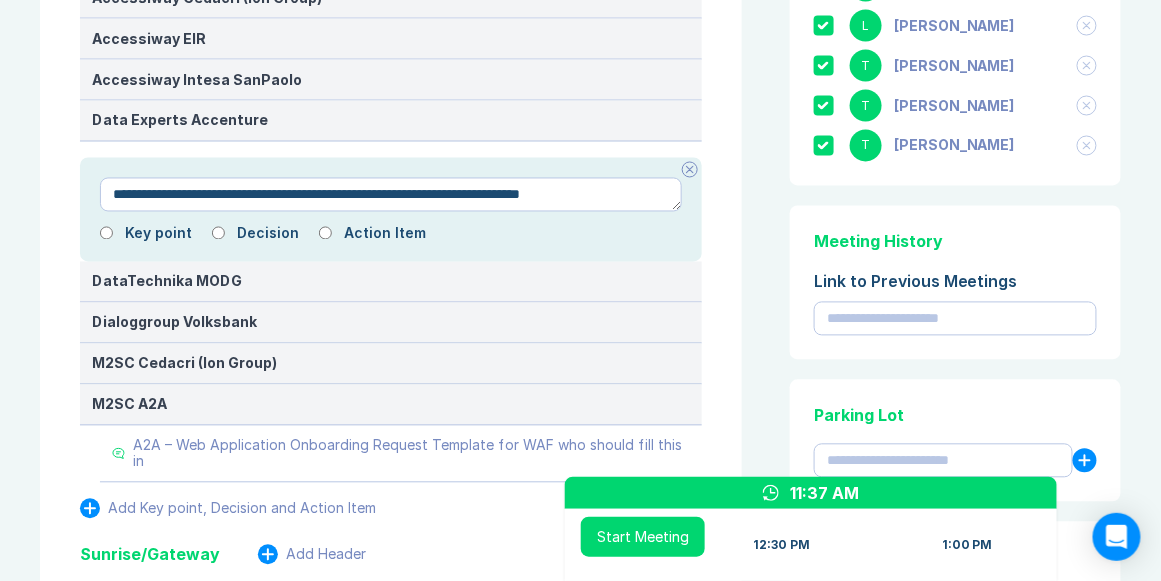 type on "*" 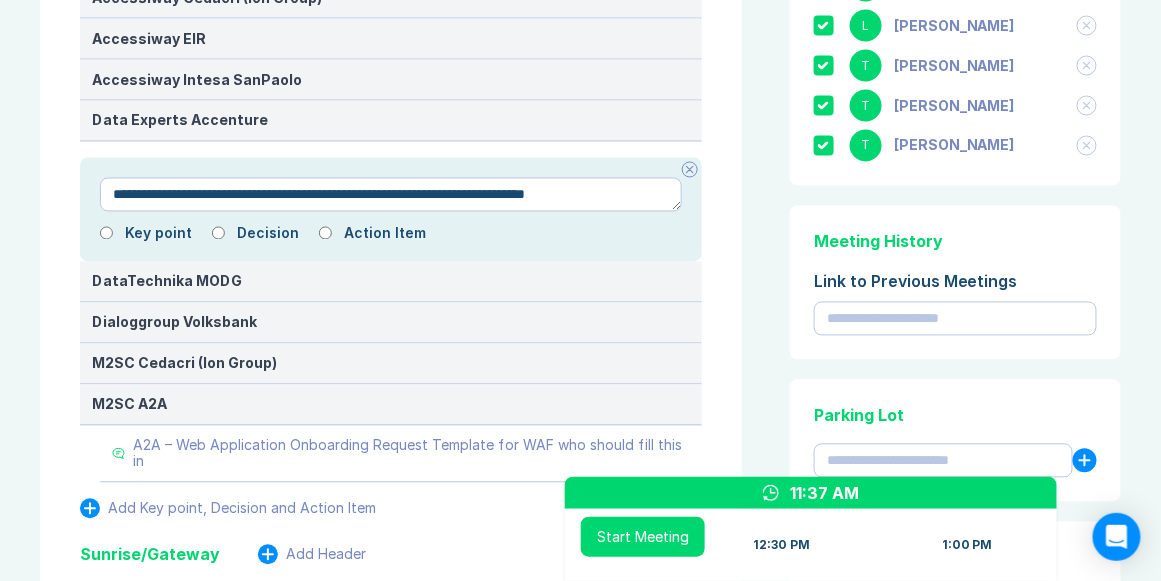 type on "*" 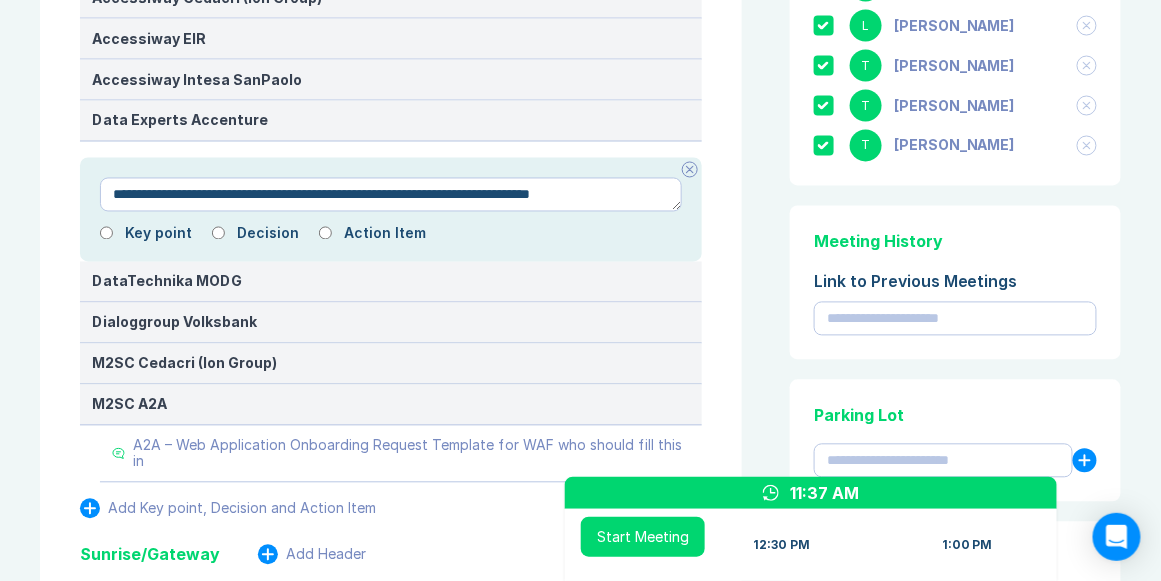 type on "*" 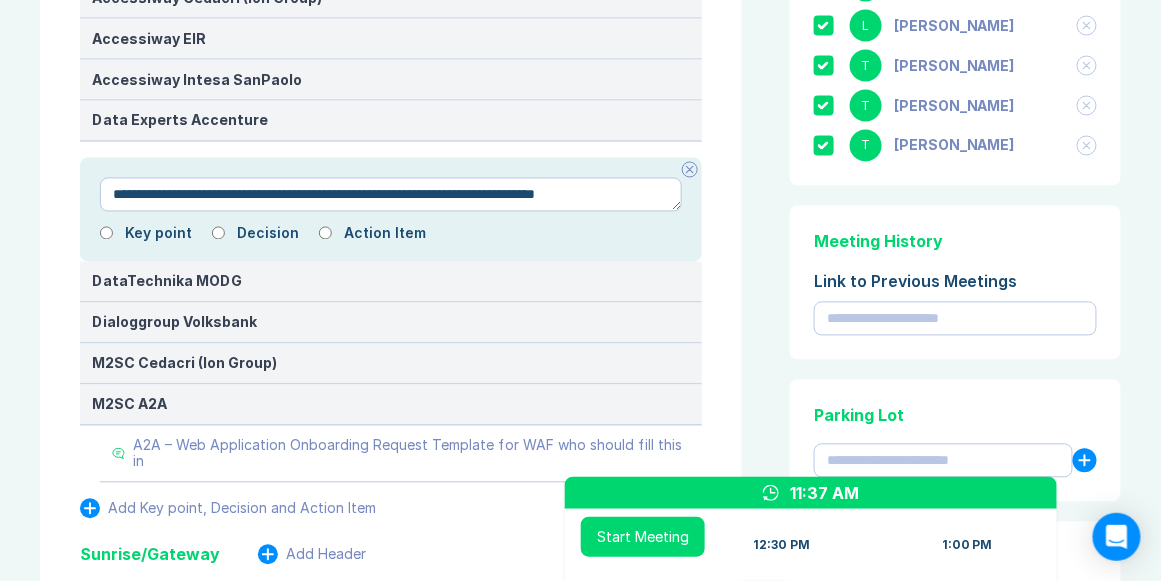 type on "*" 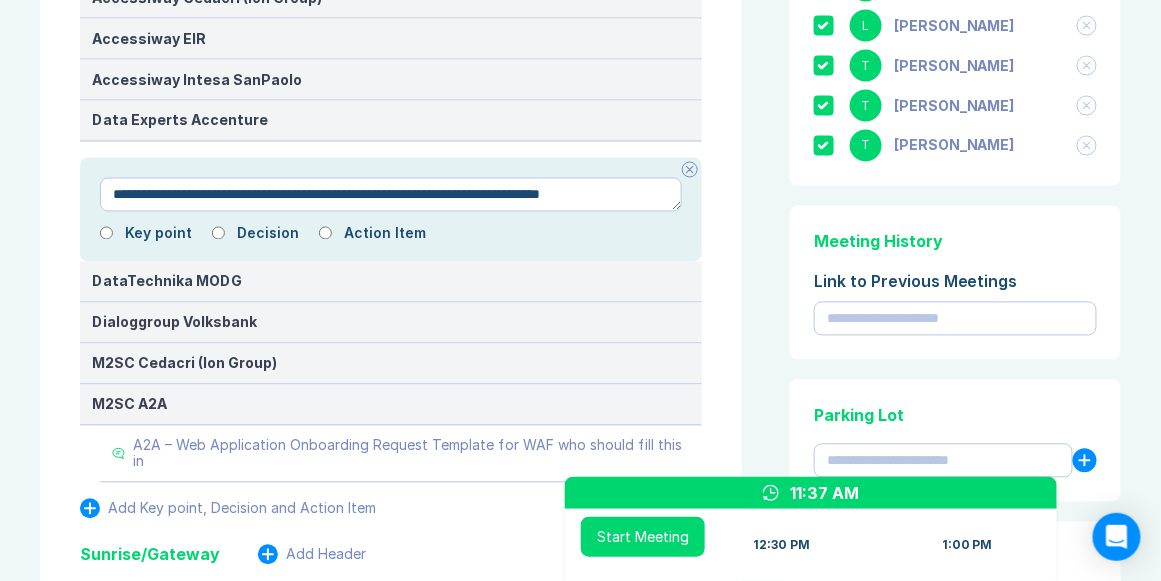 type on "*" 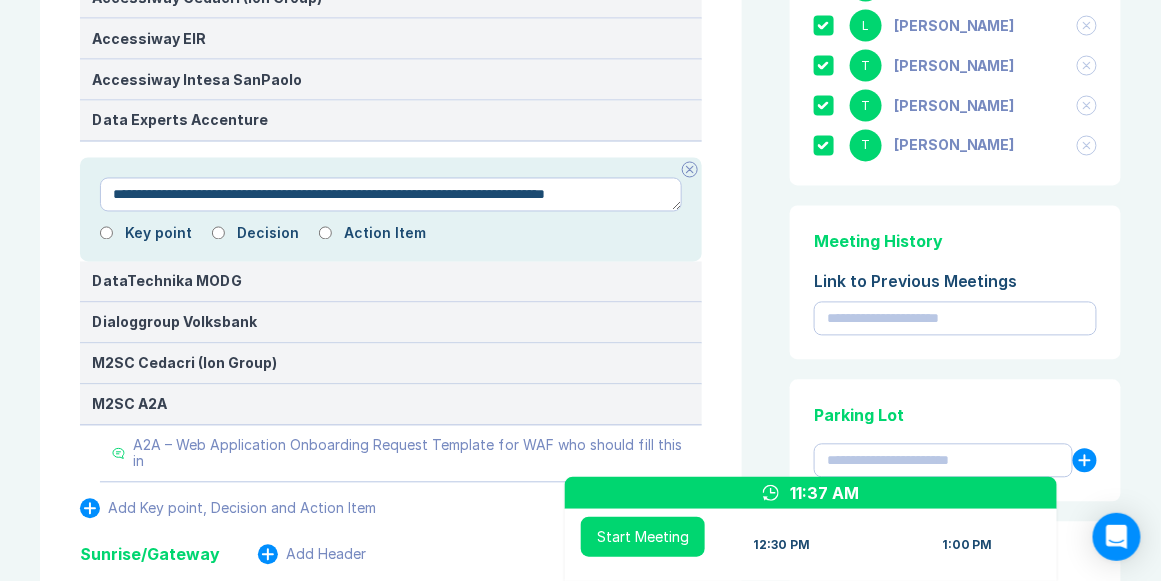 type on "*" 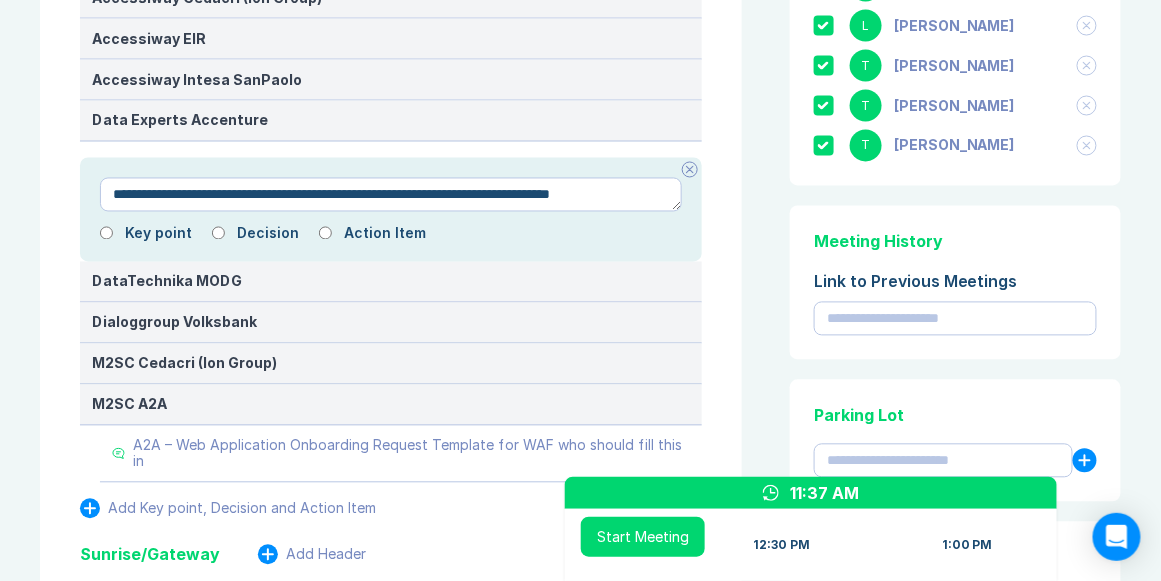type on "*" 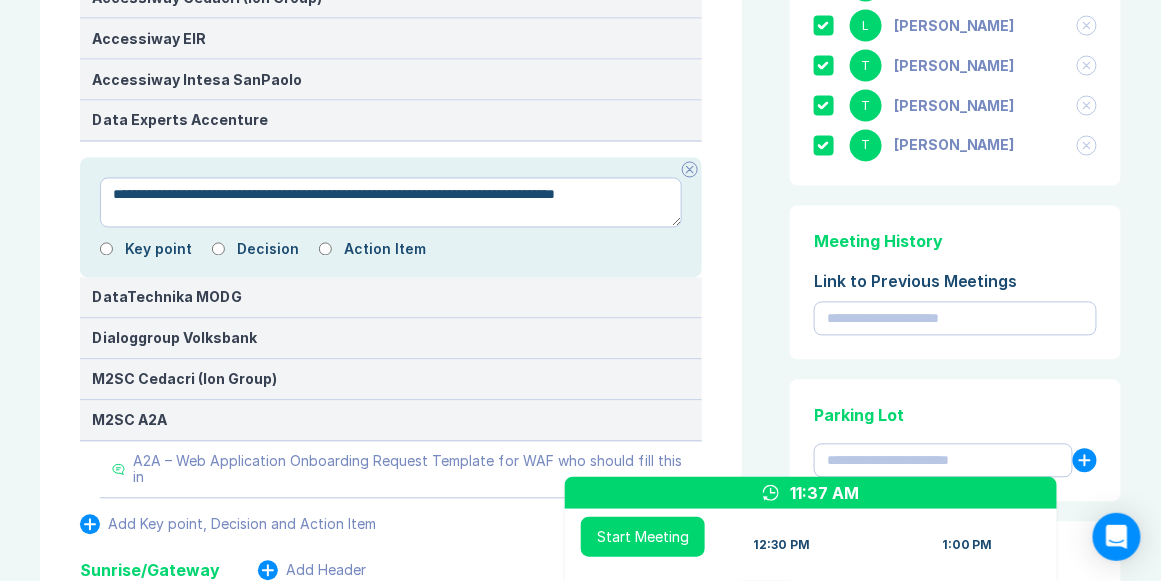 type on "*" 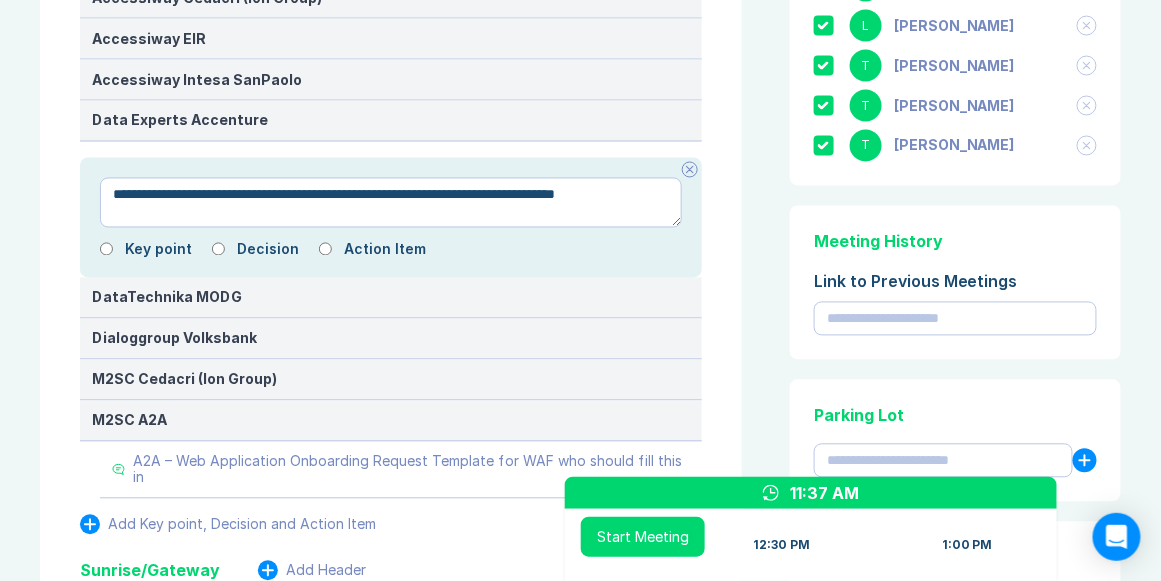 type on "**********" 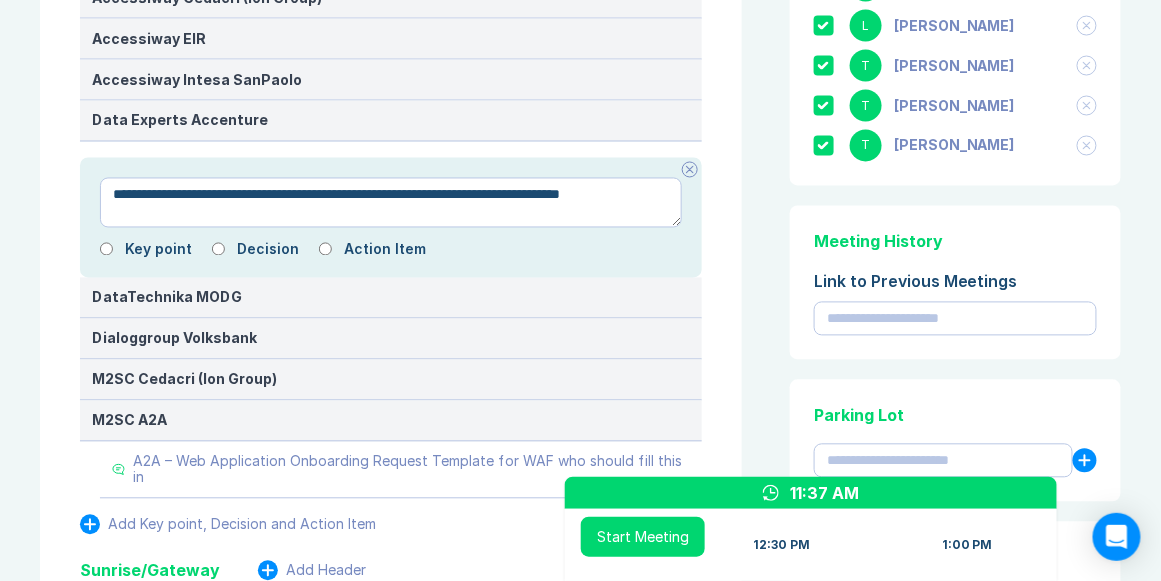 type on "*" 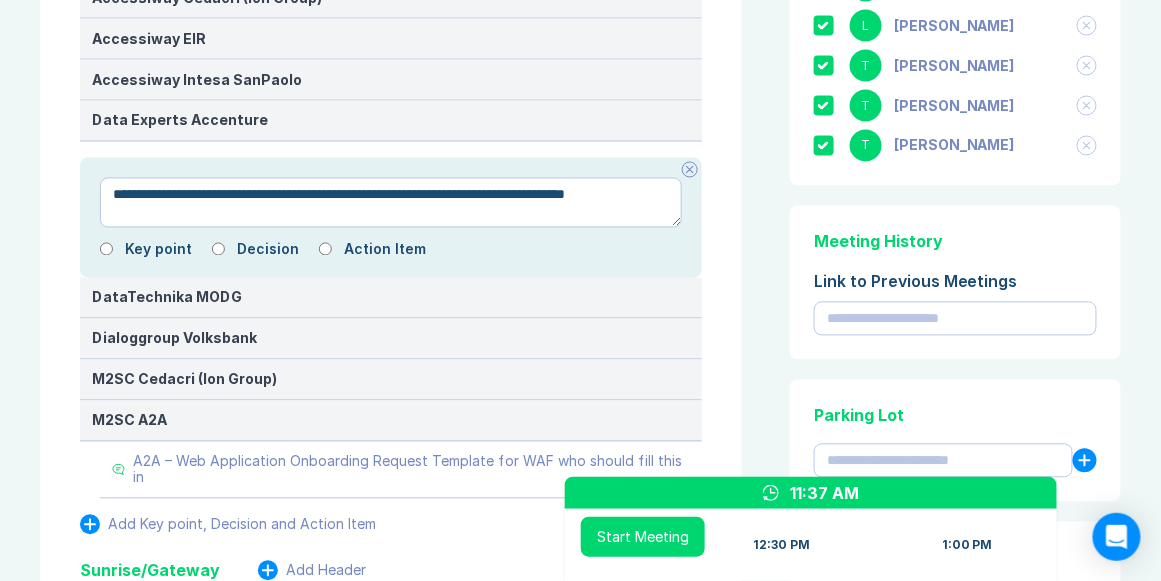 type on "*" 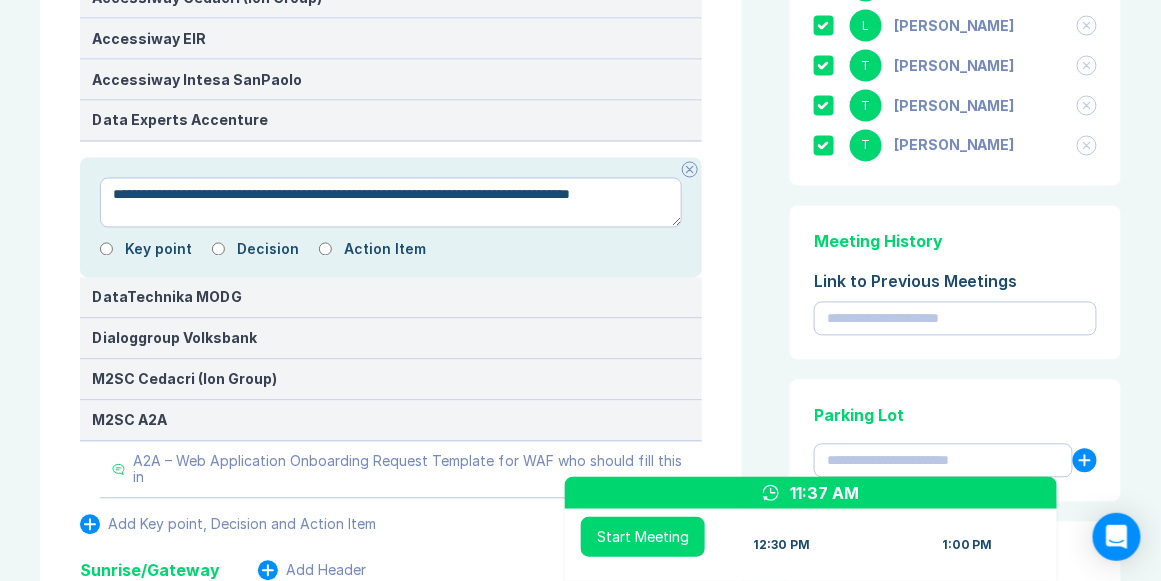 type on "*" 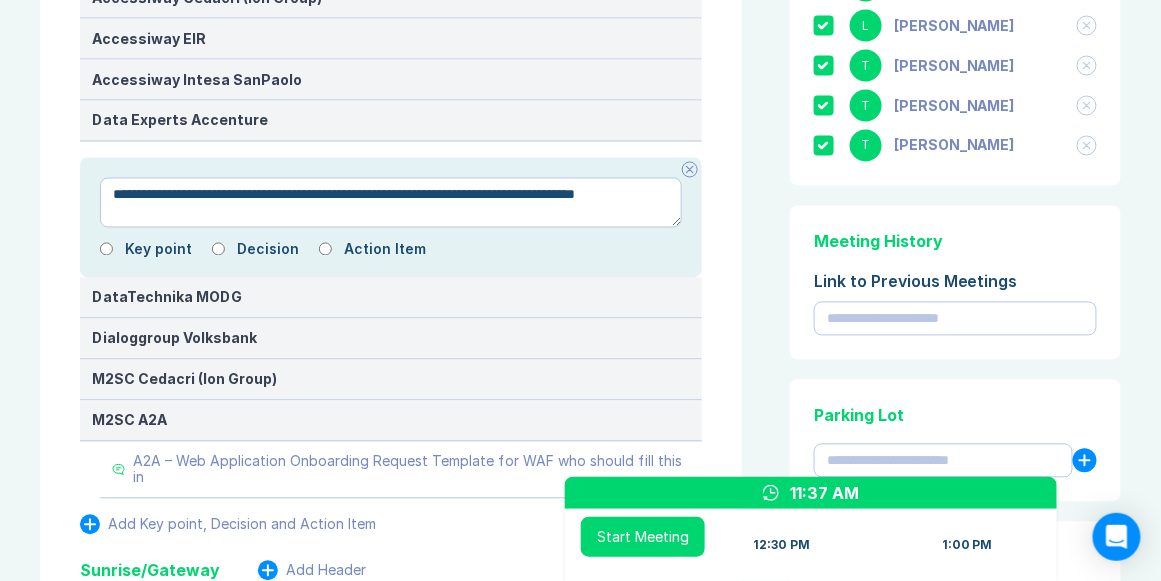 type on "*" 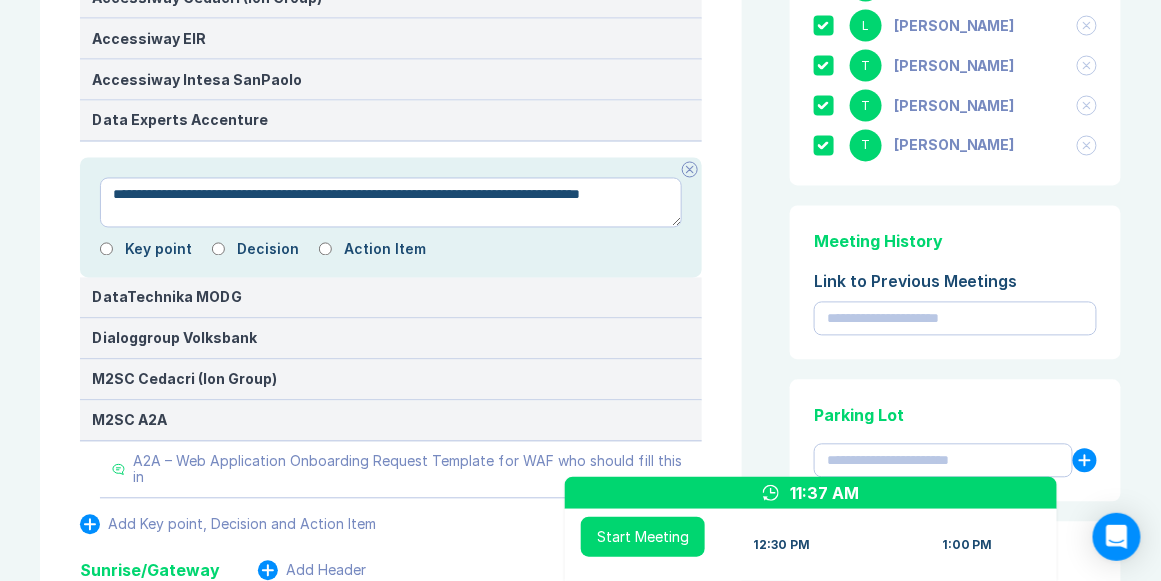 type 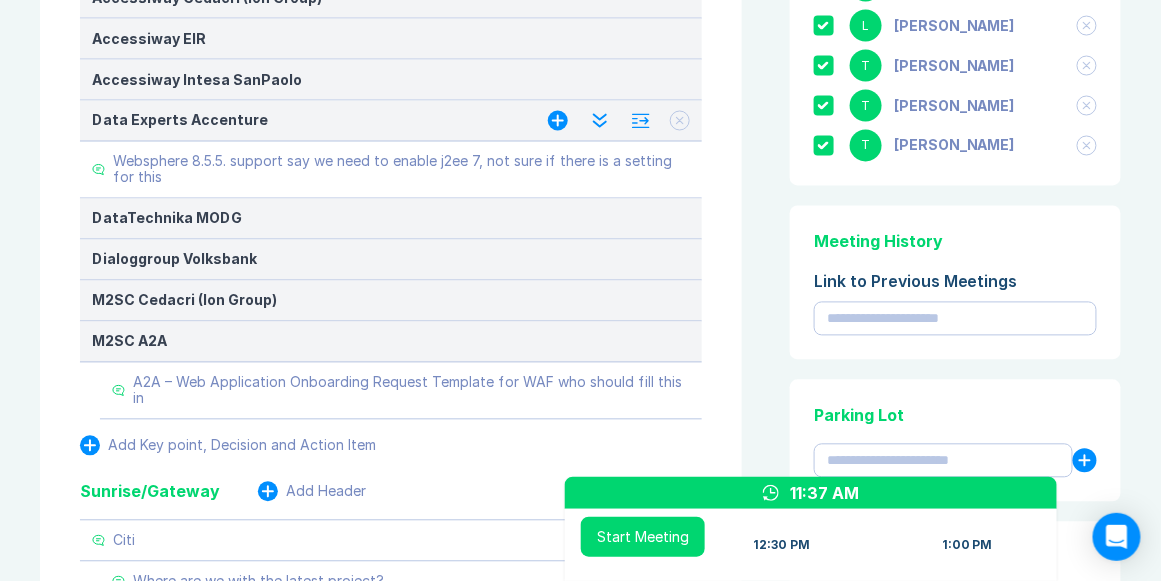 click on "Data Experts	Accenture" at bounding box center (300, 121) 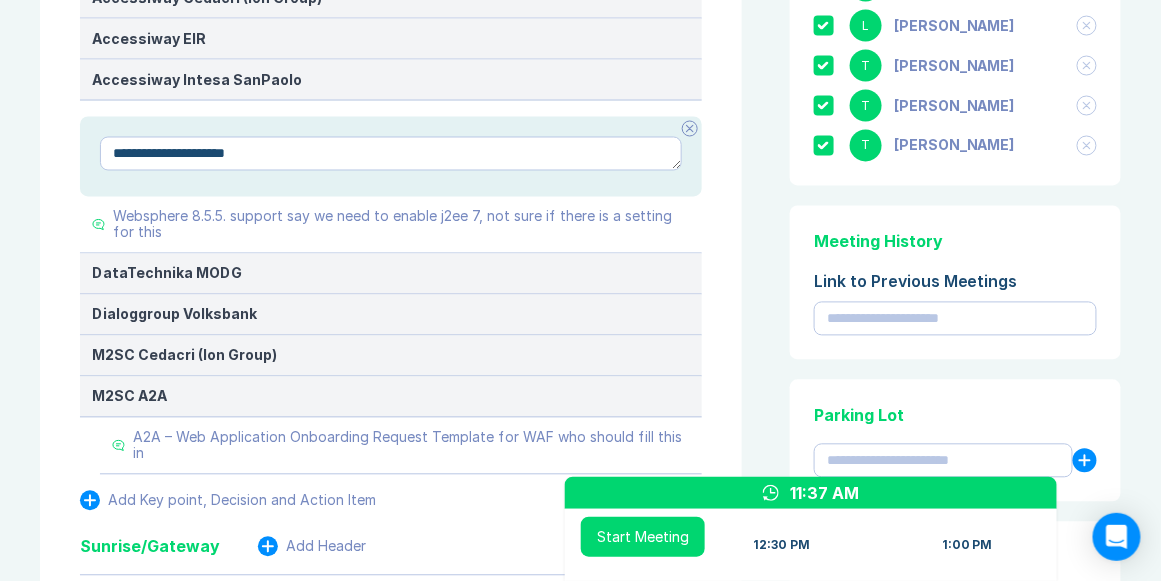 click on "**********" at bounding box center (391, 154) 